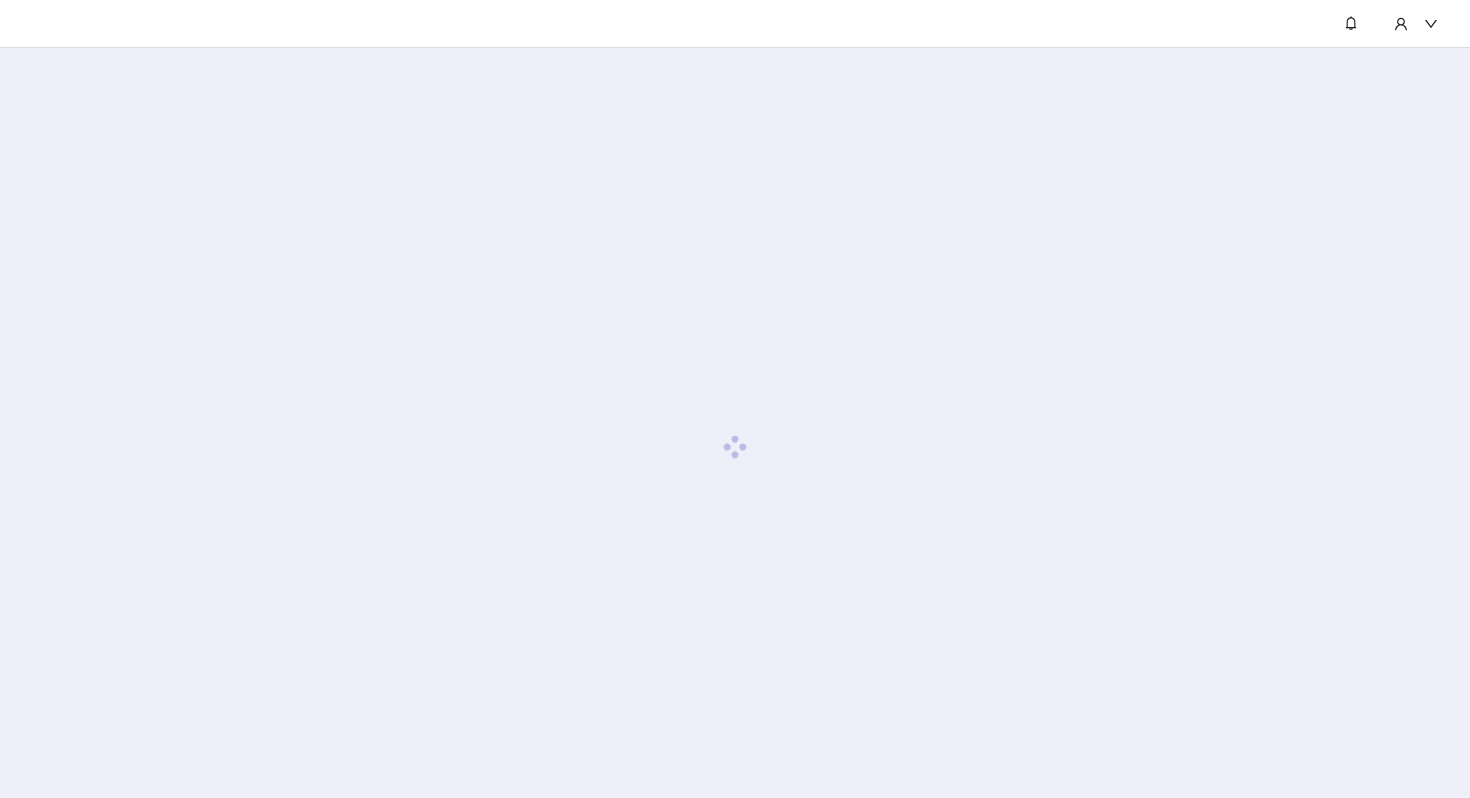 scroll, scrollTop: 0, scrollLeft: 0, axis: both 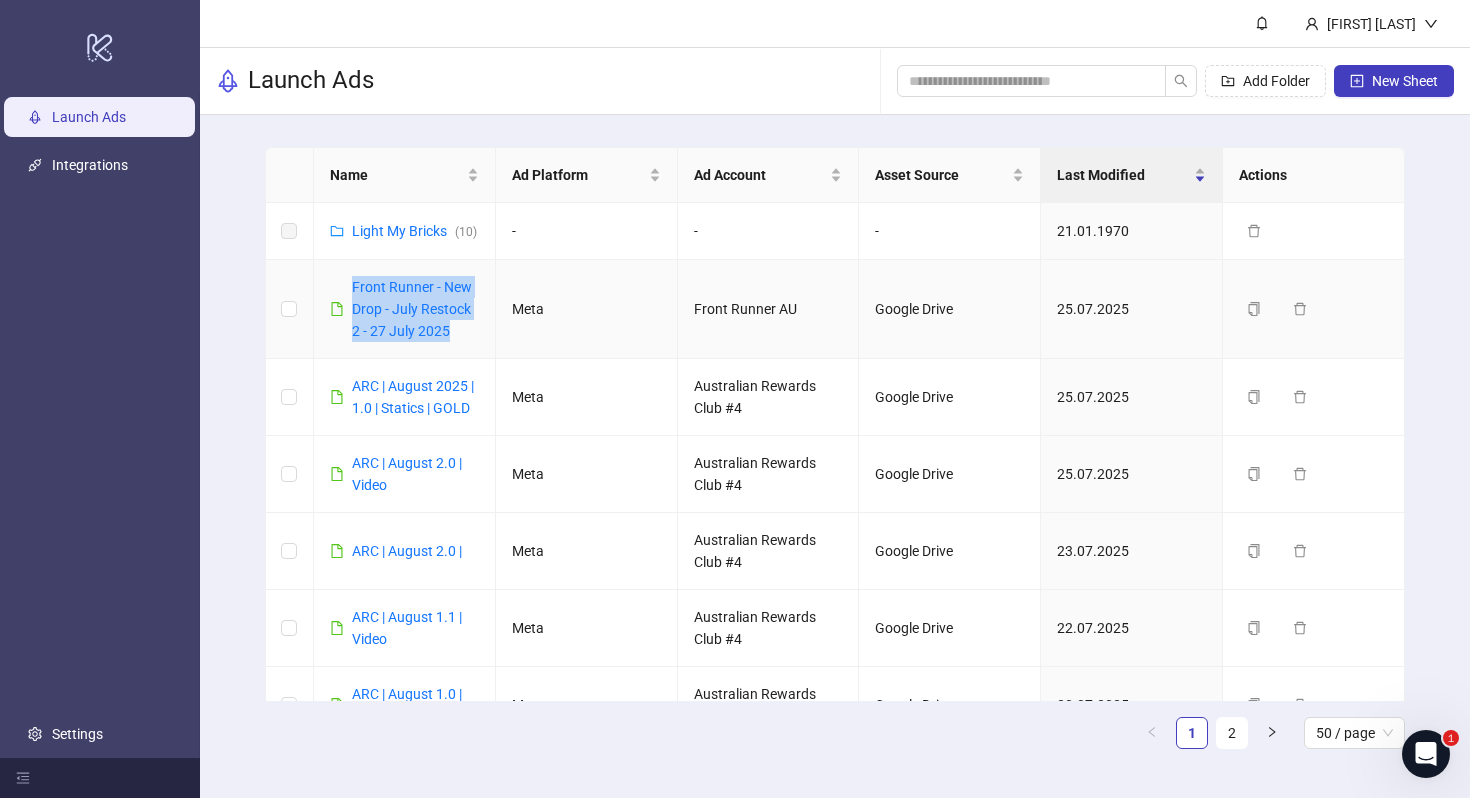 drag, startPoint x: 477, startPoint y: 332, endPoint x: 345, endPoint y: 295, distance: 137.08757 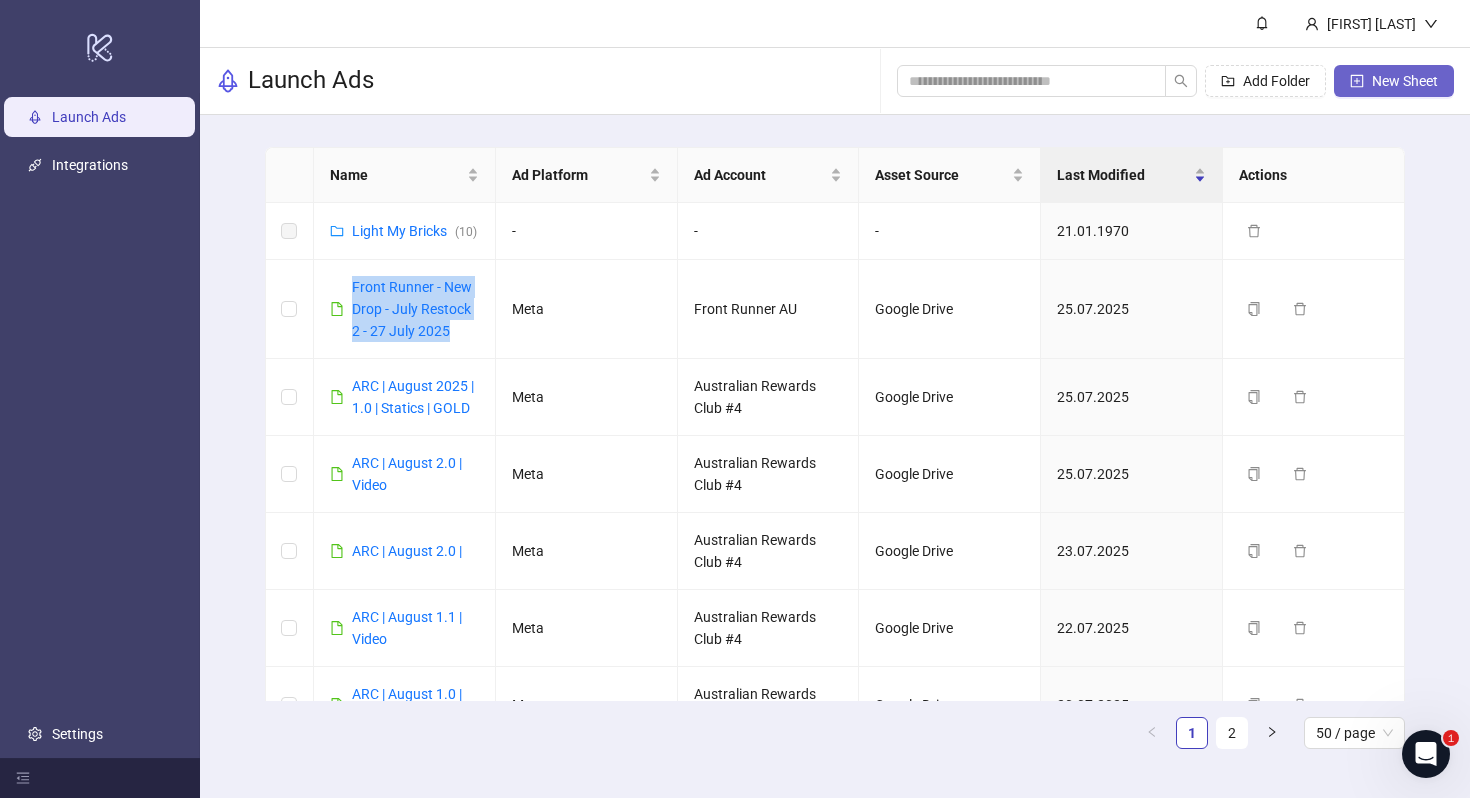 click on "New Sheet" at bounding box center (1405, 81) 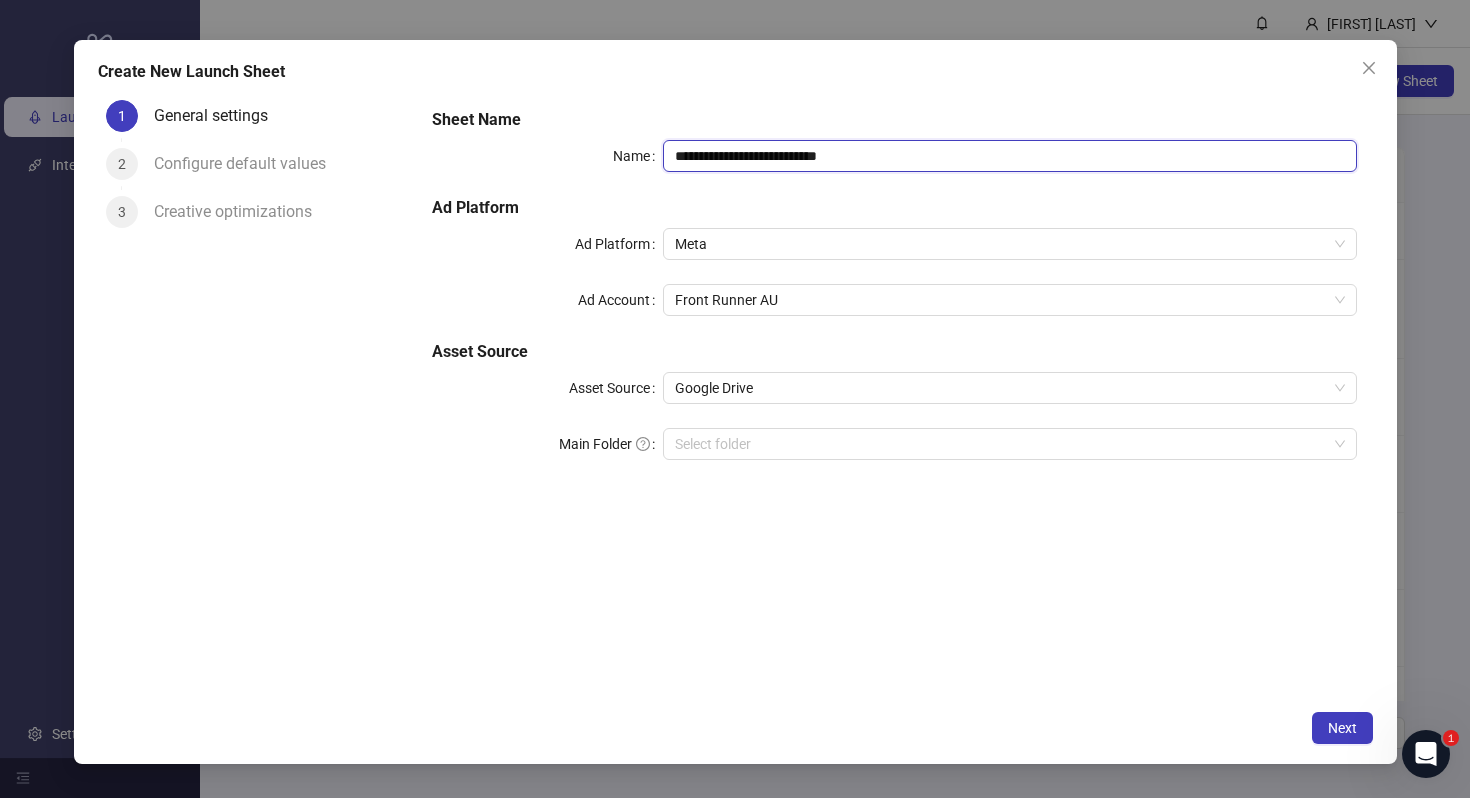 click on "**********" at bounding box center (1009, 156) 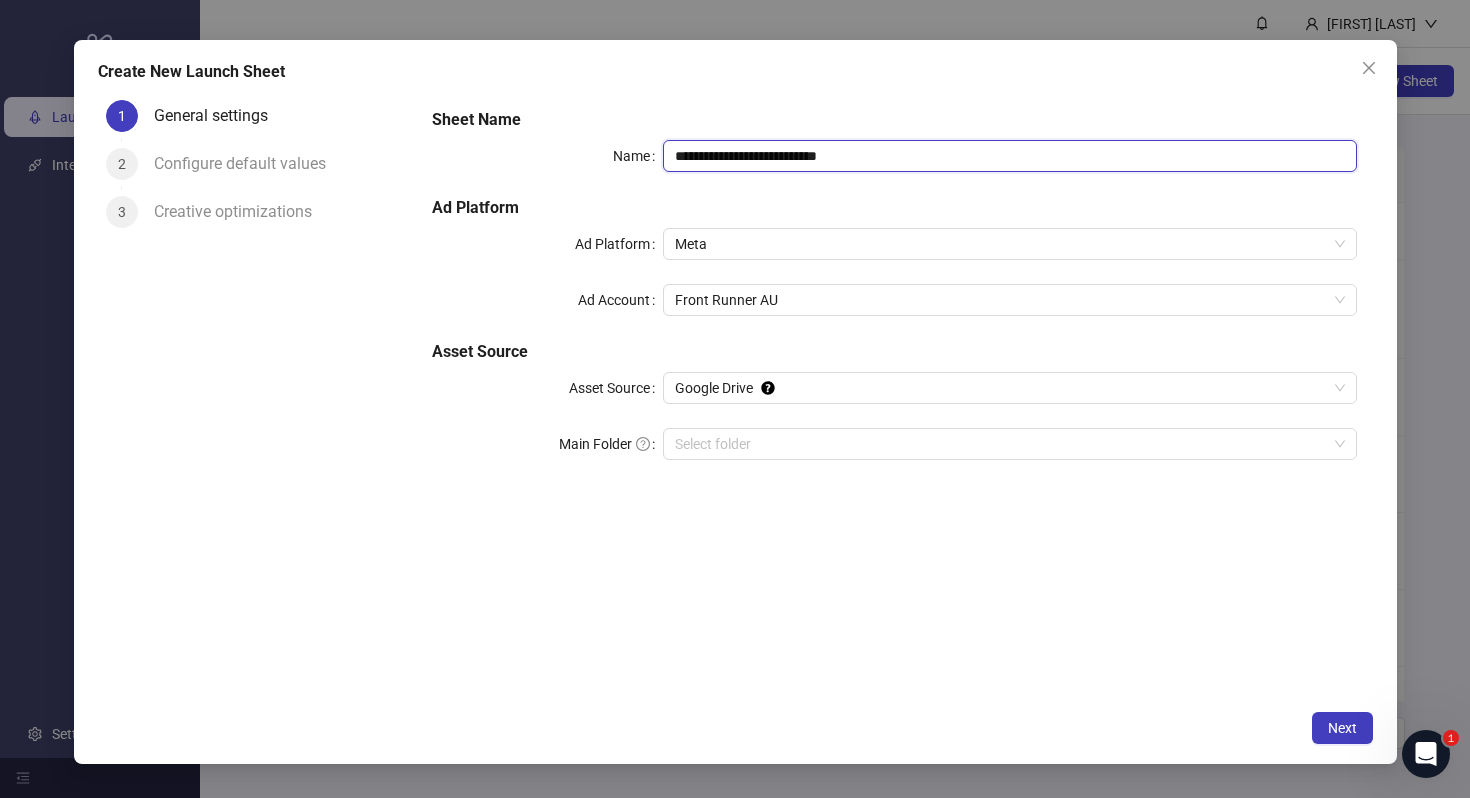paste on "**********" 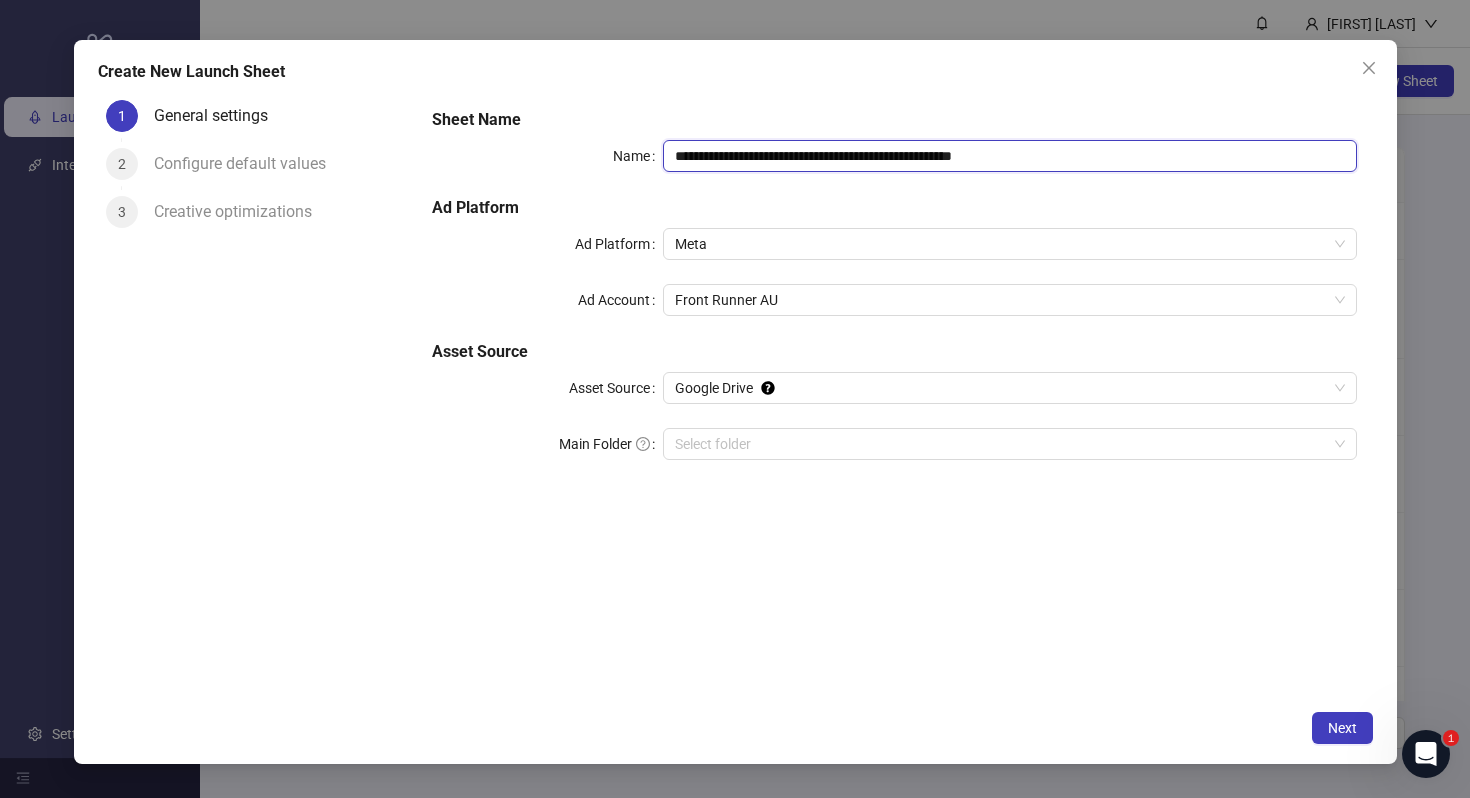 drag, startPoint x: 1028, startPoint y: 157, endPoint x: 840, endPoint y: 161, distance: 188.04254 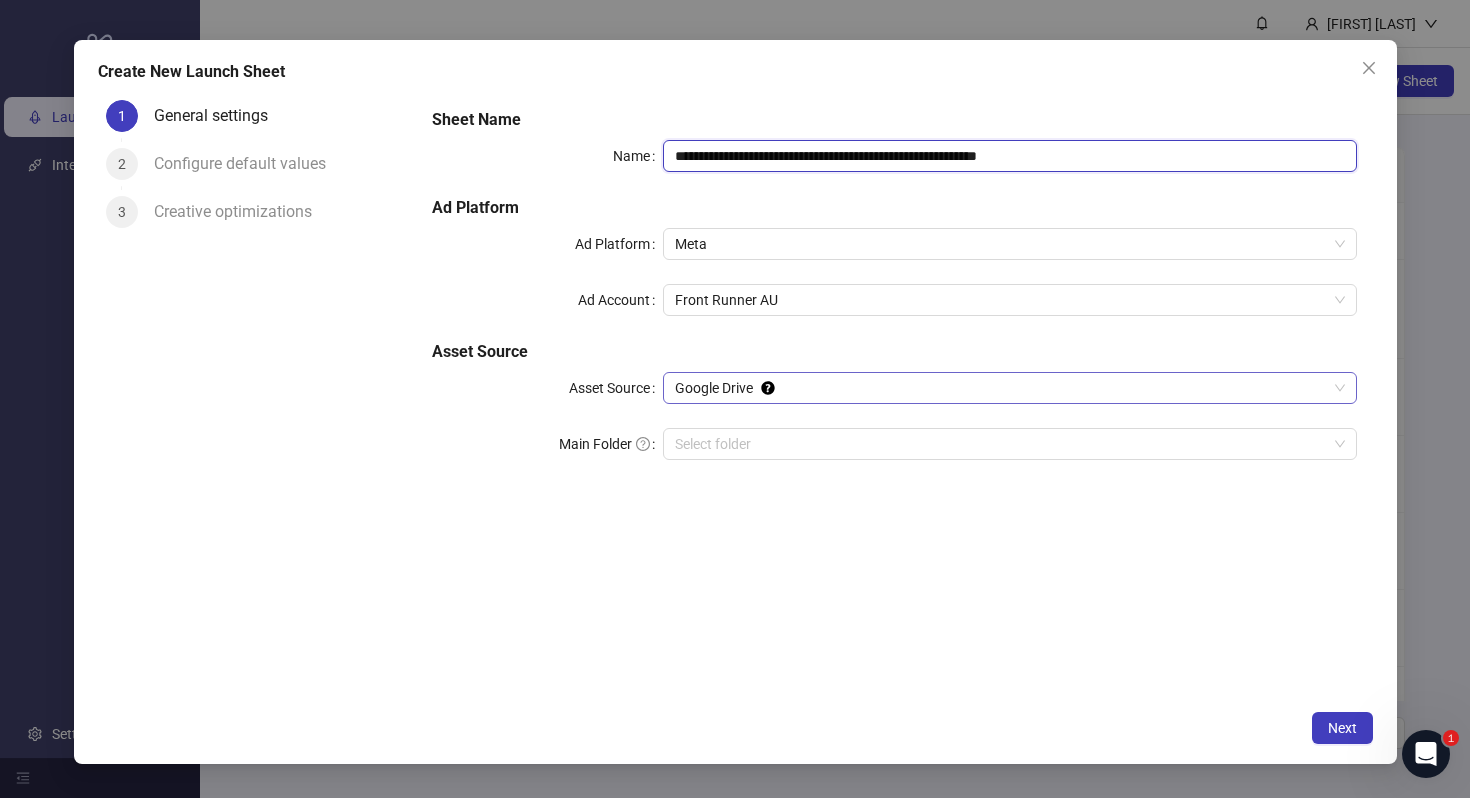 click on "Google Drive" at bounding box center (1009, 388) 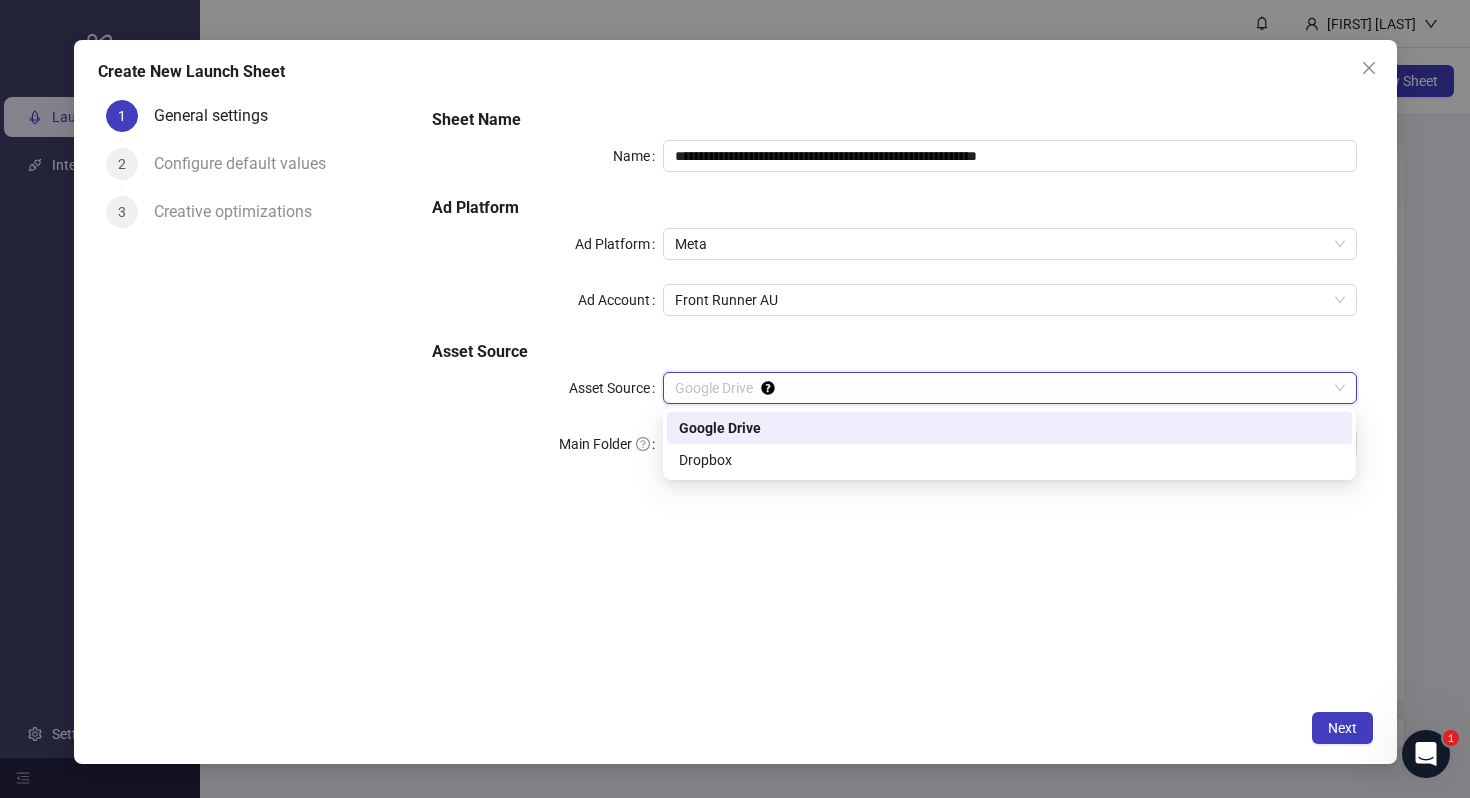click on "Google Drive" at bounding box center (1009, 428) 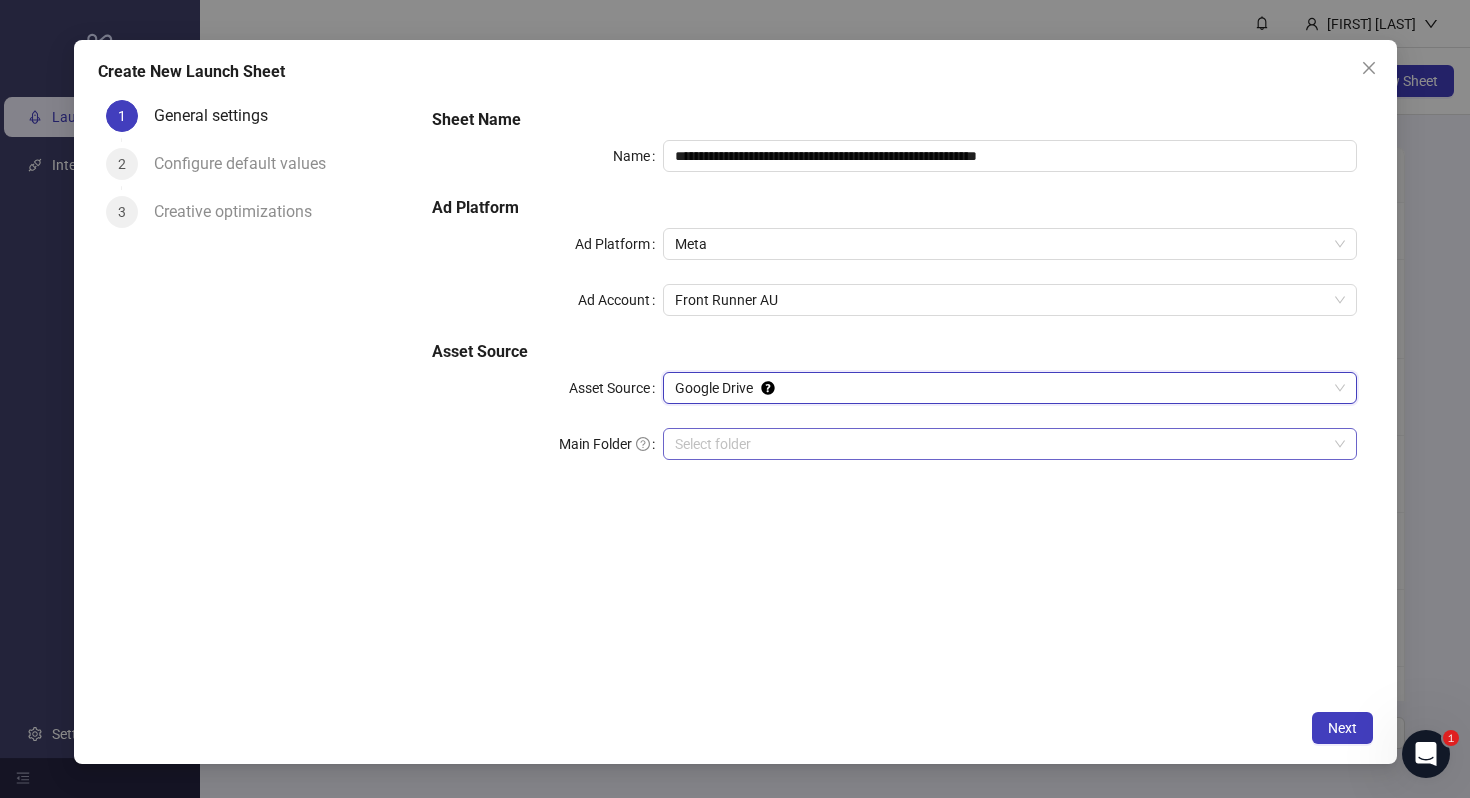 click on "Select folder" at bounding box center (1009, 444) 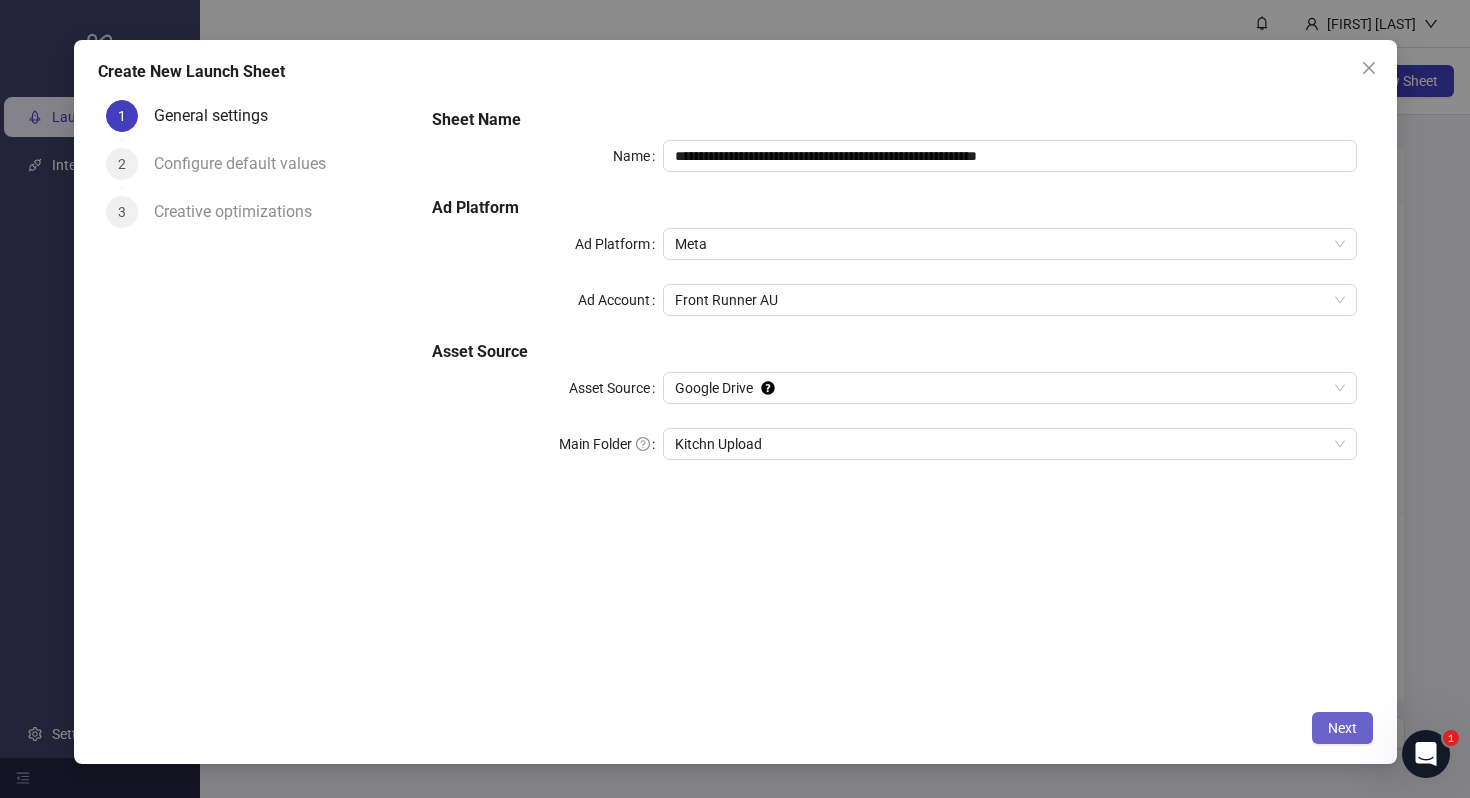 click on "Next" at bounding box center [1342, 728] 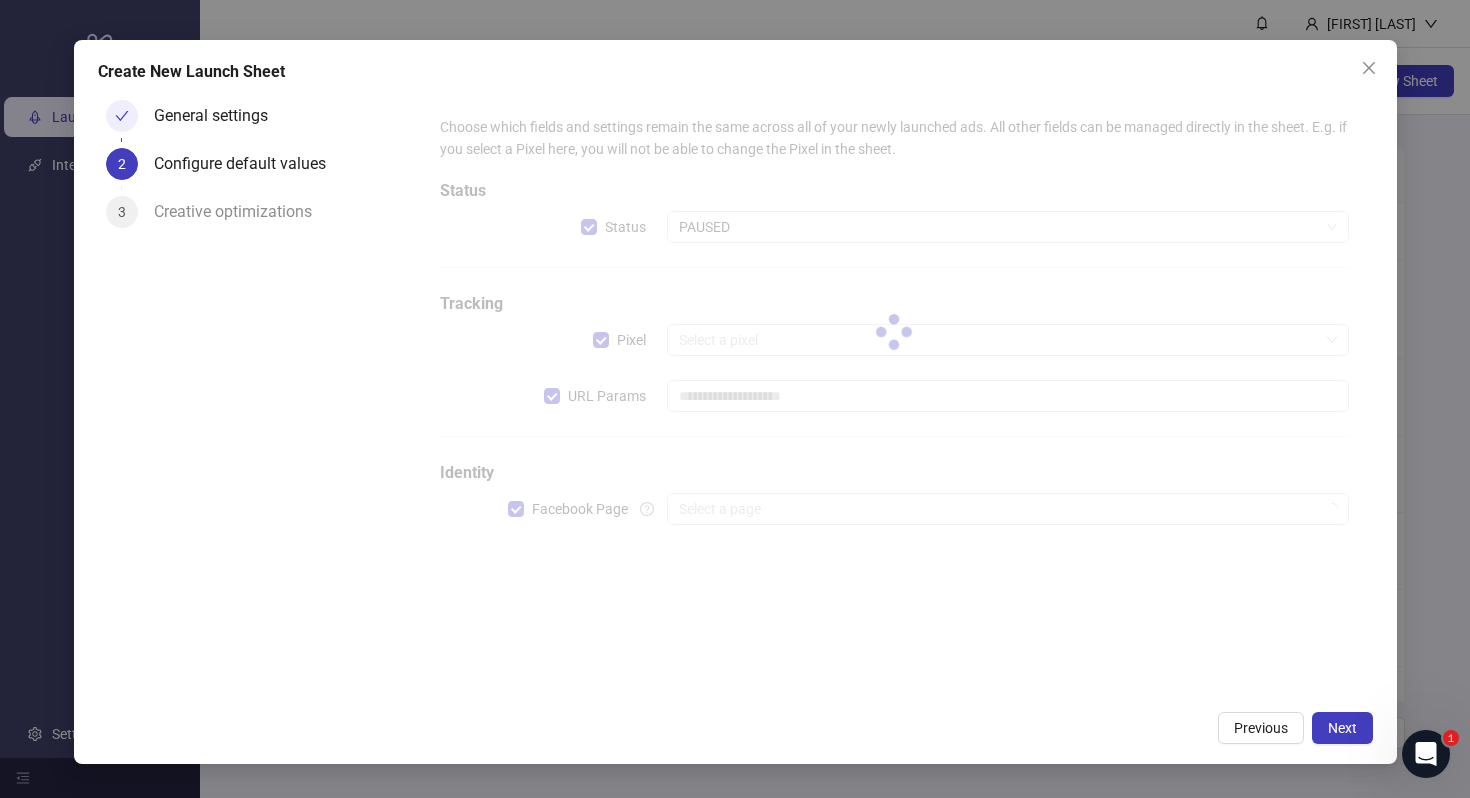 type on "**********" 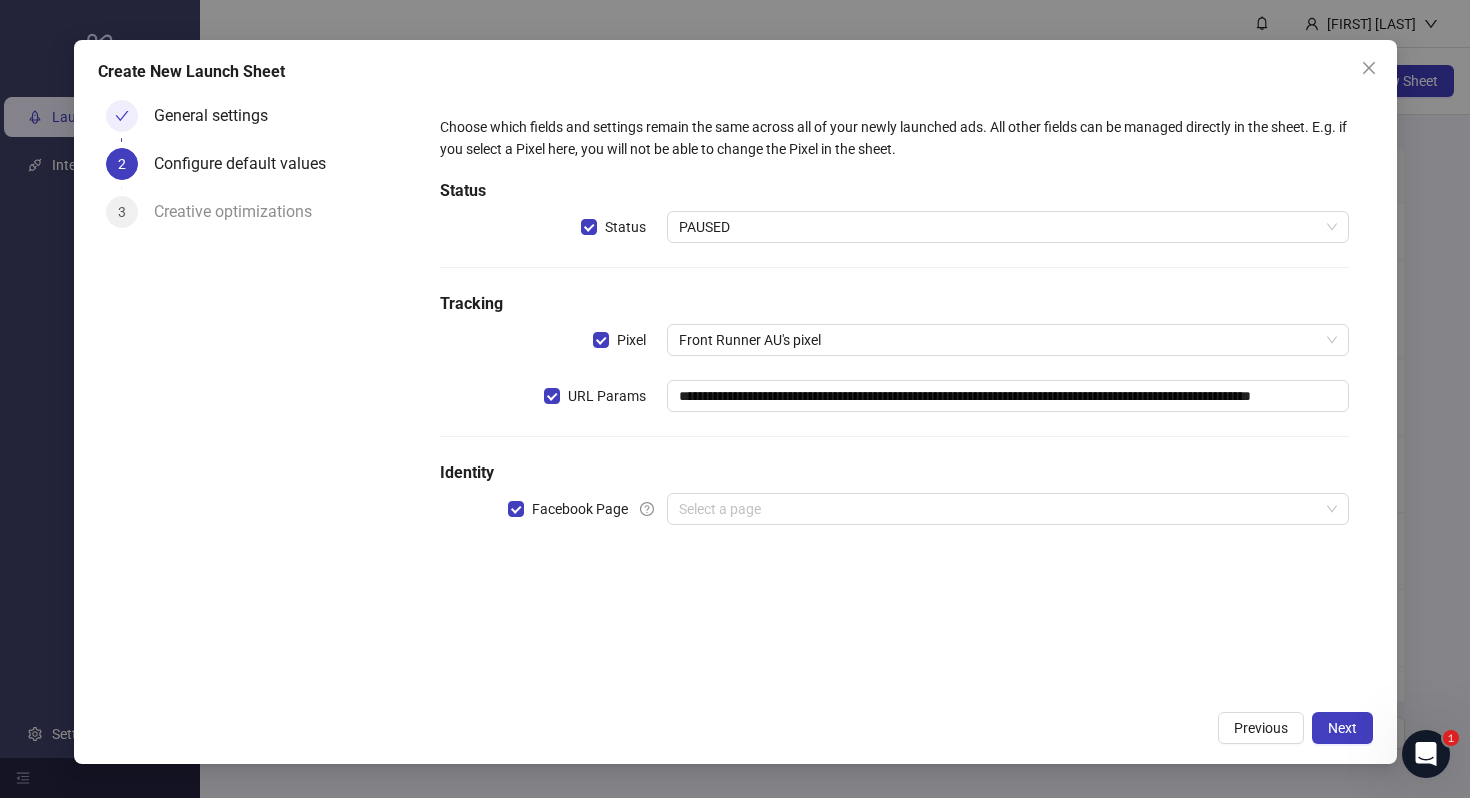 click on "PAUSED" at bounding box center [1007, 227] 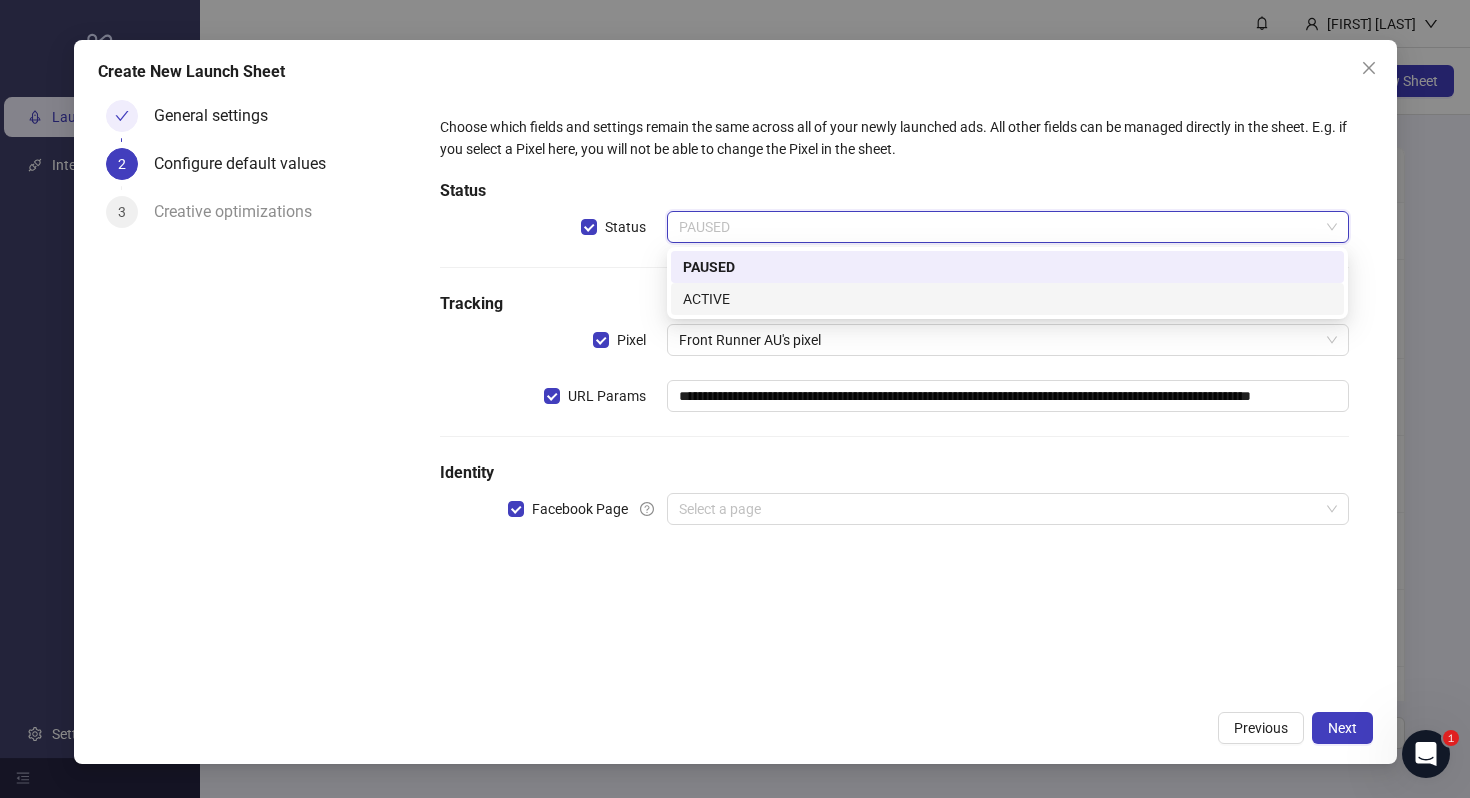 click on "ACTIVE" at bounding box center [1007, 299] 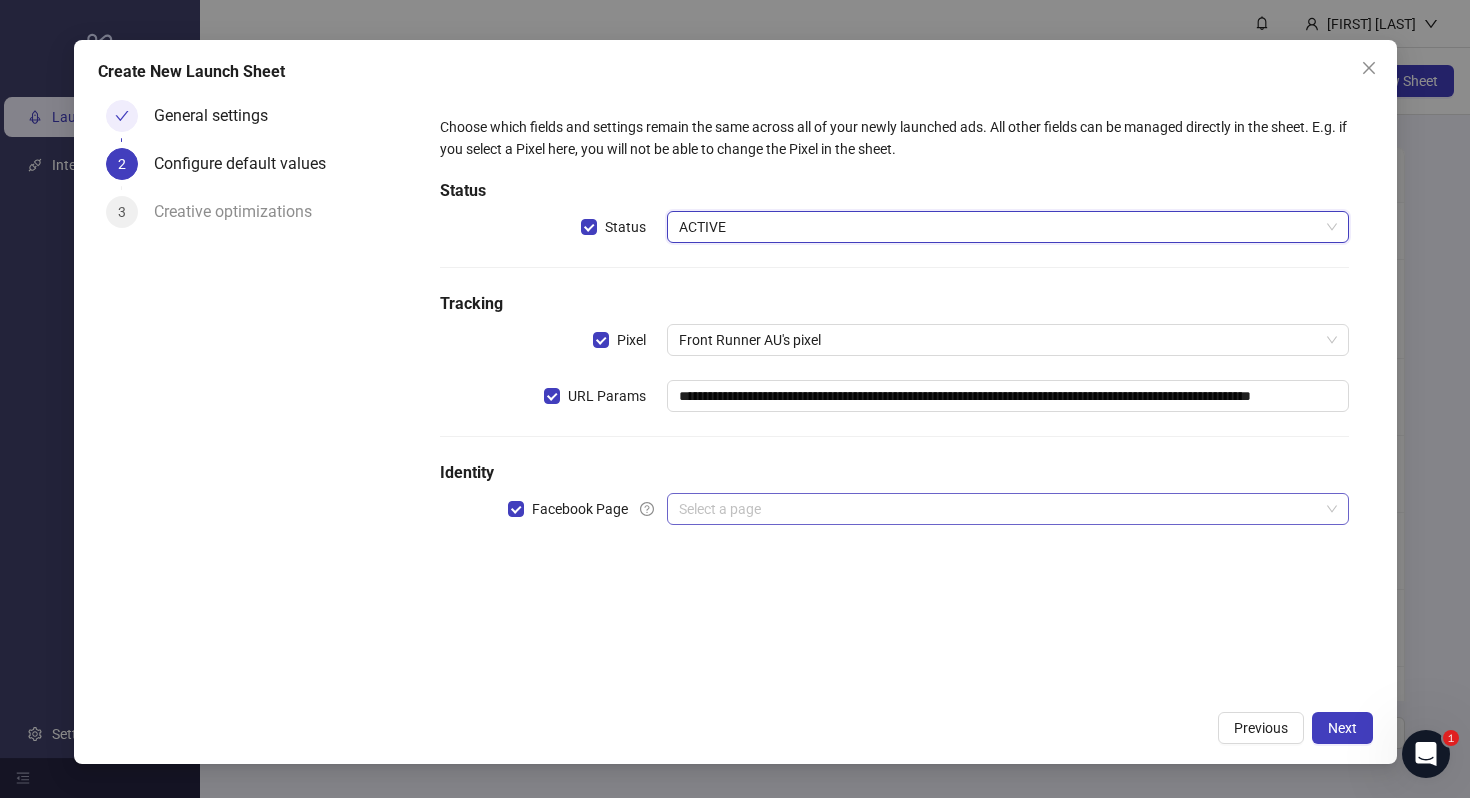 click at bounding box center (998, 509) 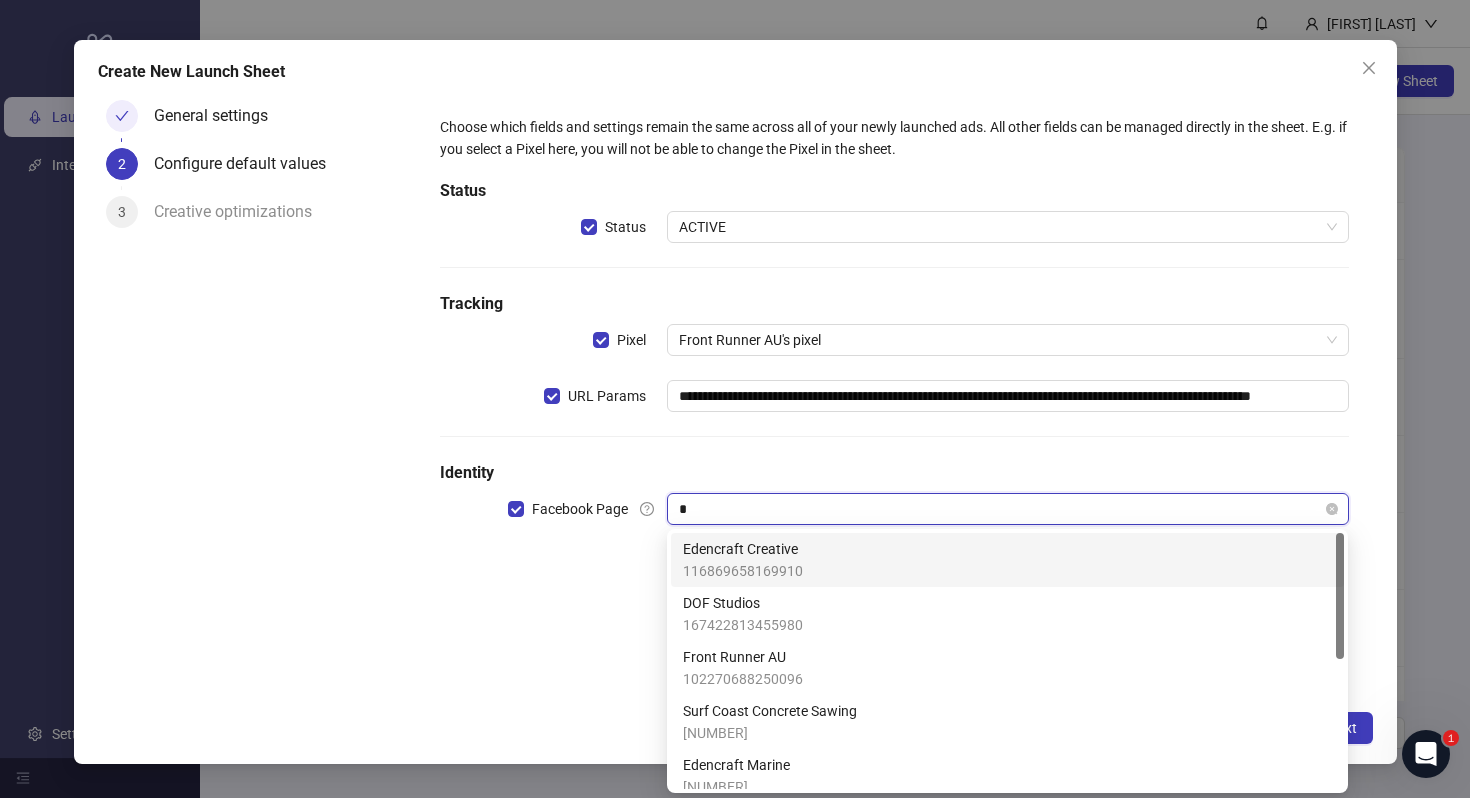 type on "**" 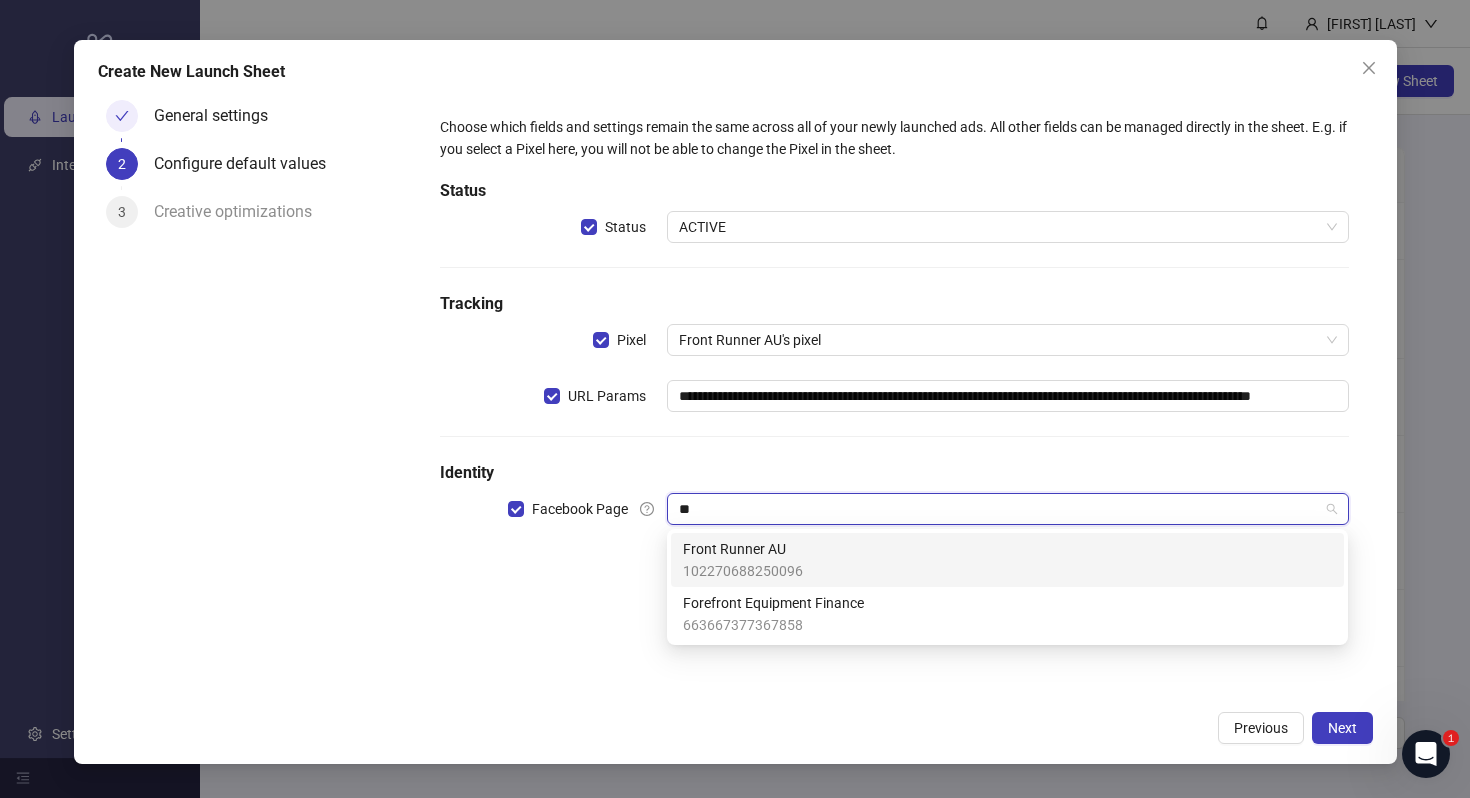 click on "102270688250096" at bounding box center [743, 571] 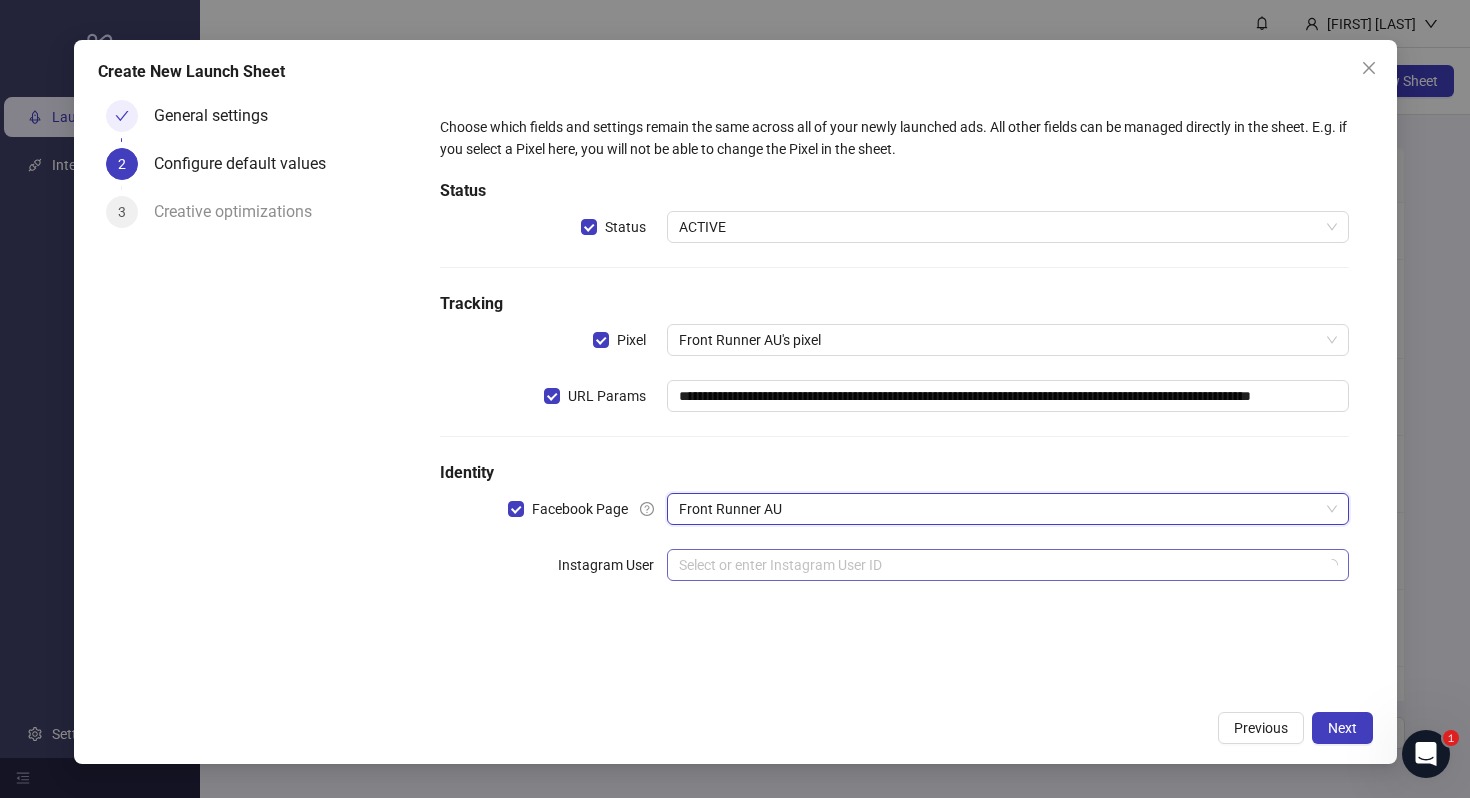 click at bounding box center (998, 565) 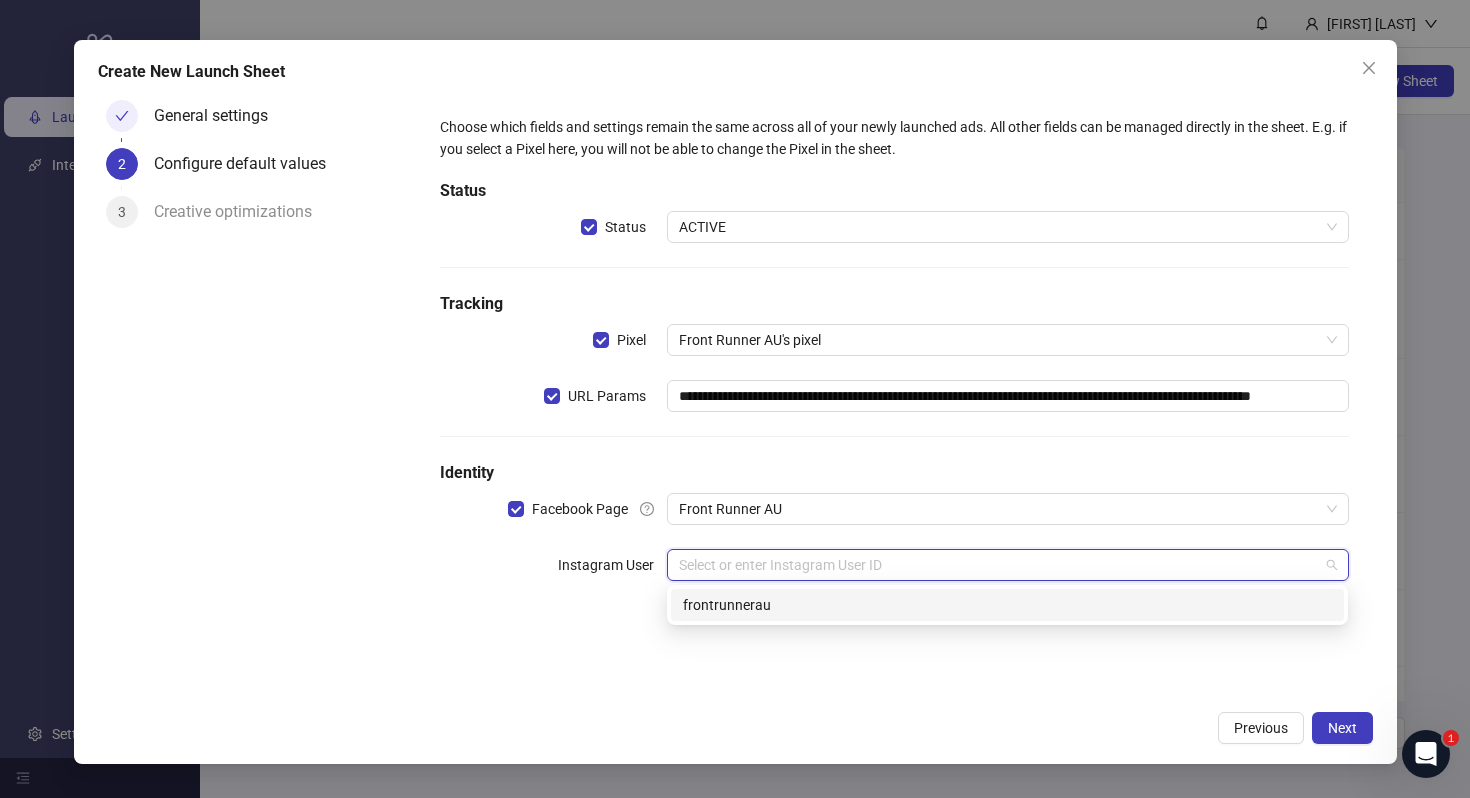 click on "frontrunnerau" at bounding box center (1007, 605) 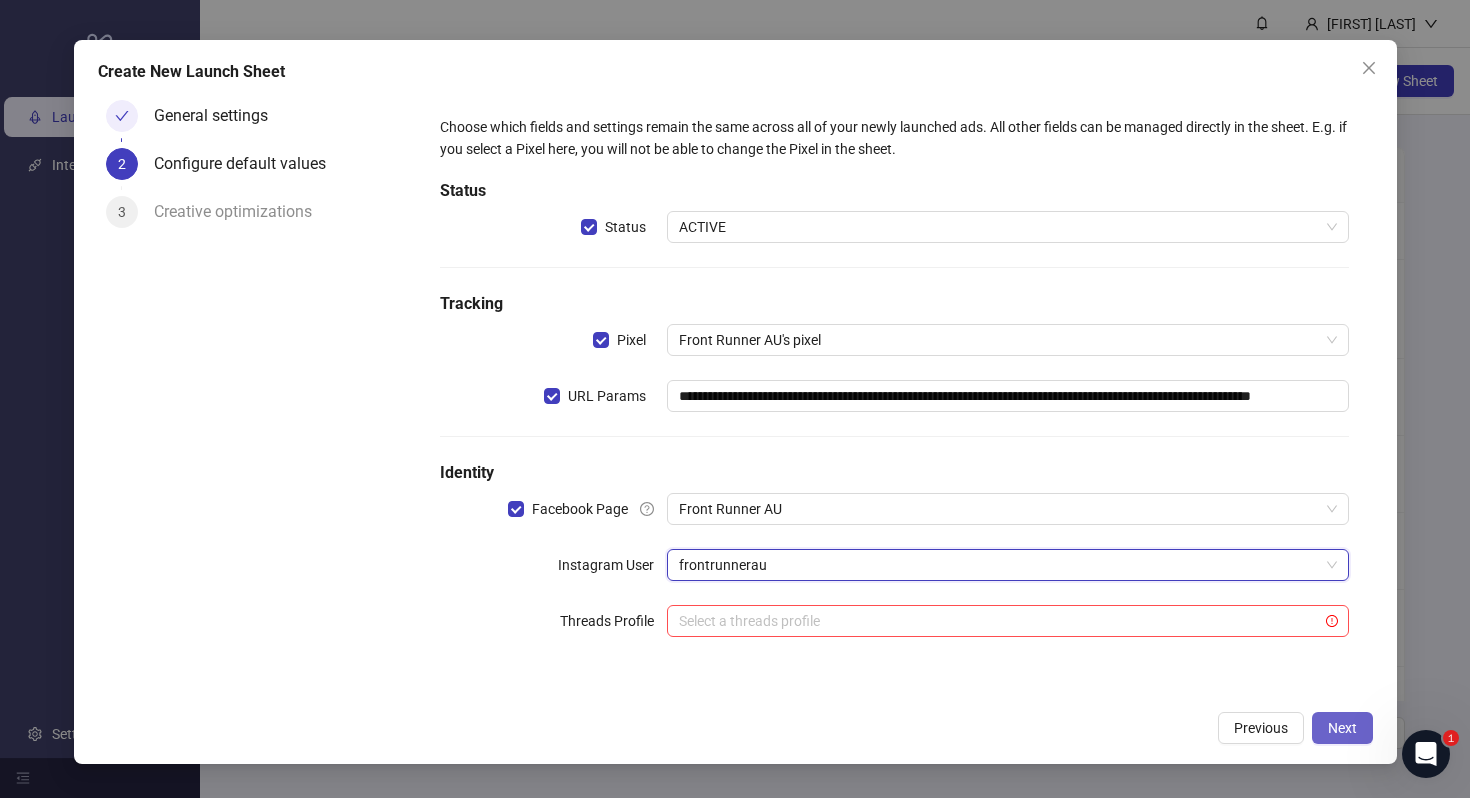 click on "Next" at bounding box center [1342, 728] 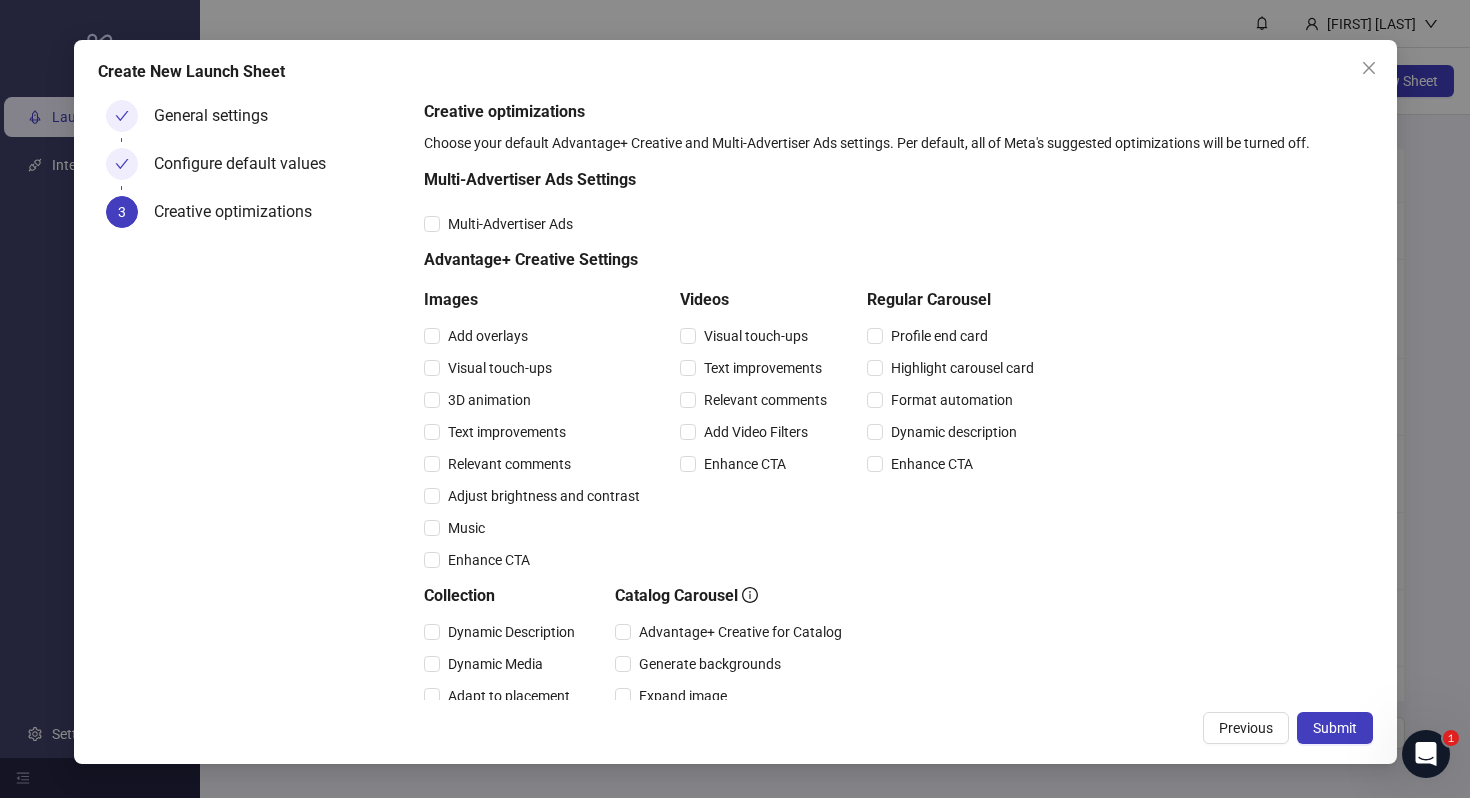 scroll, scrollTop: 220, scrollLeft: 0, axis: vertical 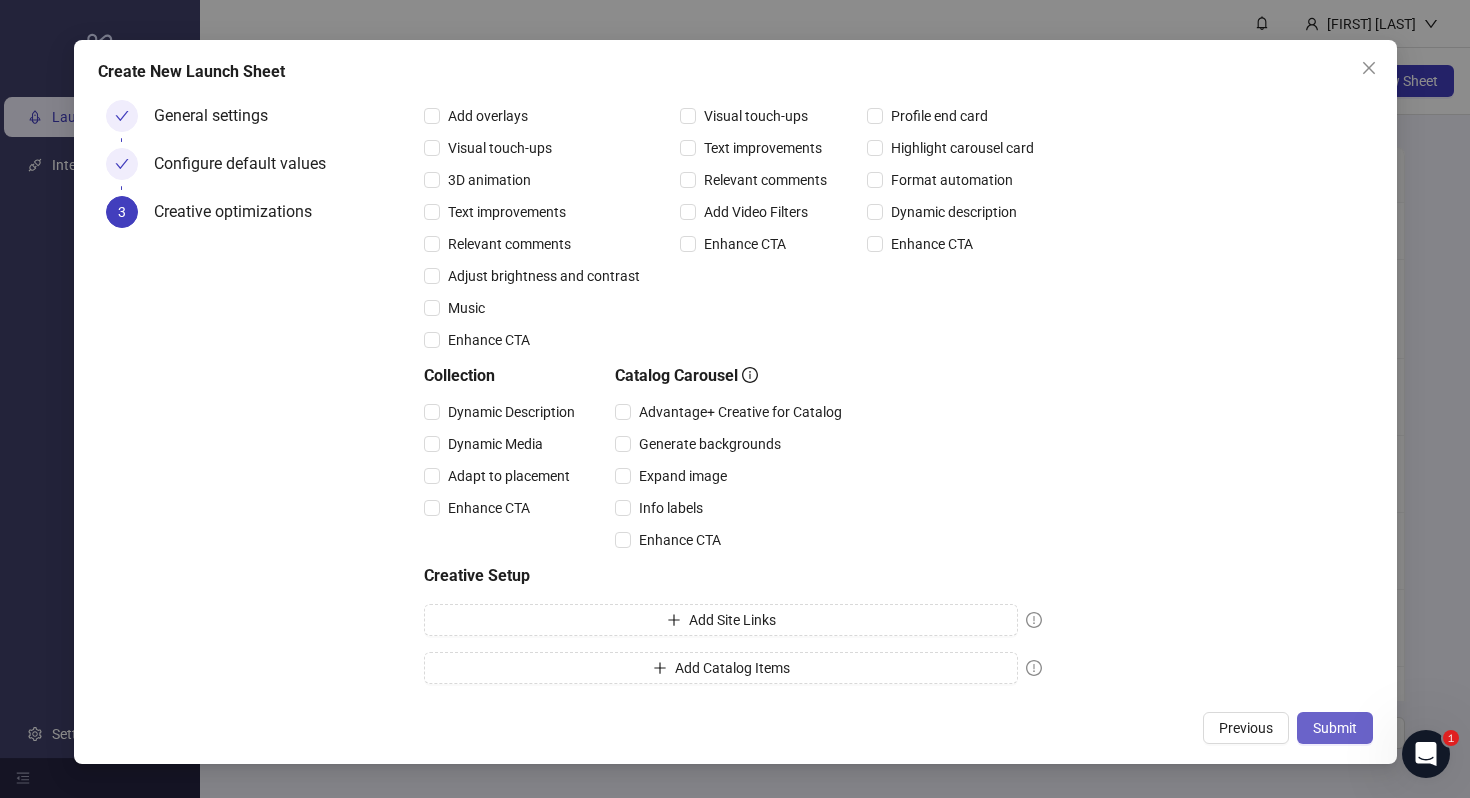 click on "Submit" at bounding box center [1335, 728] 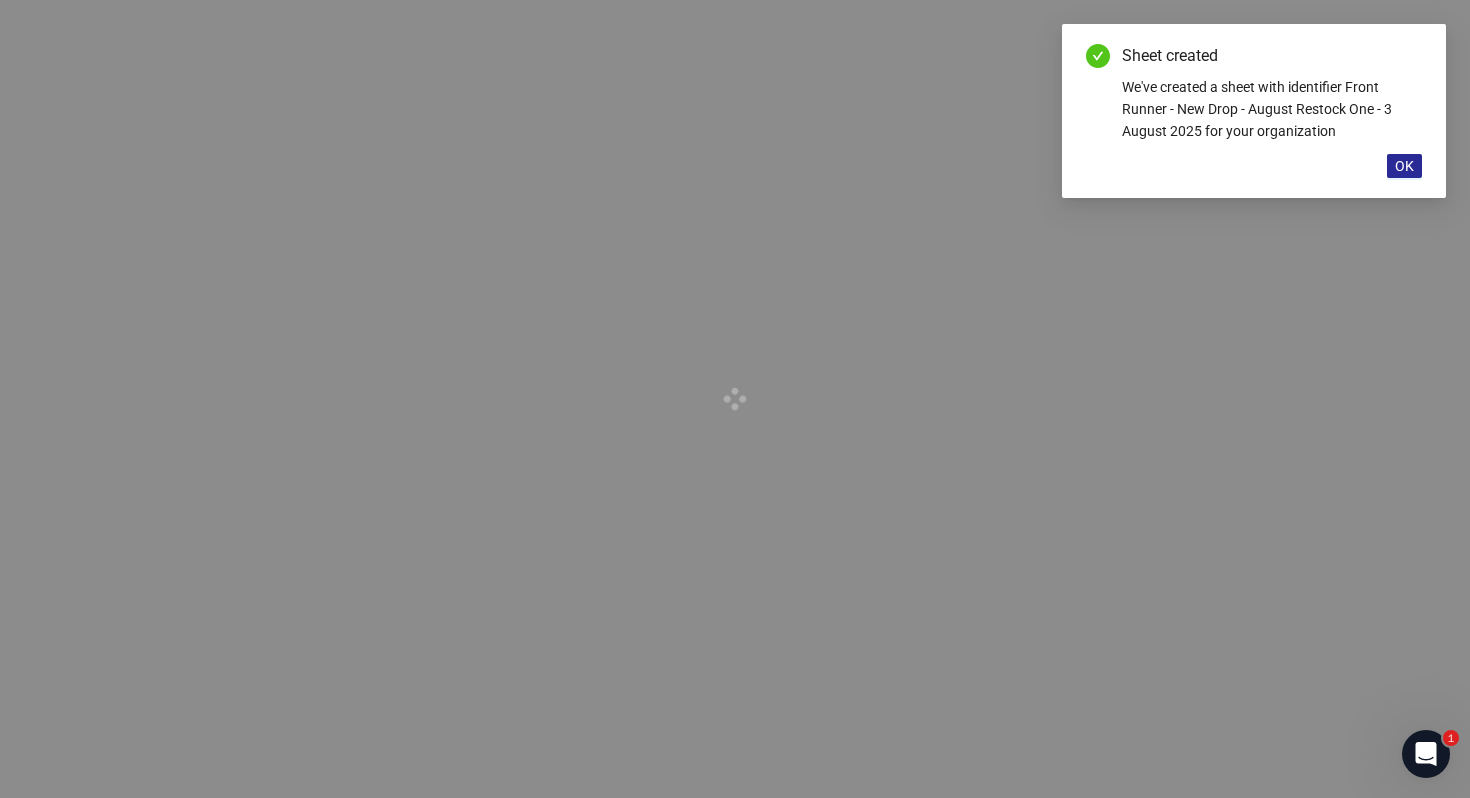 click on "OK" at bounding box center (1404, 166) 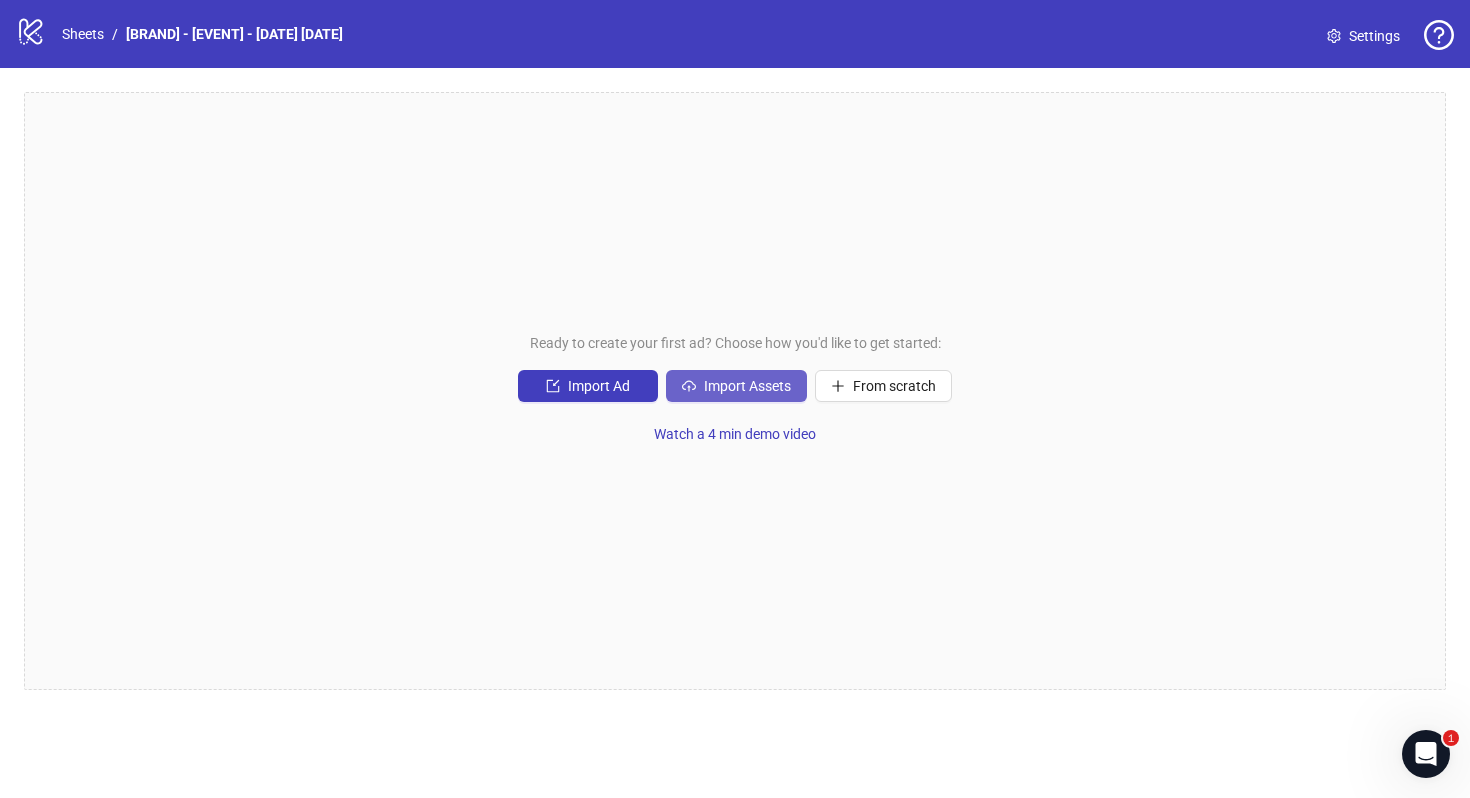 click on "Import Assets" at bounding box center [747, 386] 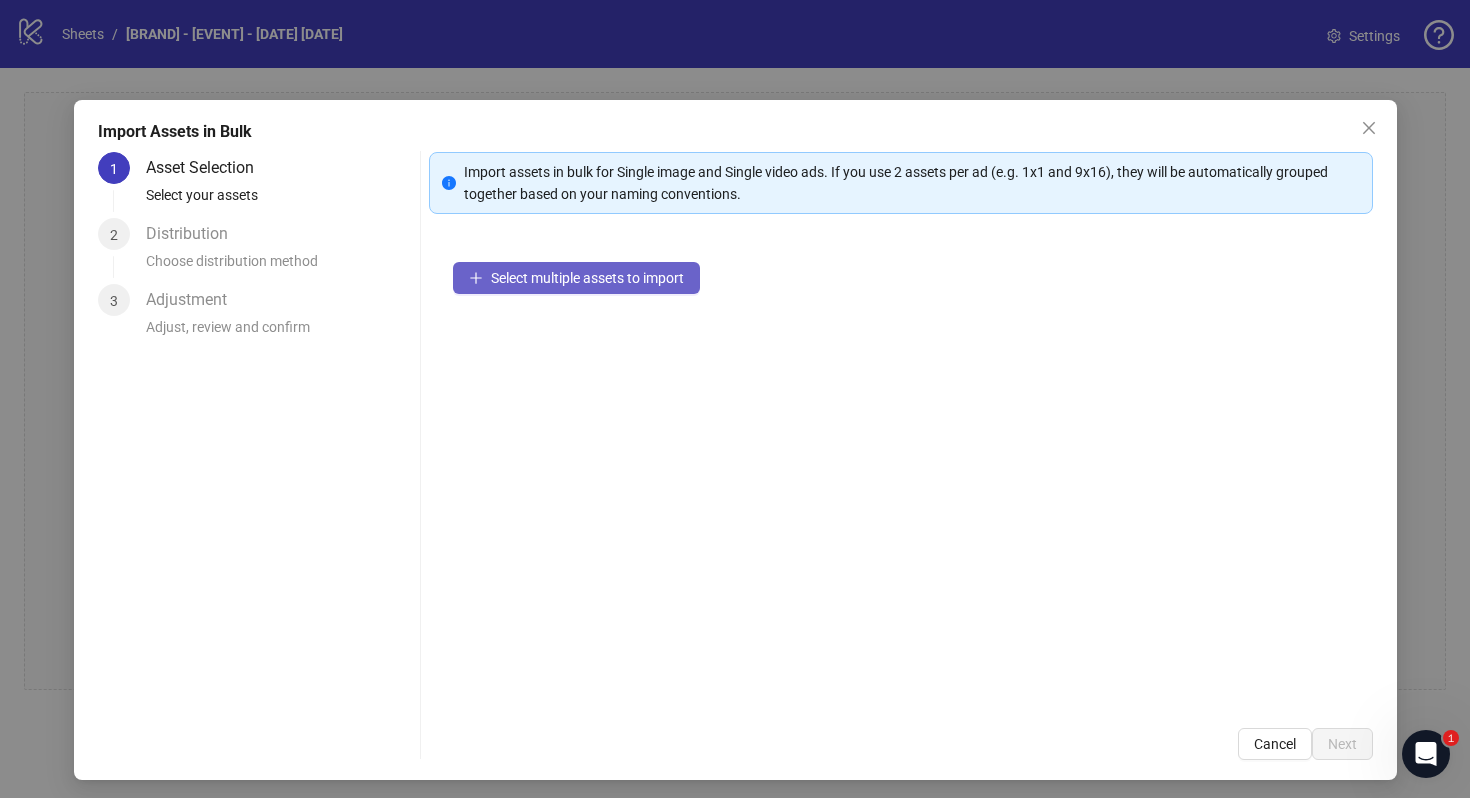 click on "Select multiple assets to import" at bounding box center [587, 278] 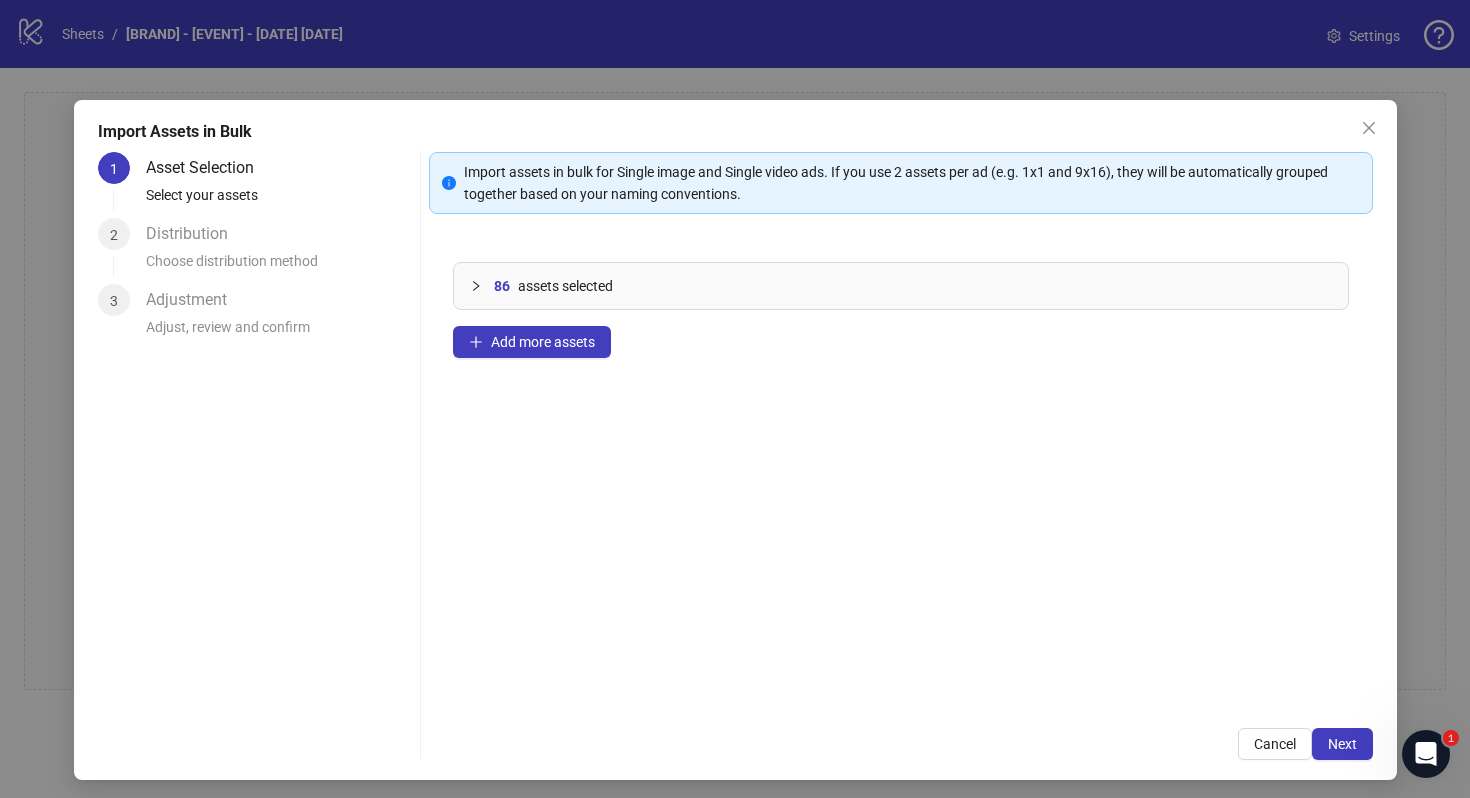 click on "86 assets selected" at bounding box center (901, 286) 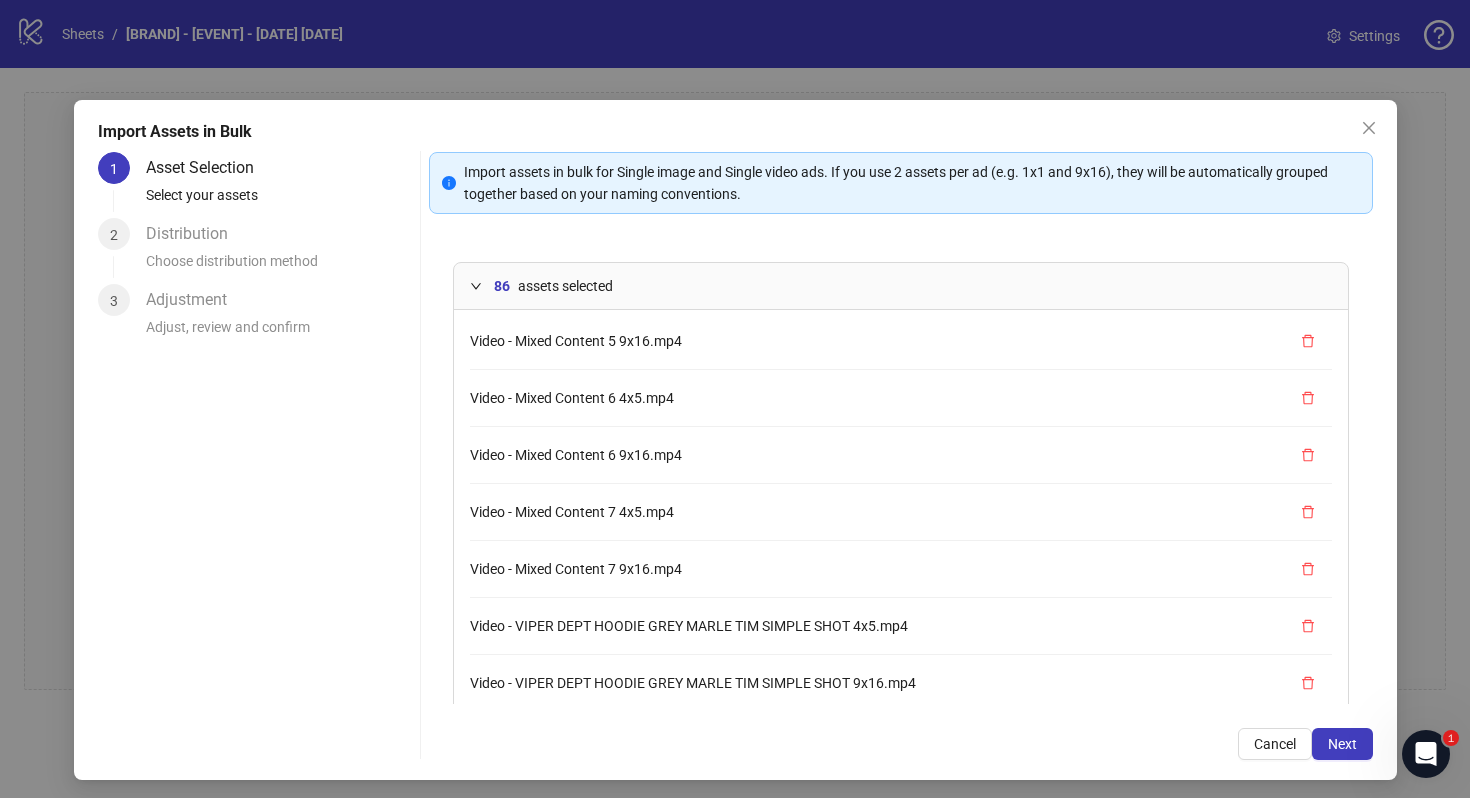 scroll, scrollTop: 4501, scrollLeft: 0, axis: vertical 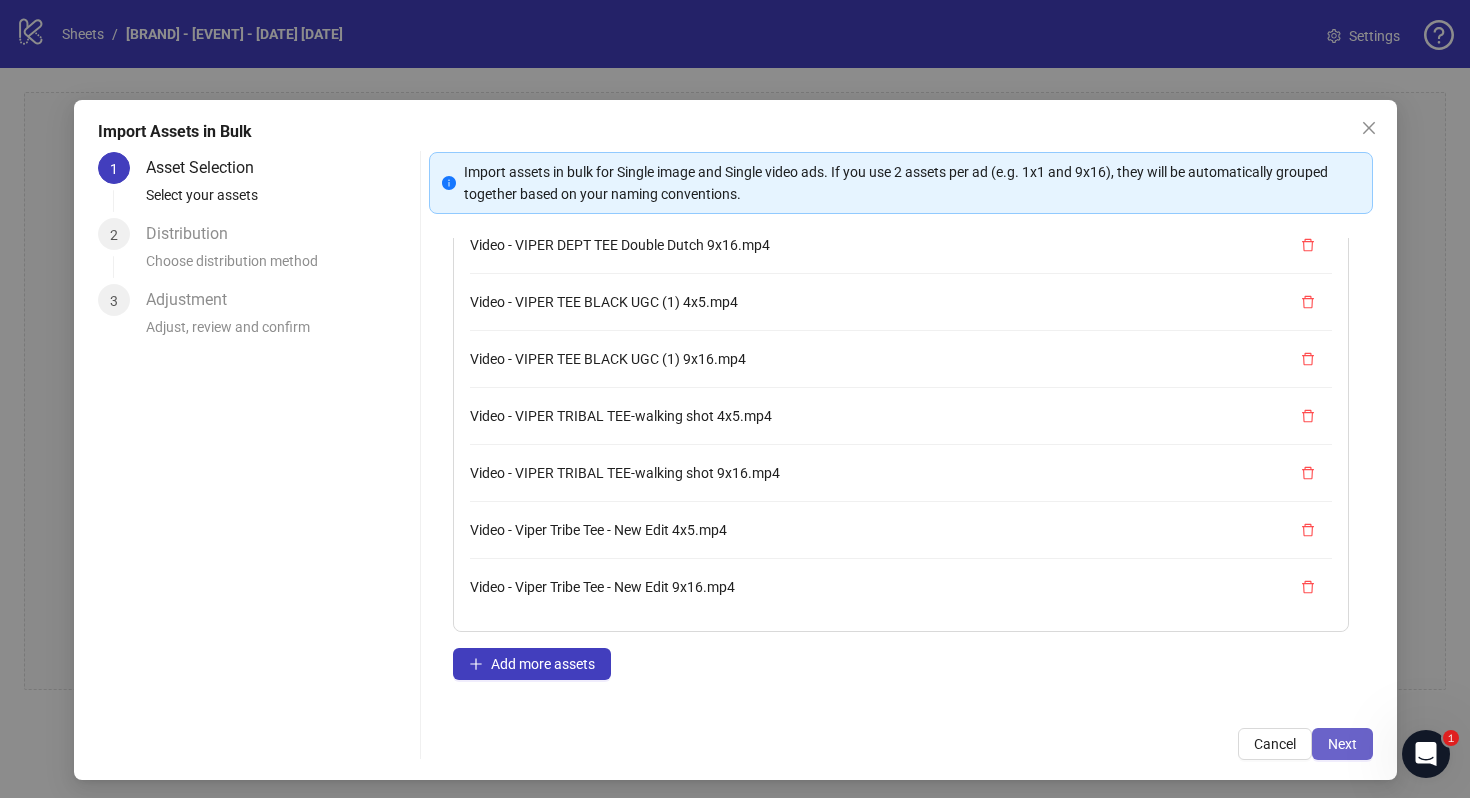 click on "Next" at bounding box center (1342, 744) 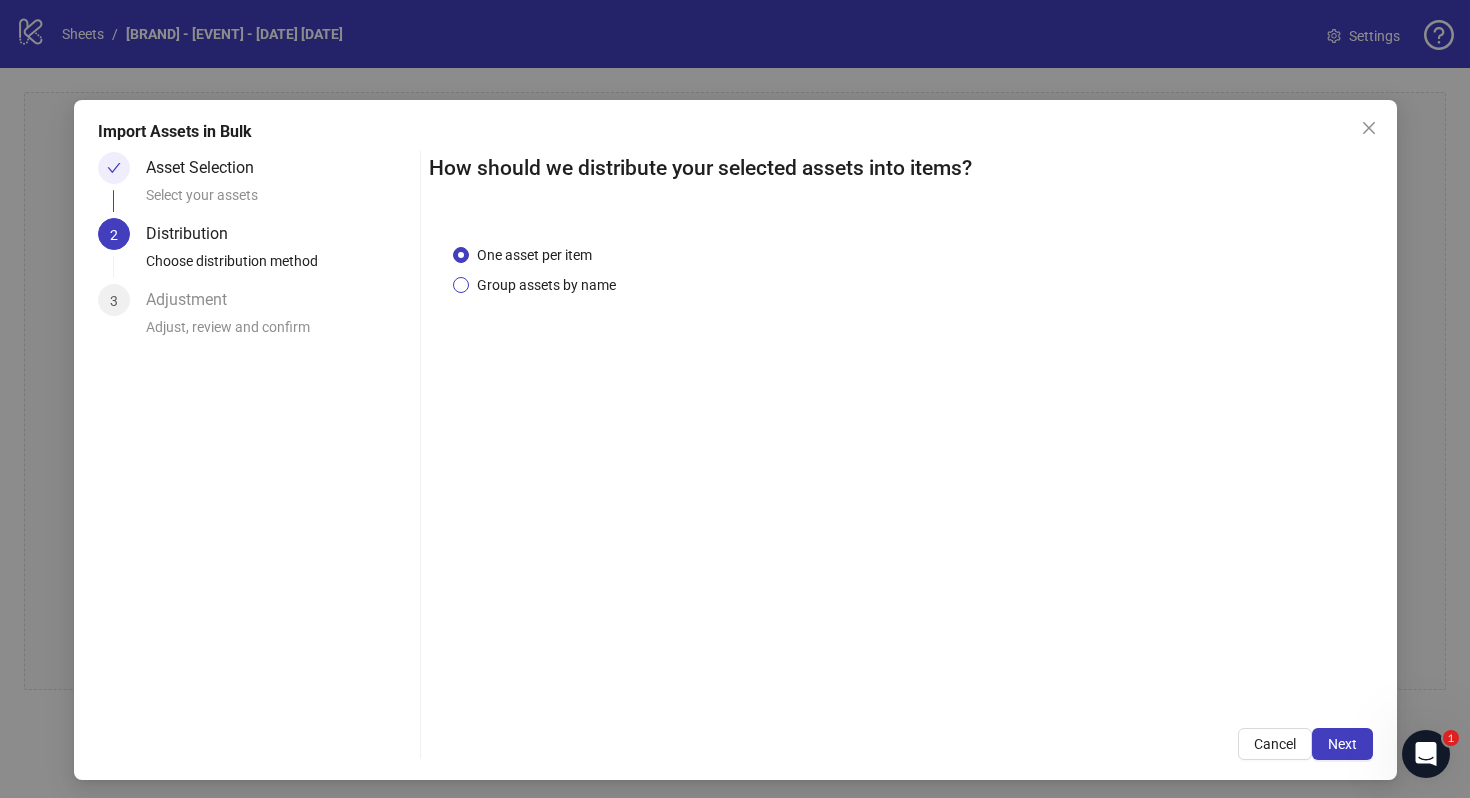 click on "Group assets by name" at bounding box center (546, 285) 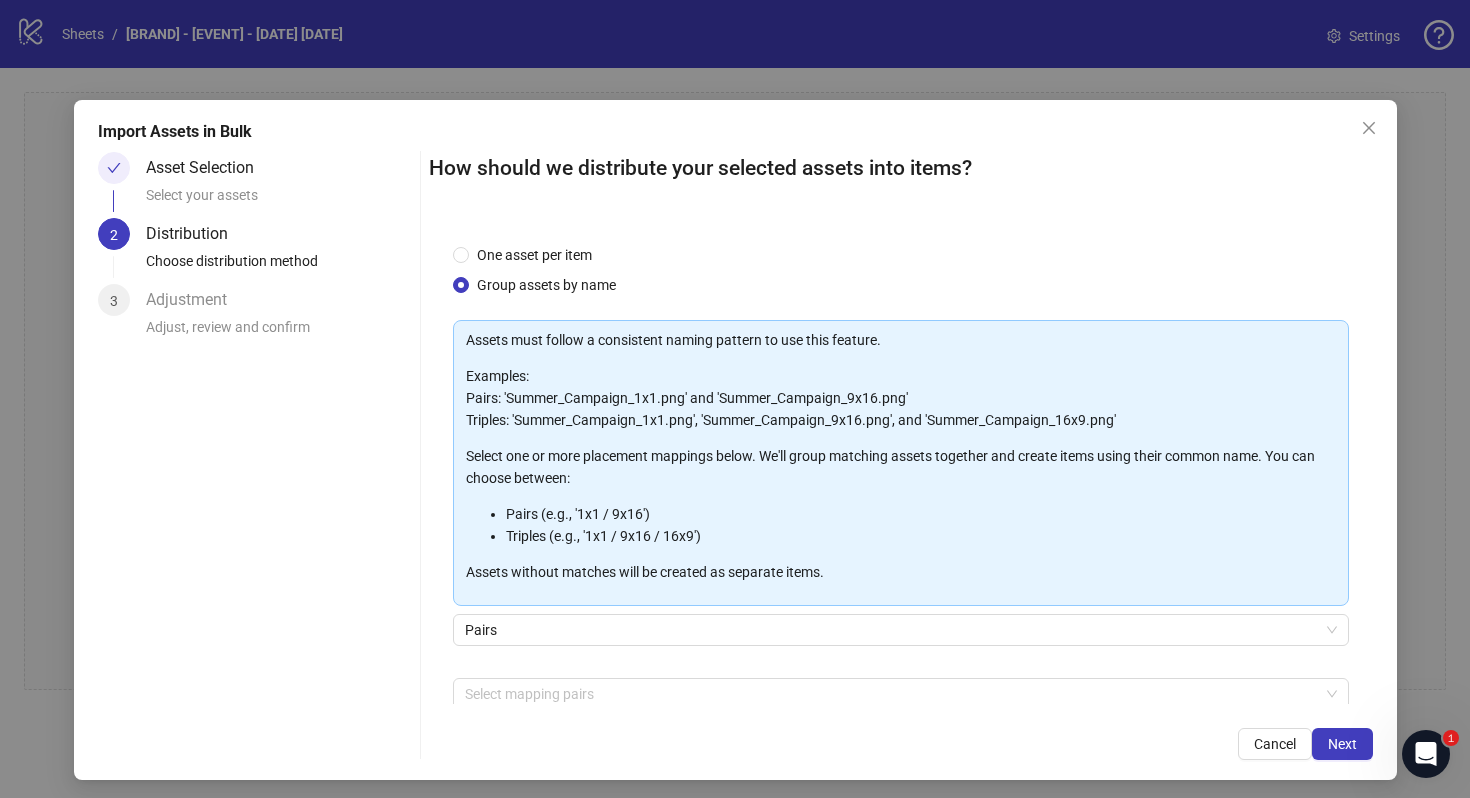 scroll, scrollTop: 101, scrollLeft: 0, axis: vertical 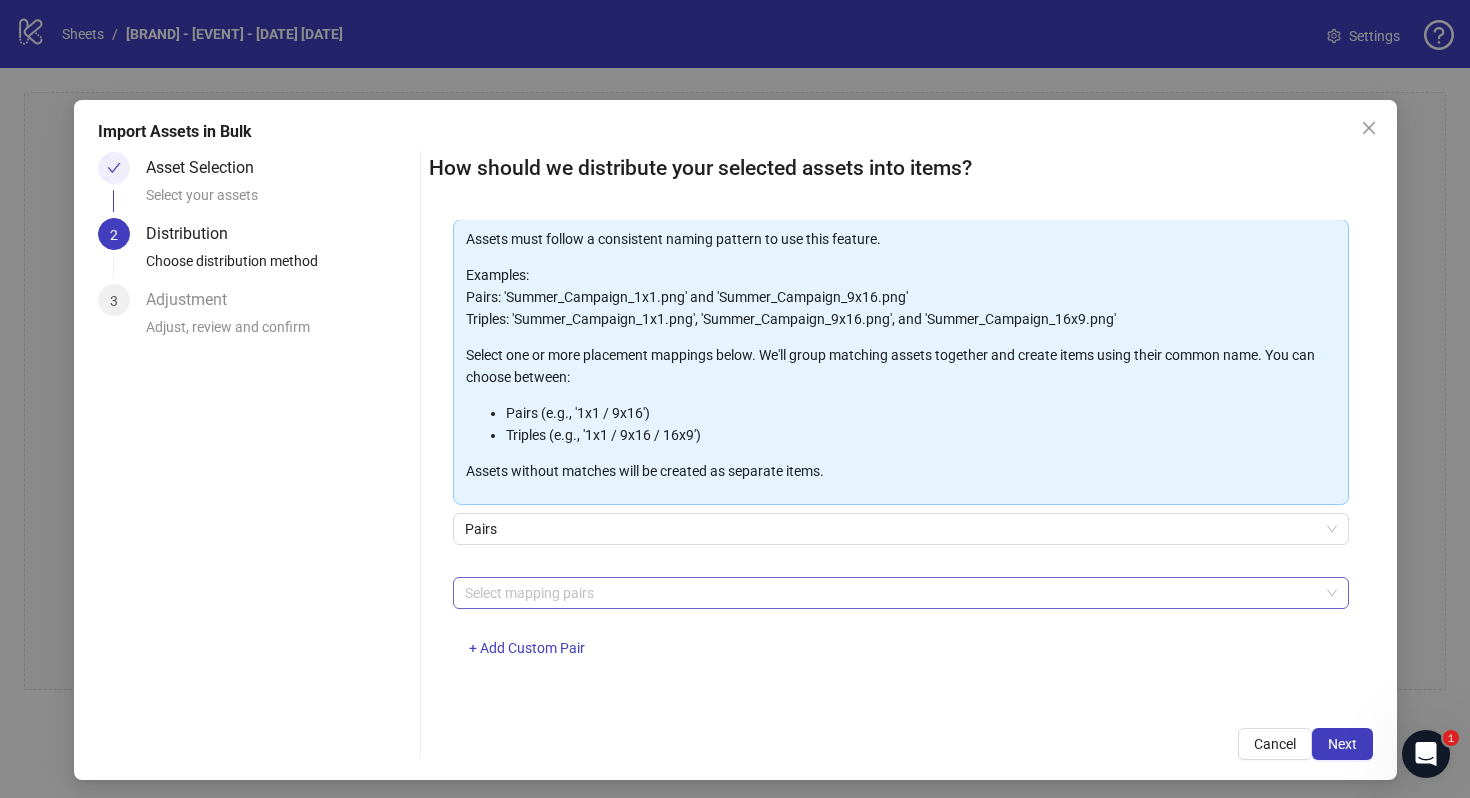 click at bounding box center [890, 593] 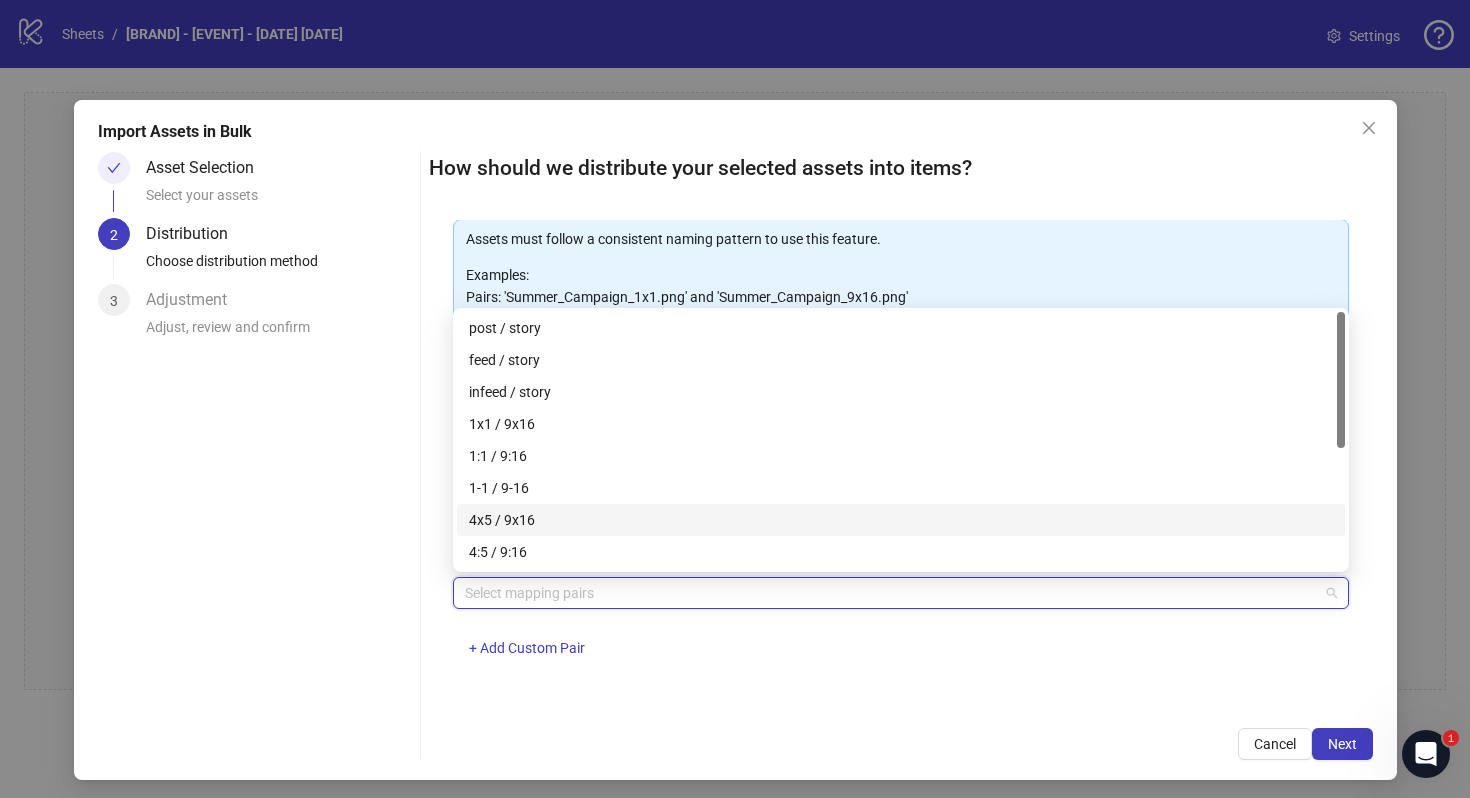 click on "4x5 / 9x16" at bounding box center (901, 520) 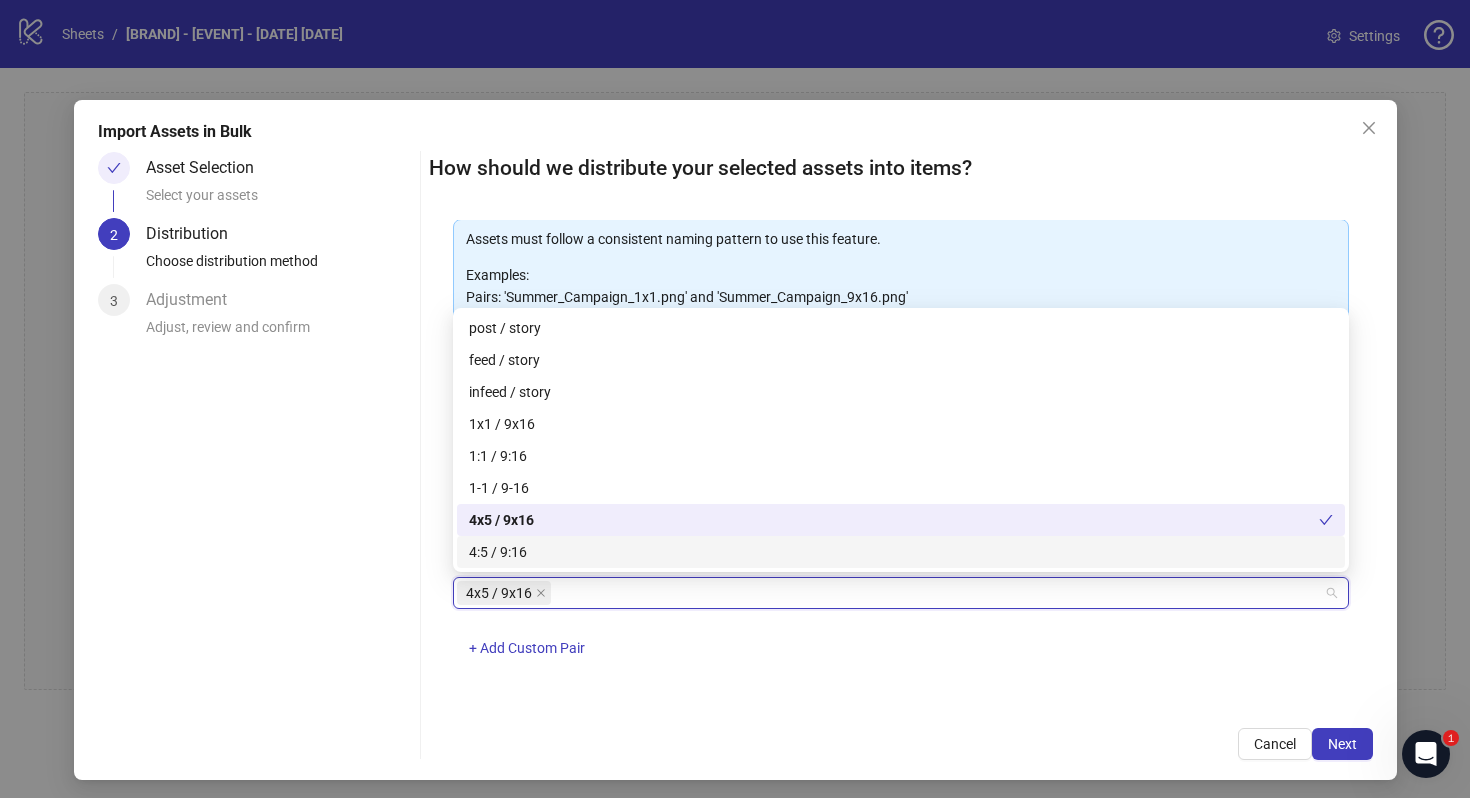 click on "How should we distribute your selected assets into items? One asset per item Group assets by name Assets must follow a consistent naming pattern to use this feature. Examples: Pairs: 'Summer_Campaign_1x1.png' and 'Summer_Campaign_9x16.png' Triples: 'Summer_Campaign_1x1.png', 'Summer_Campaign_9x16.png', and 'Summer_Campaign_16x9.png' Select one or more placement mappings below. We'll group matching assets together and create items using their common name. You can choose between: Pairs (e.g., '1x1 / 9x16') Triples (e.g., '1x1 / 9x16 / 16x9') Assets without matches will be created as separate items. Pairs 4x5 / 9x16   + Add Custom Pair Cancel Next" at bounding box center [901, 456] 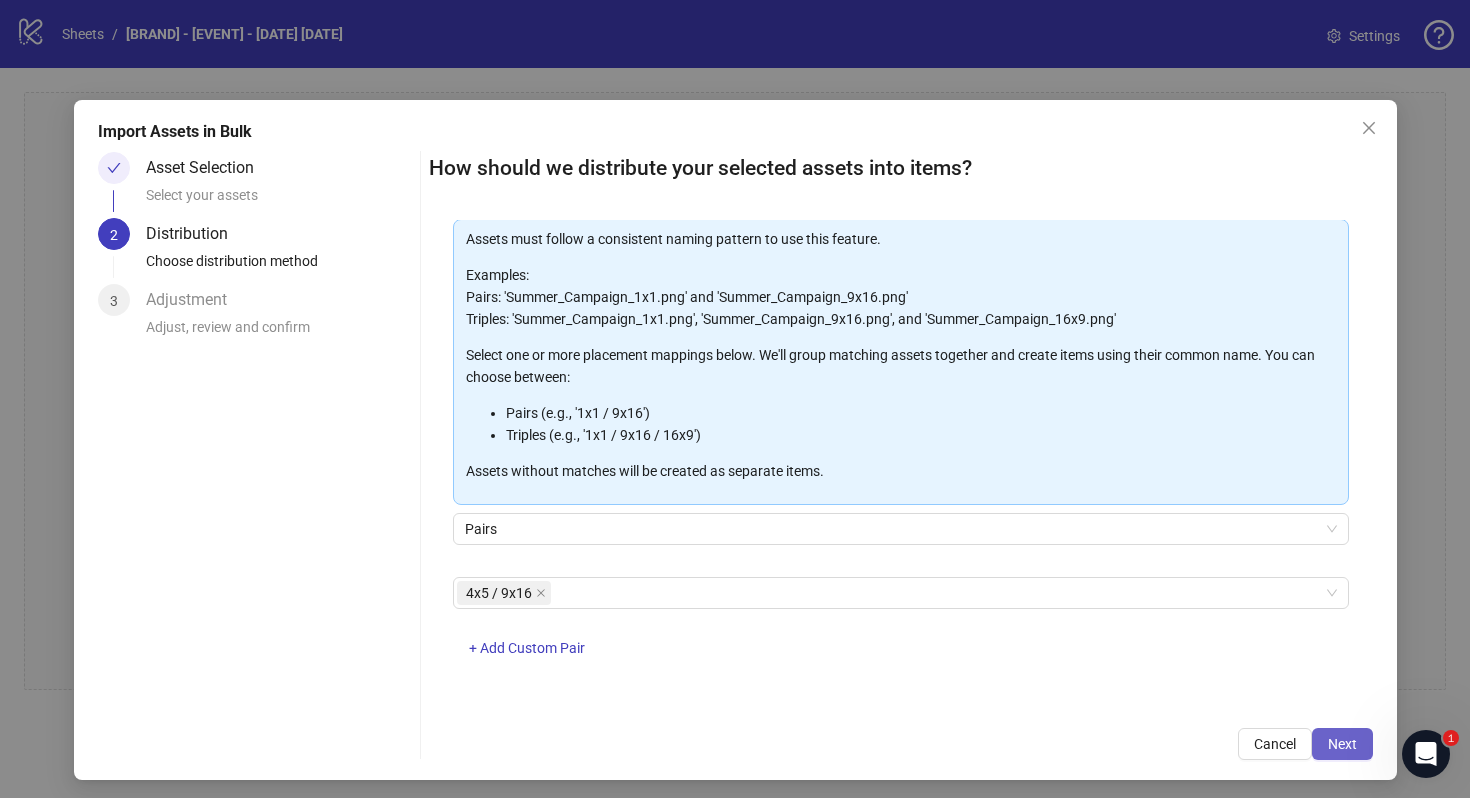 click on "Next" at bounding box center (1342, 744) 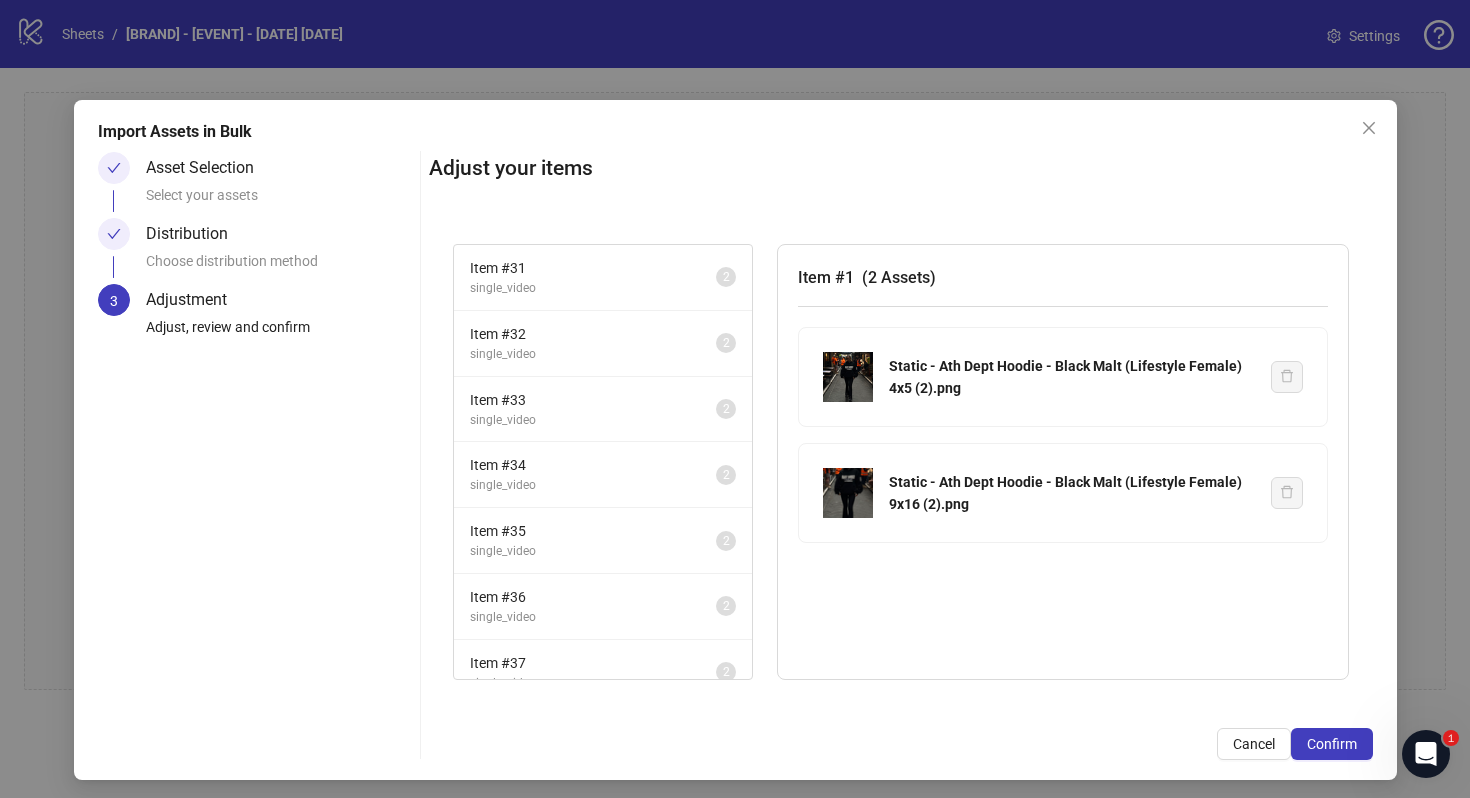 scroll, scrollTop: 2396, scrollLeft: 0, axis: vertical 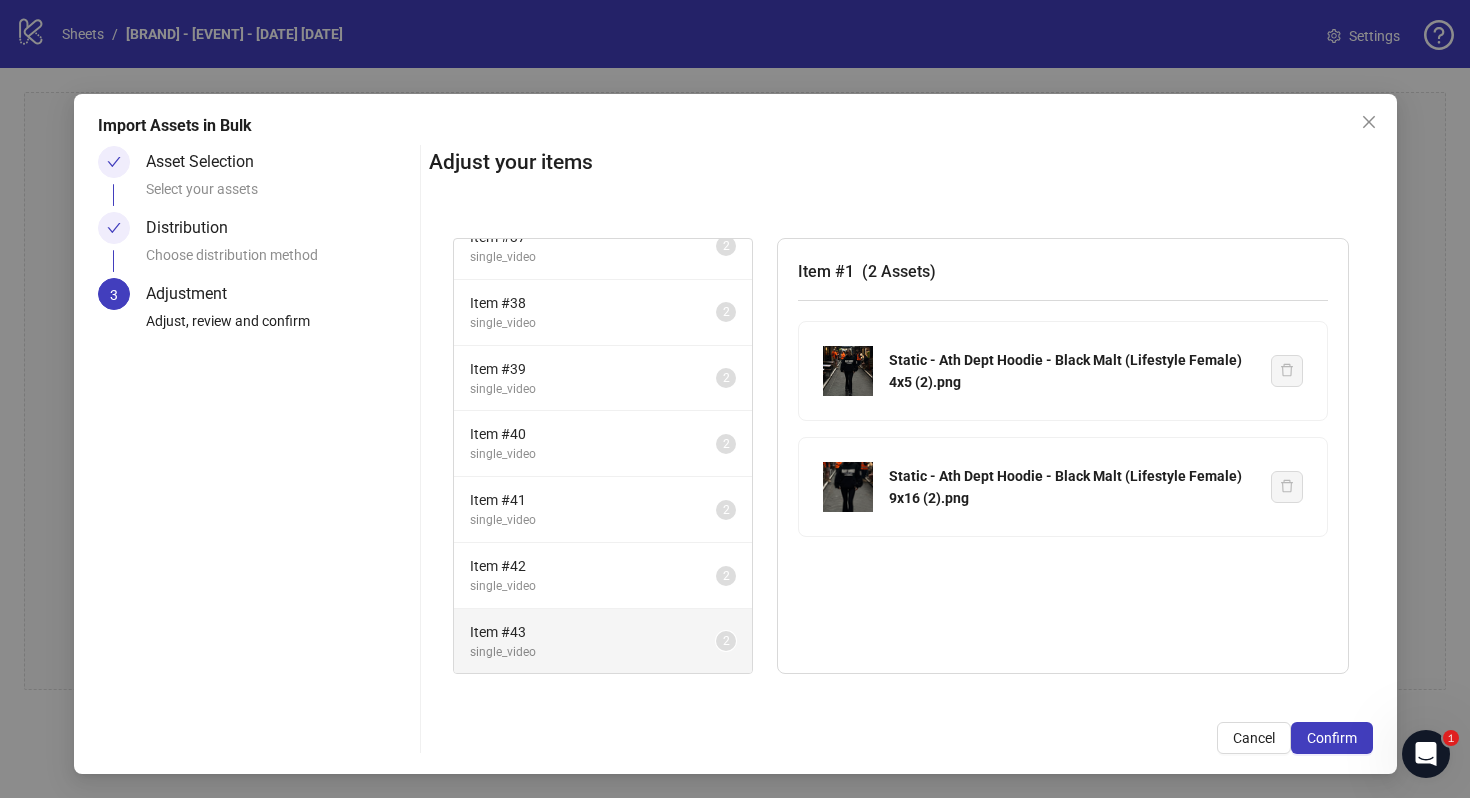 click on "Item # 43" at bounding box center (593, 632) 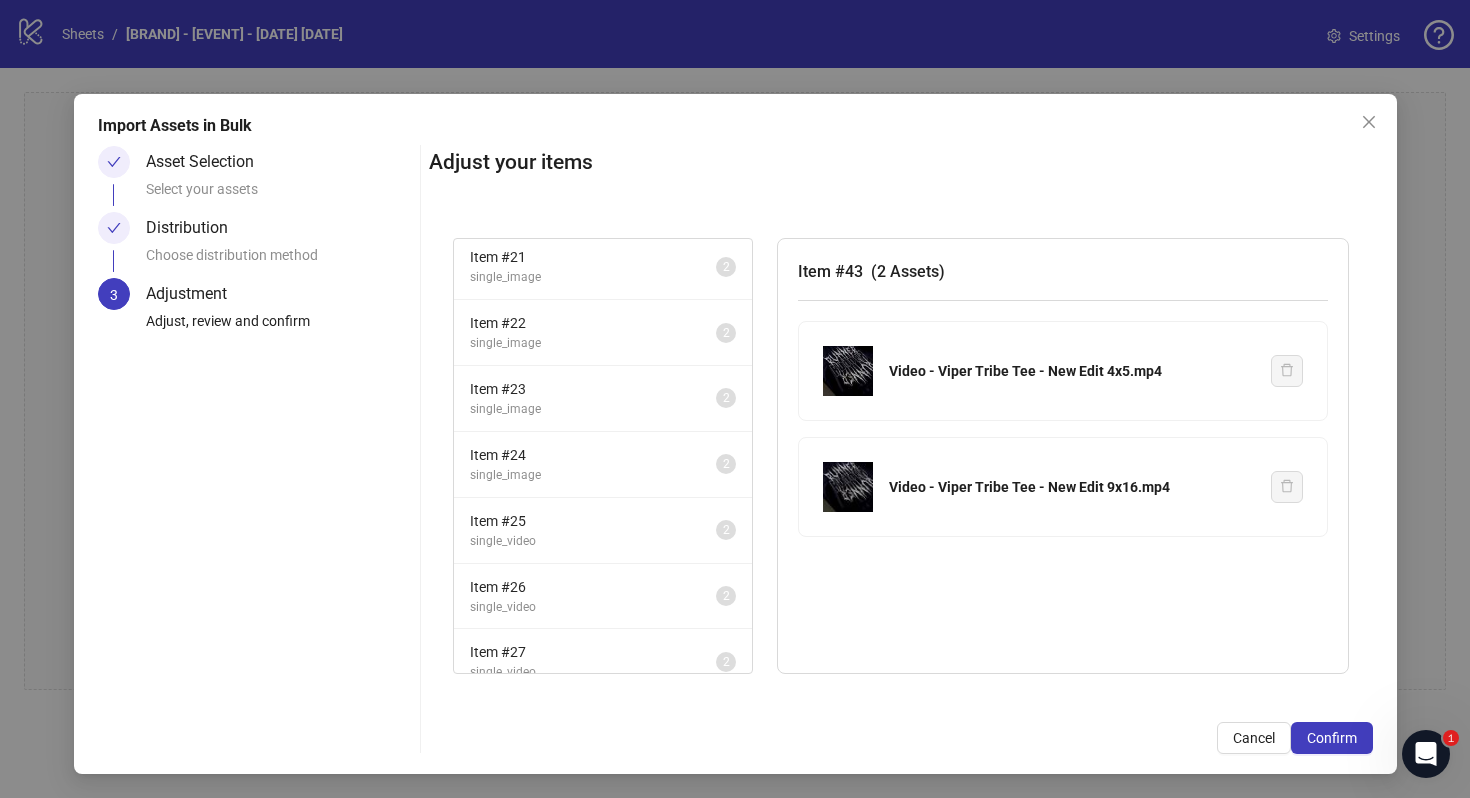 scroll, scrollTop: 0, scrollLeft: 0, axis: both 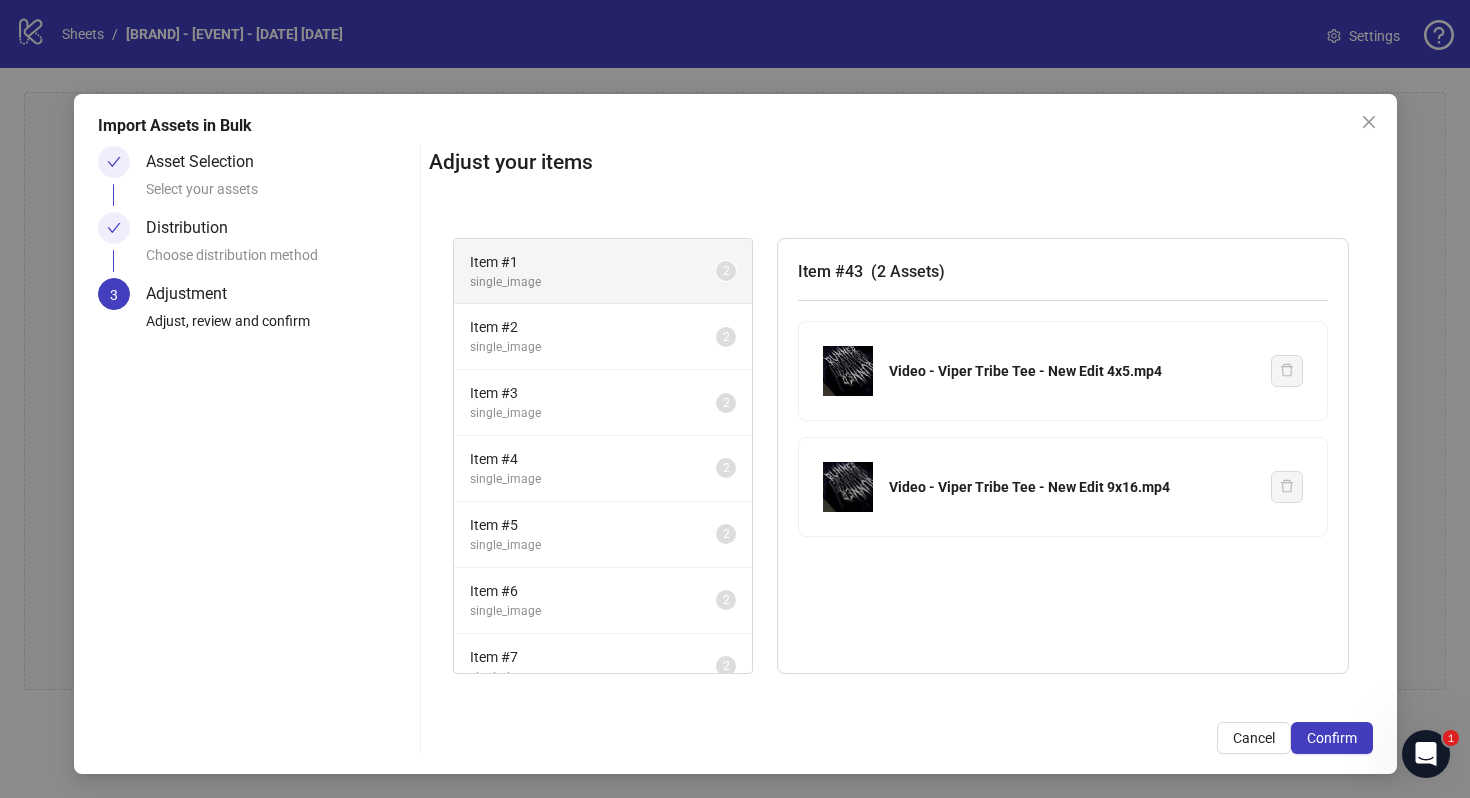 click on "Item # 1" at bounding box center [593, 262] 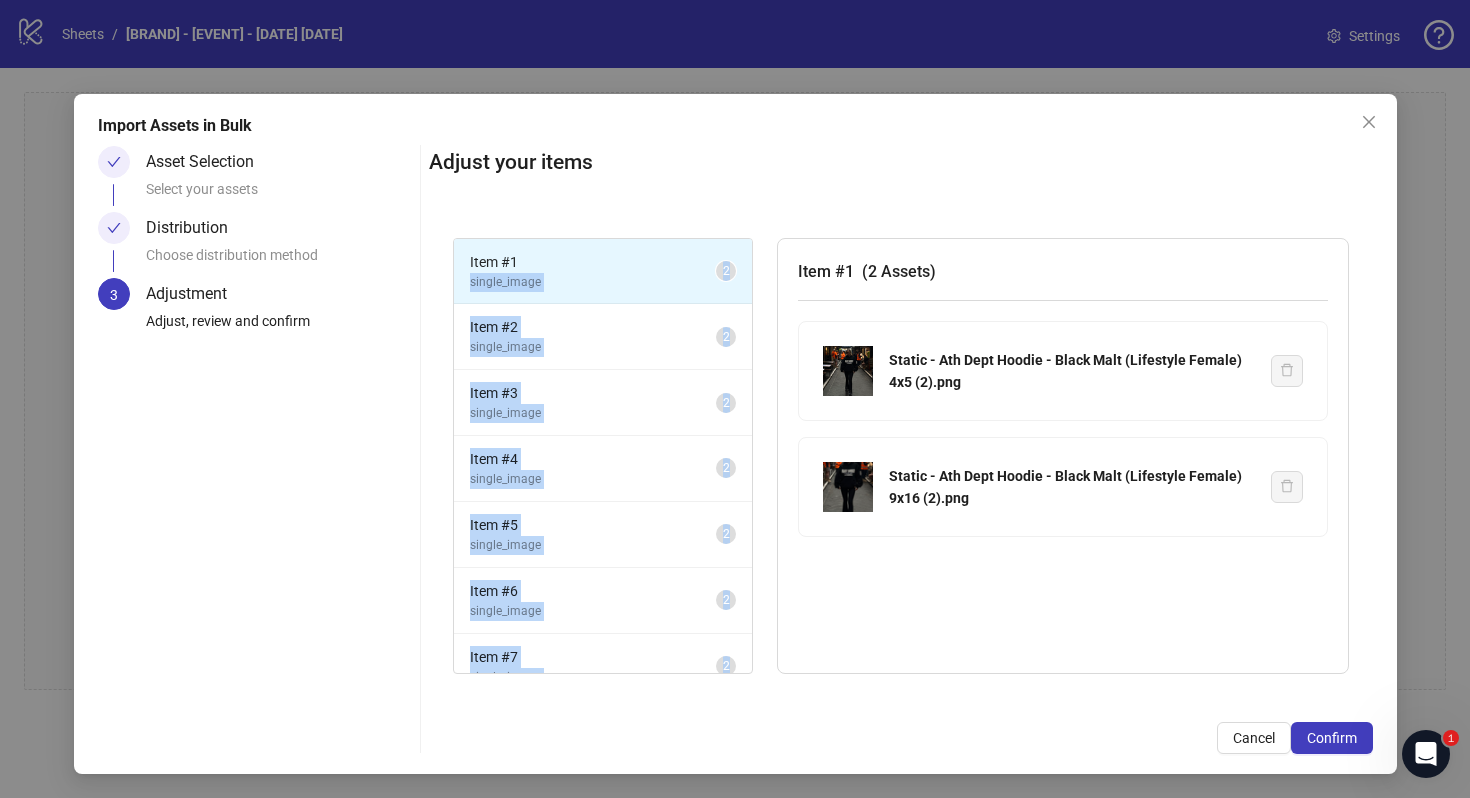 click on "Import Assets in Bulk Asset Selection Select your assets Distribution Choose distribution method 3 Adjustment Adjust, review and confirm Adjust your items Item # 1 single_image 2 Item # 2 single_image 2 Item # 3 single_image 2 Item # 4 single_image 2 Item # 5 single_image 2 Item # 6 single_image 2 Item # 7 single_image 2 Item # 8 single_image 2 Item # 9 single_image 2 Item # 10 single_image 2 Item # 11 single_image 2 Item # 12 single_image 2 Item # 13 single_image 2 Item # 14 single_image 2 Item # 15 single_image 2 Item # 16 single_image 2 Item # 17 single_image 2 Item # 18 single_image 2 Item # 19 single_image 2 Item # 20 single_image 2 Item # 21 single_image 2 Item # 22 single_image 2 Item # 23 single_image 2 Item # 24 single_image 2 Item # 25 single_video 2 Item # 26 single_video 2 Item # 27 single_video 2 Item # 28 single_video 2 Item # 29 single_video 2 Item # 30 single_video 2 Item # 31 single_video 2 Item # 32 single_video 2 Item # 33 single_video 2 Item # 34 single_video 2 Item # 35 single_video 2 36" at bounding box center (735, 434) 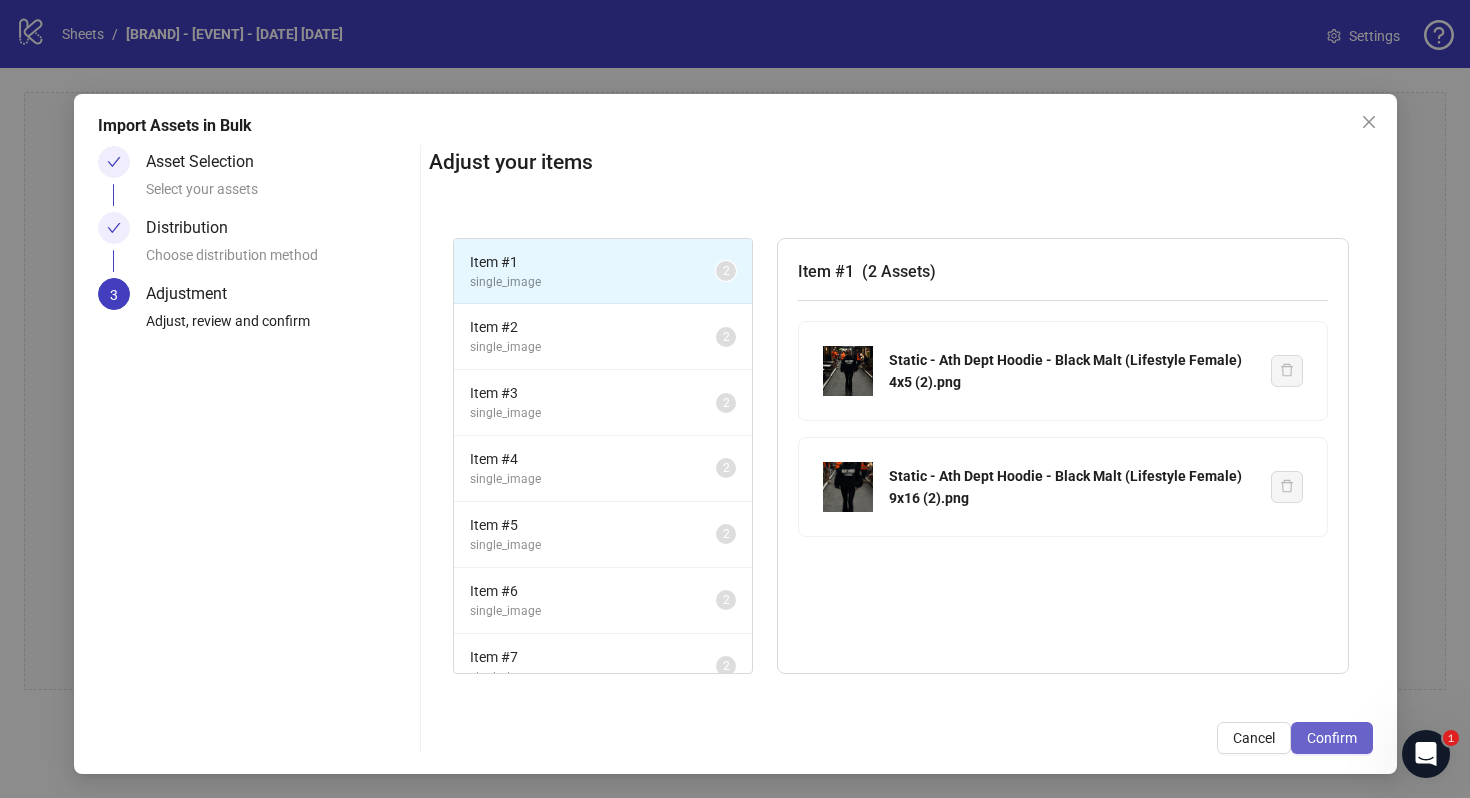 click on "Confirm" at bounding box center [1332, 738] 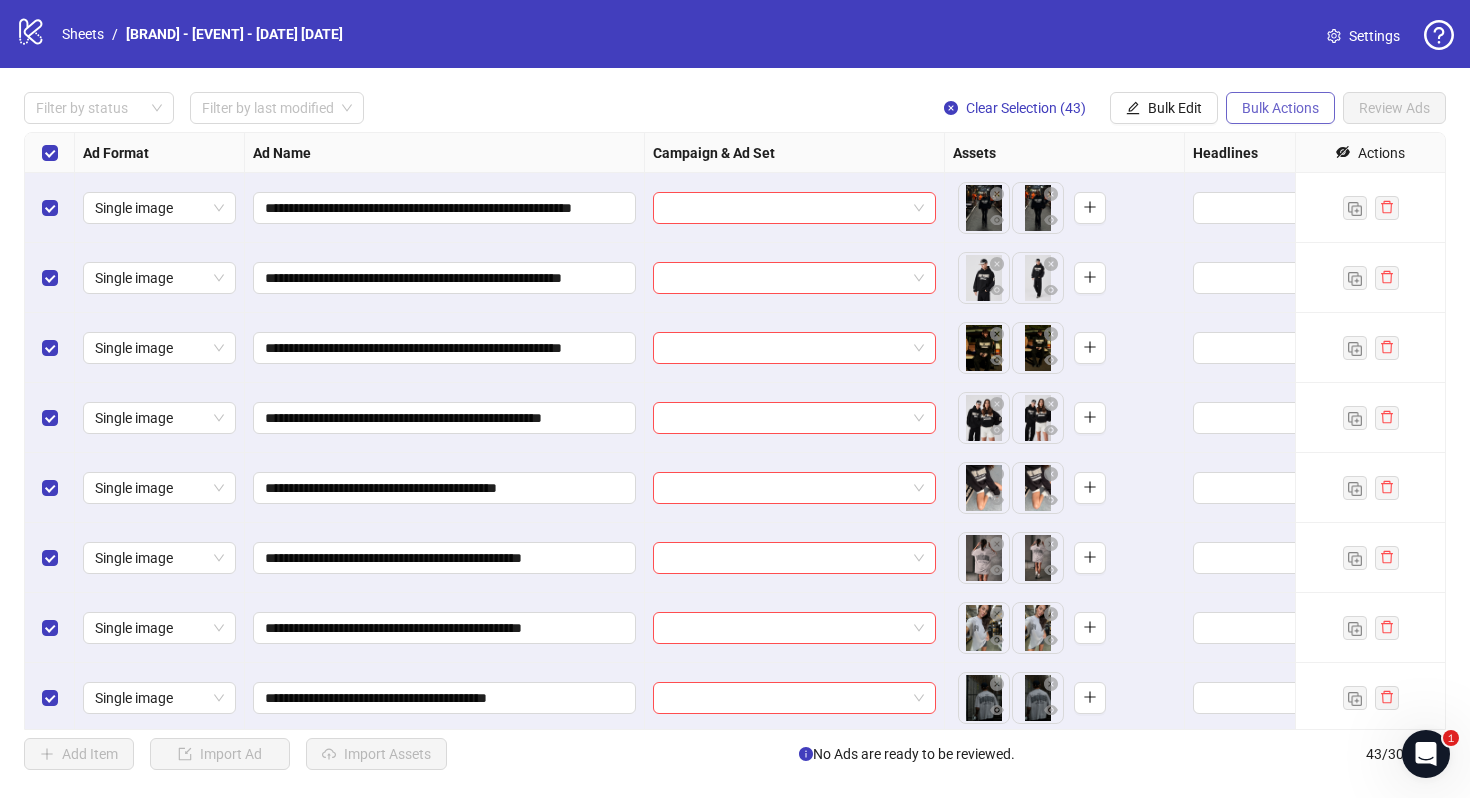 click on "Bulk Actions" at bounding box center (1280, 108) 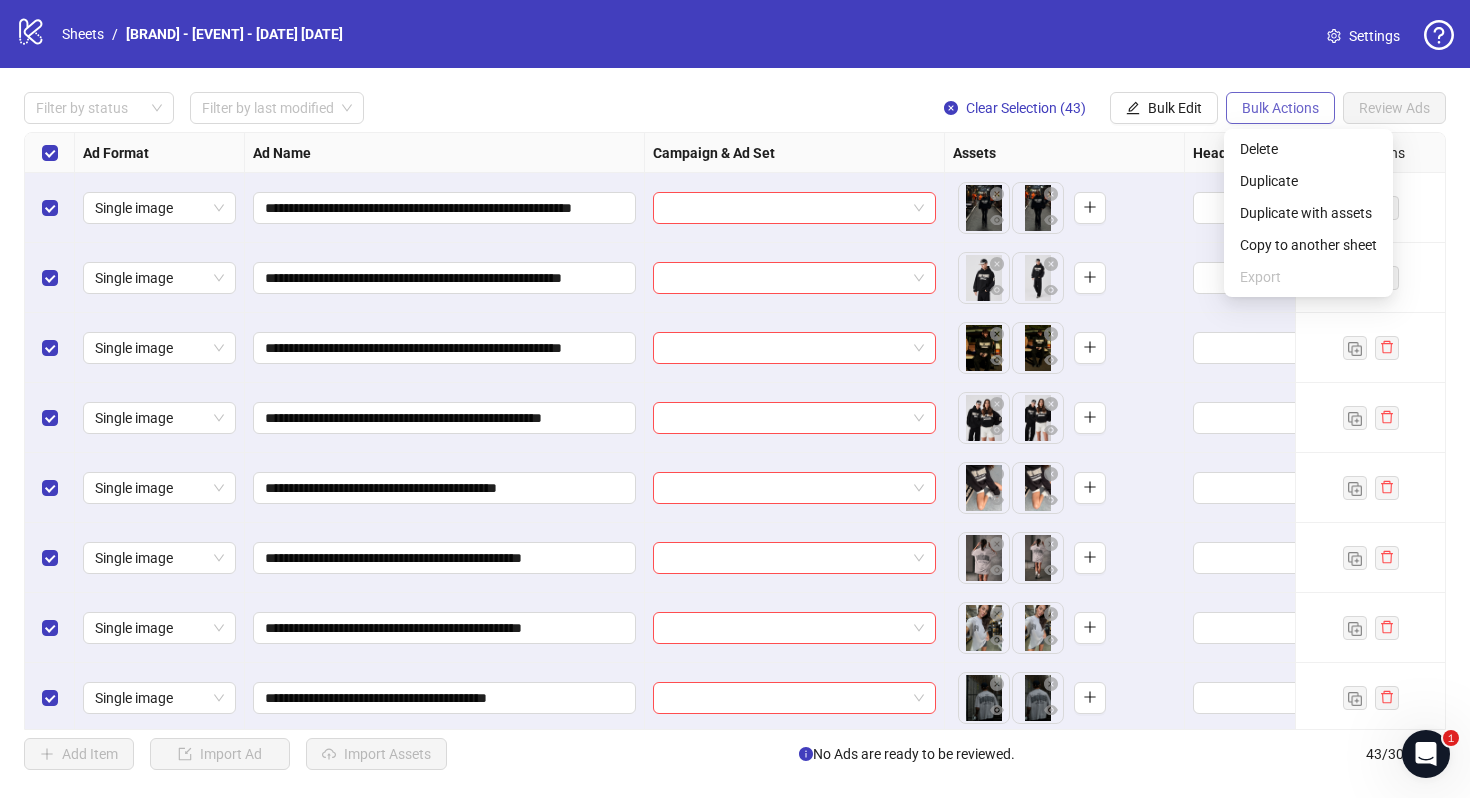 click on "Bulk Actions" at bounding box center [1280, 108] 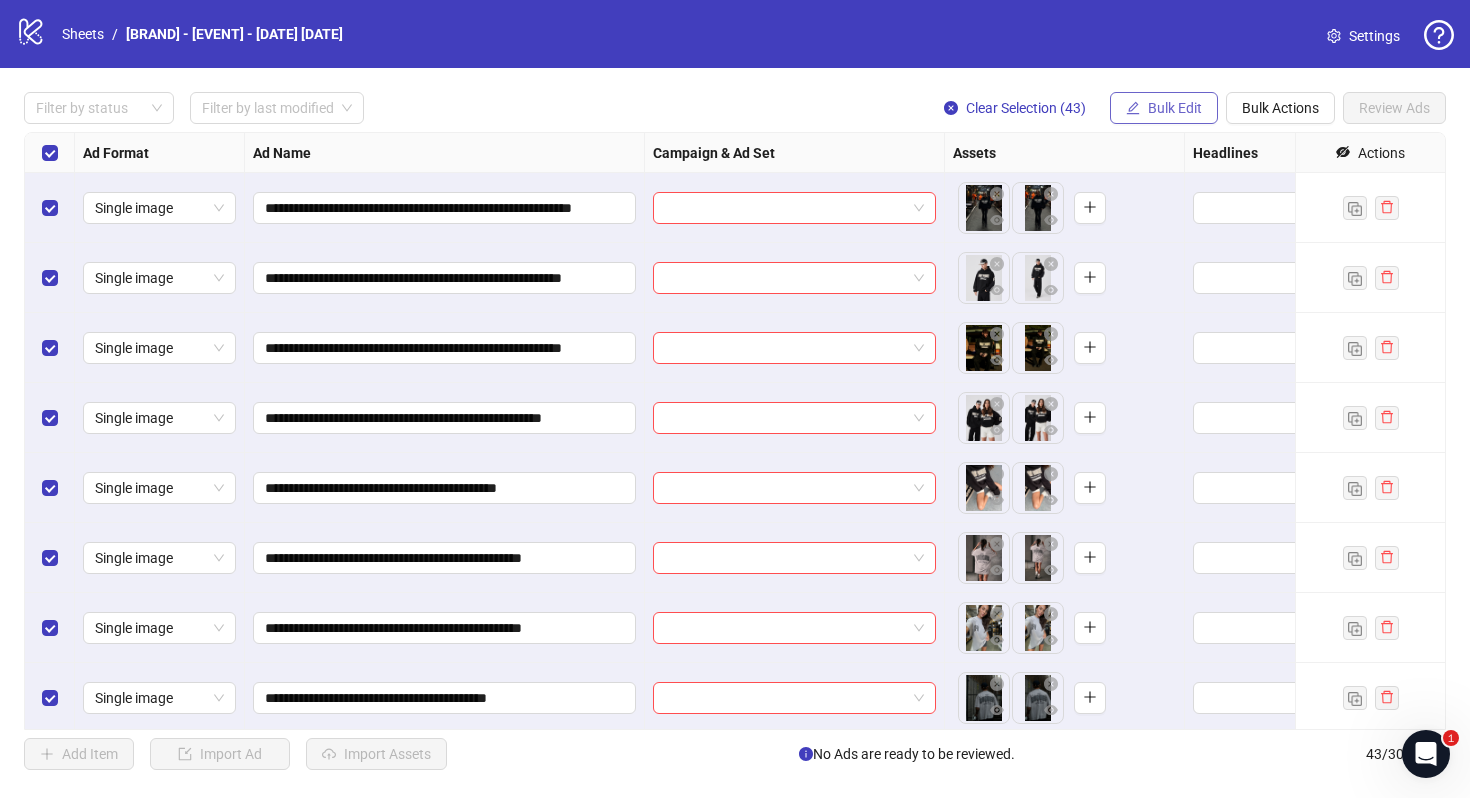 click on "Bulk Edit" at bounding box center [1175, 108] 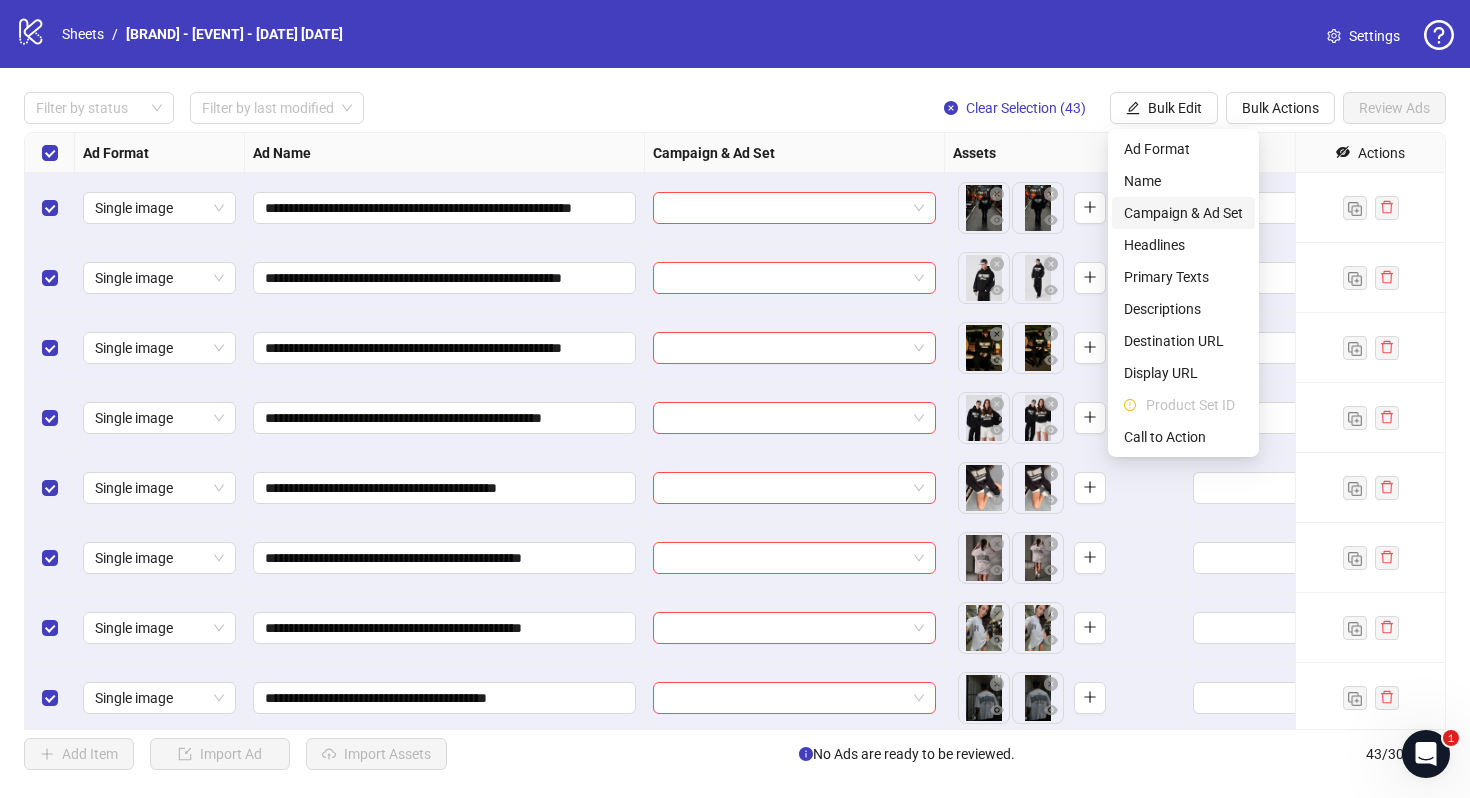 click on "Campaign & Ad Set" at bounding box center (1183, 213) 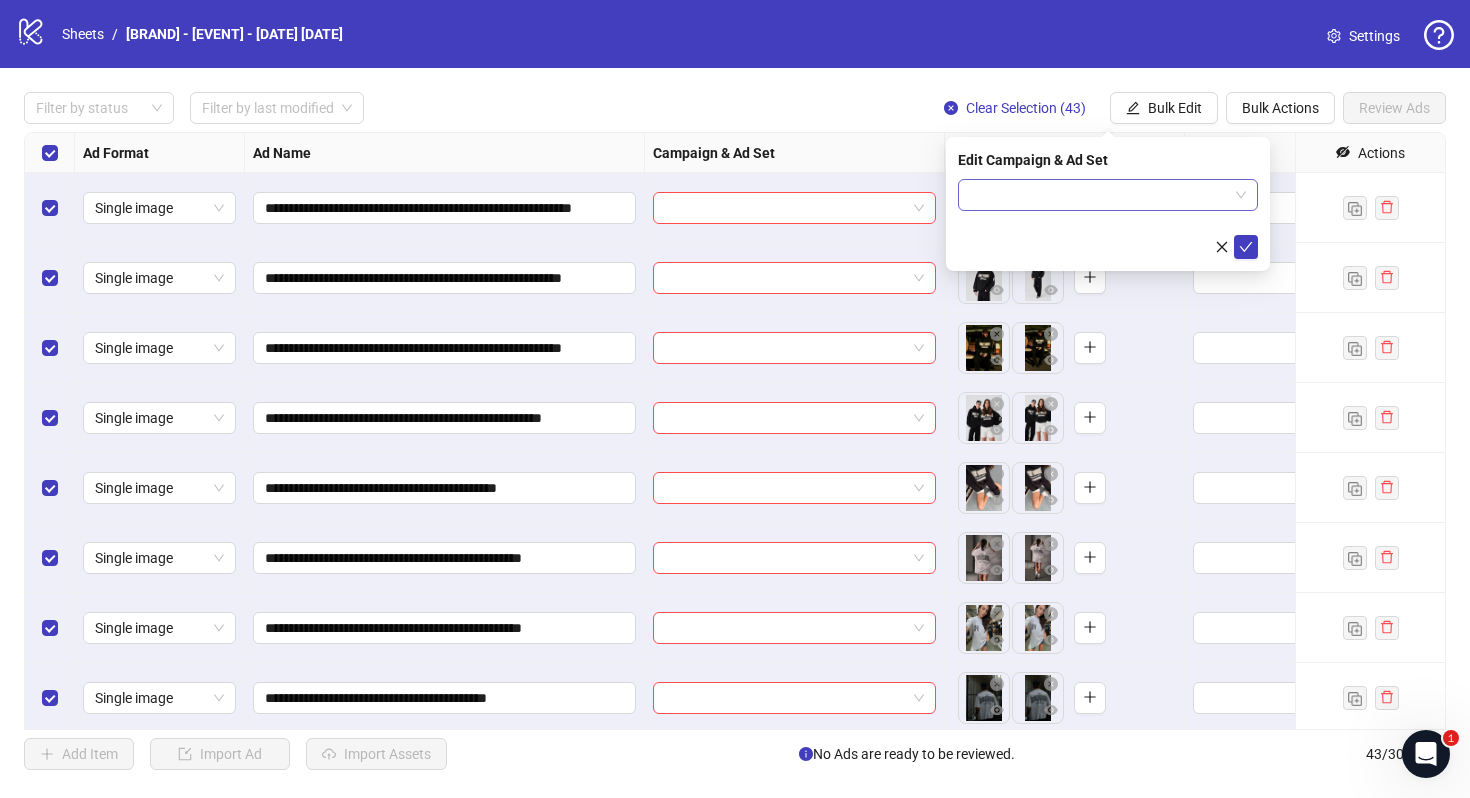 click at bounding box center (1099, 195) 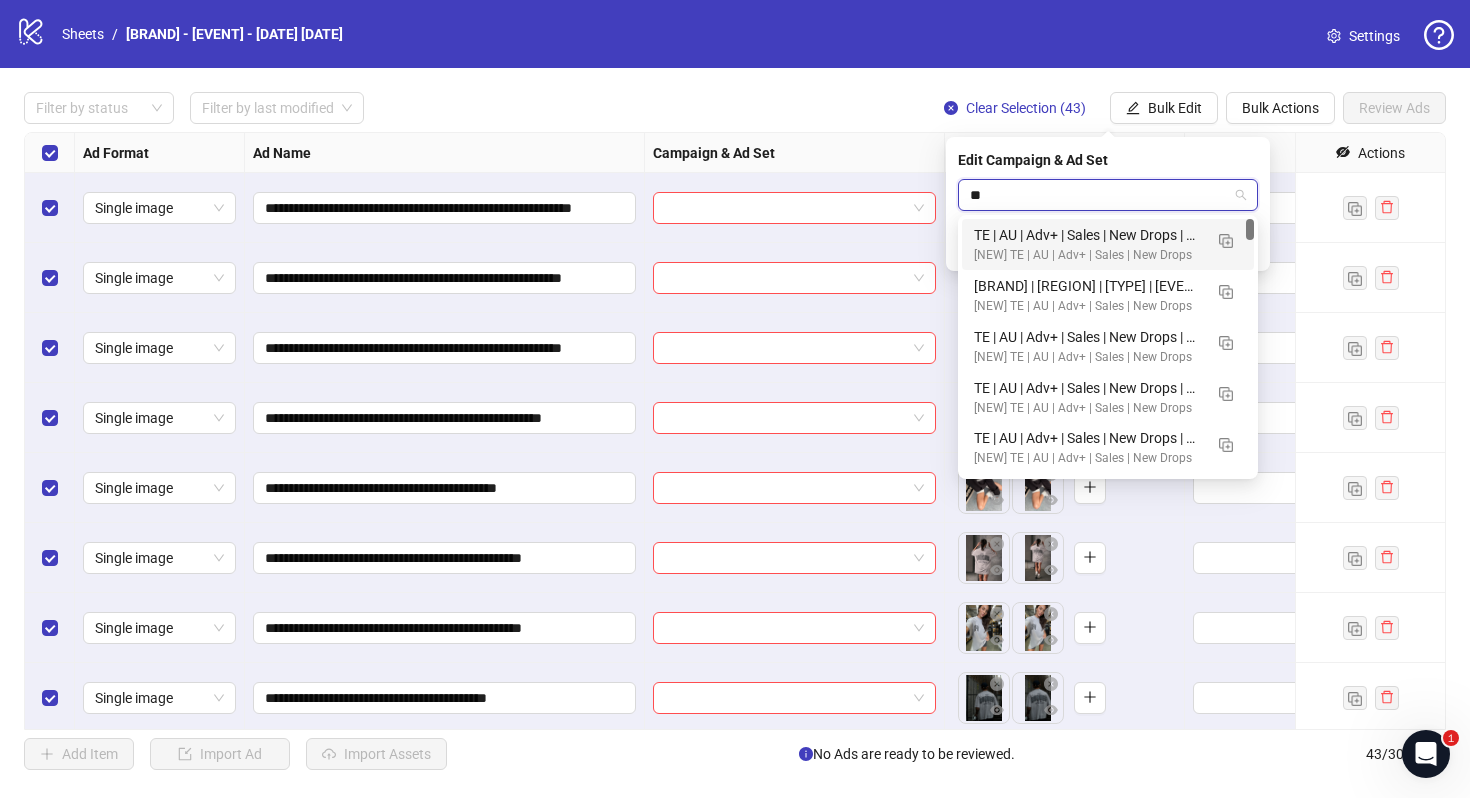 type on "*" 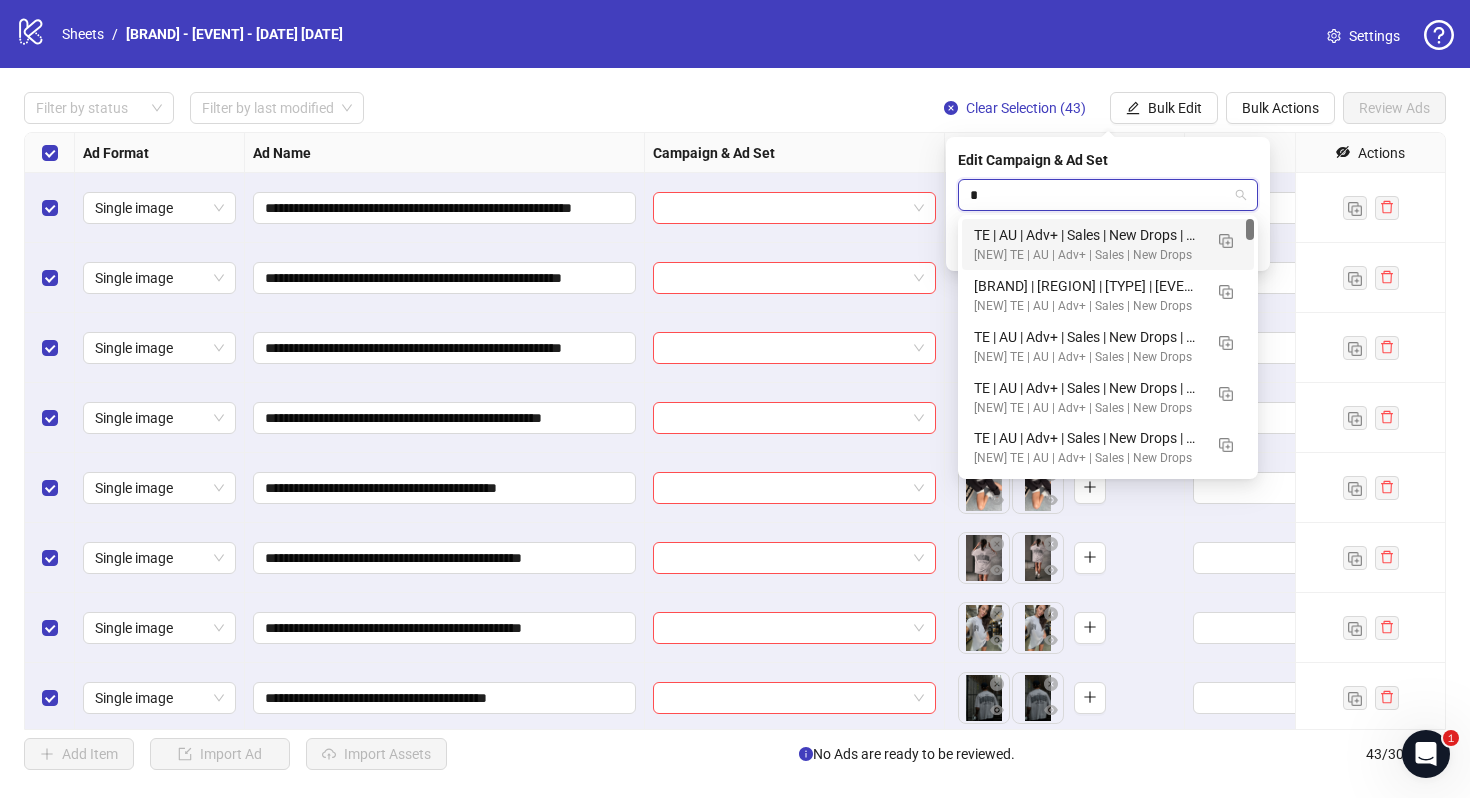 type 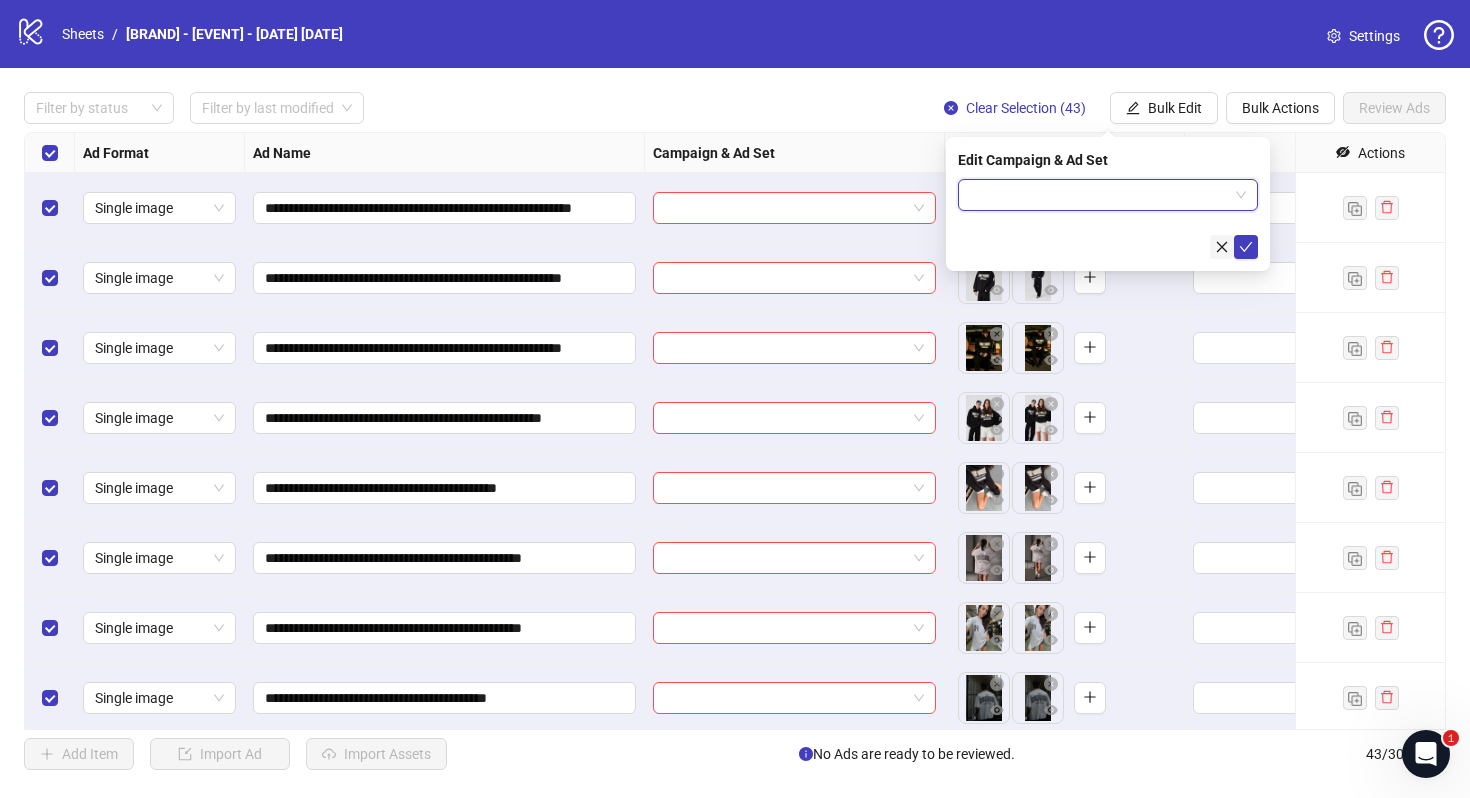 click 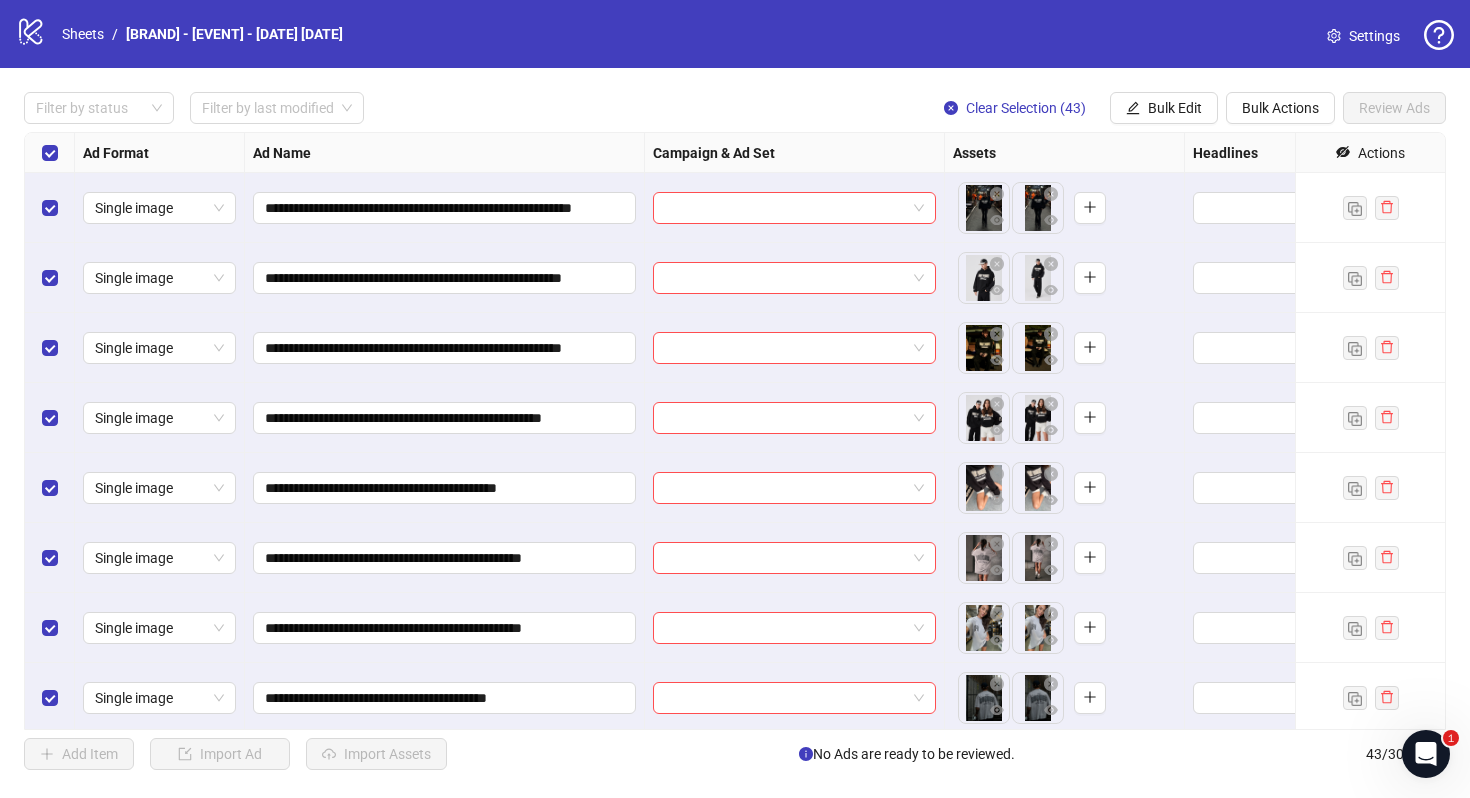 click on "**********" at bounding box center [735, 431] 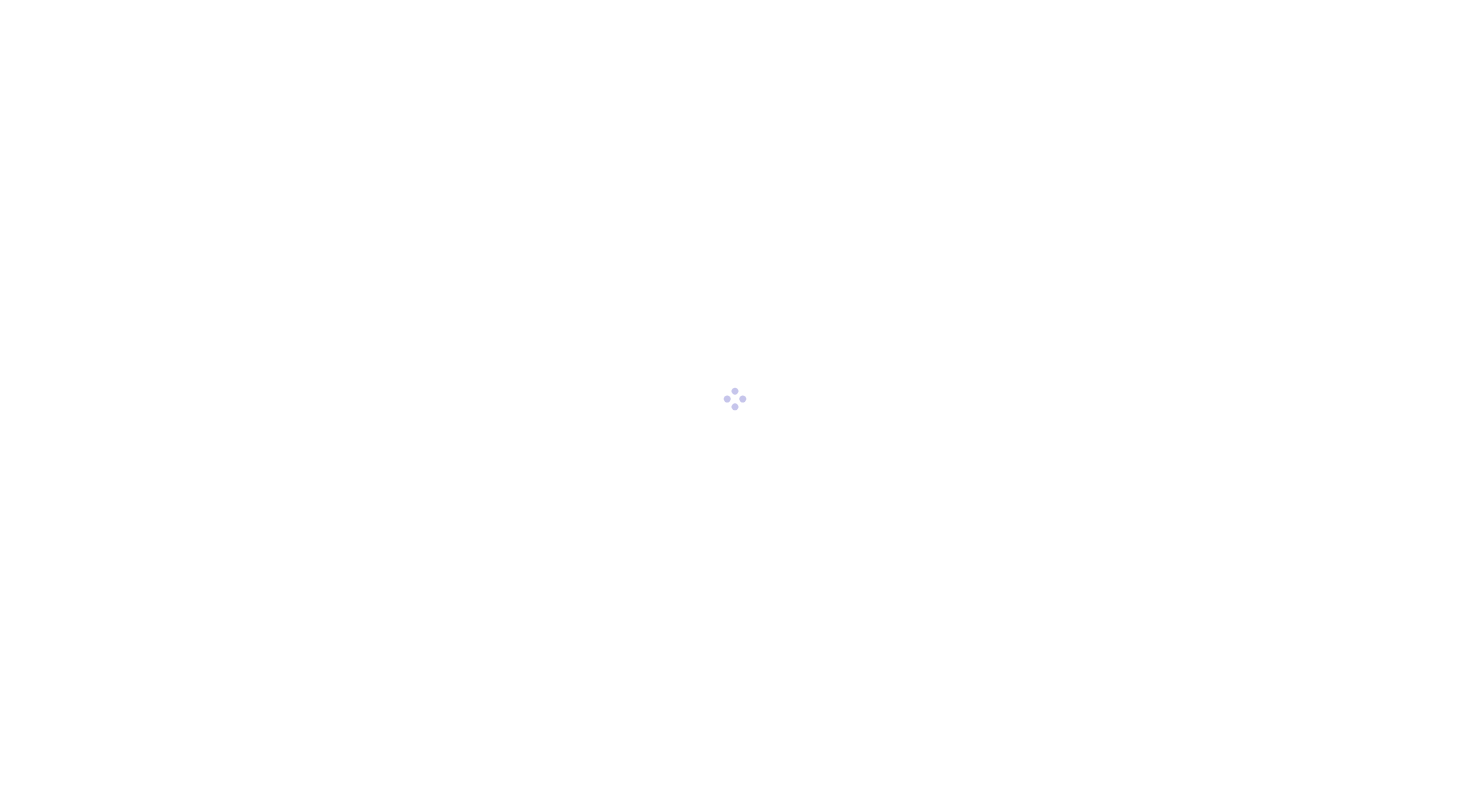 scroll, scrollTop: 0, scrollLeft: 0, axis: both 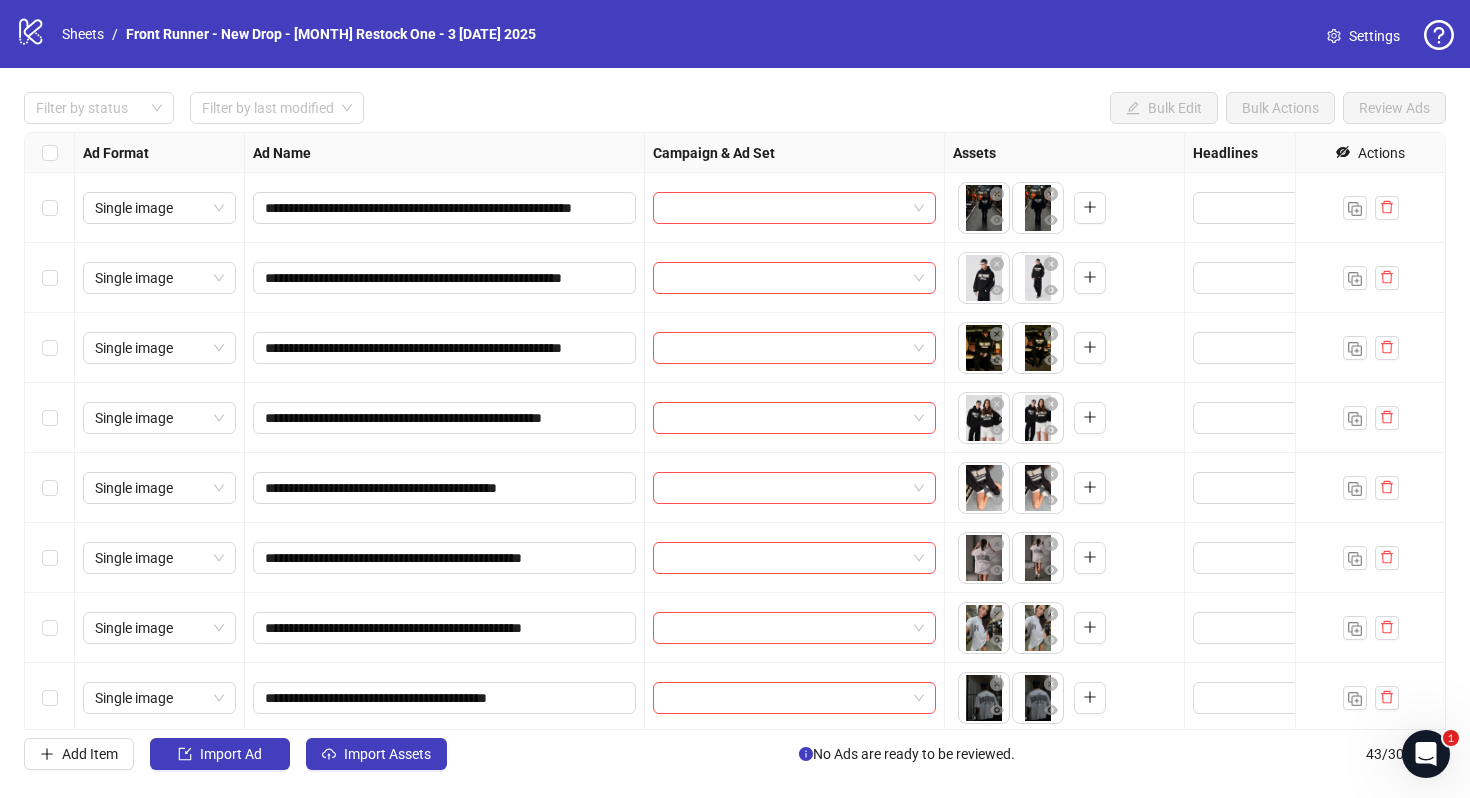 click on "Filter by status Filter by last modified Bulk Edit Bulk Actions Review Ads" at bounding box center [735, 108] 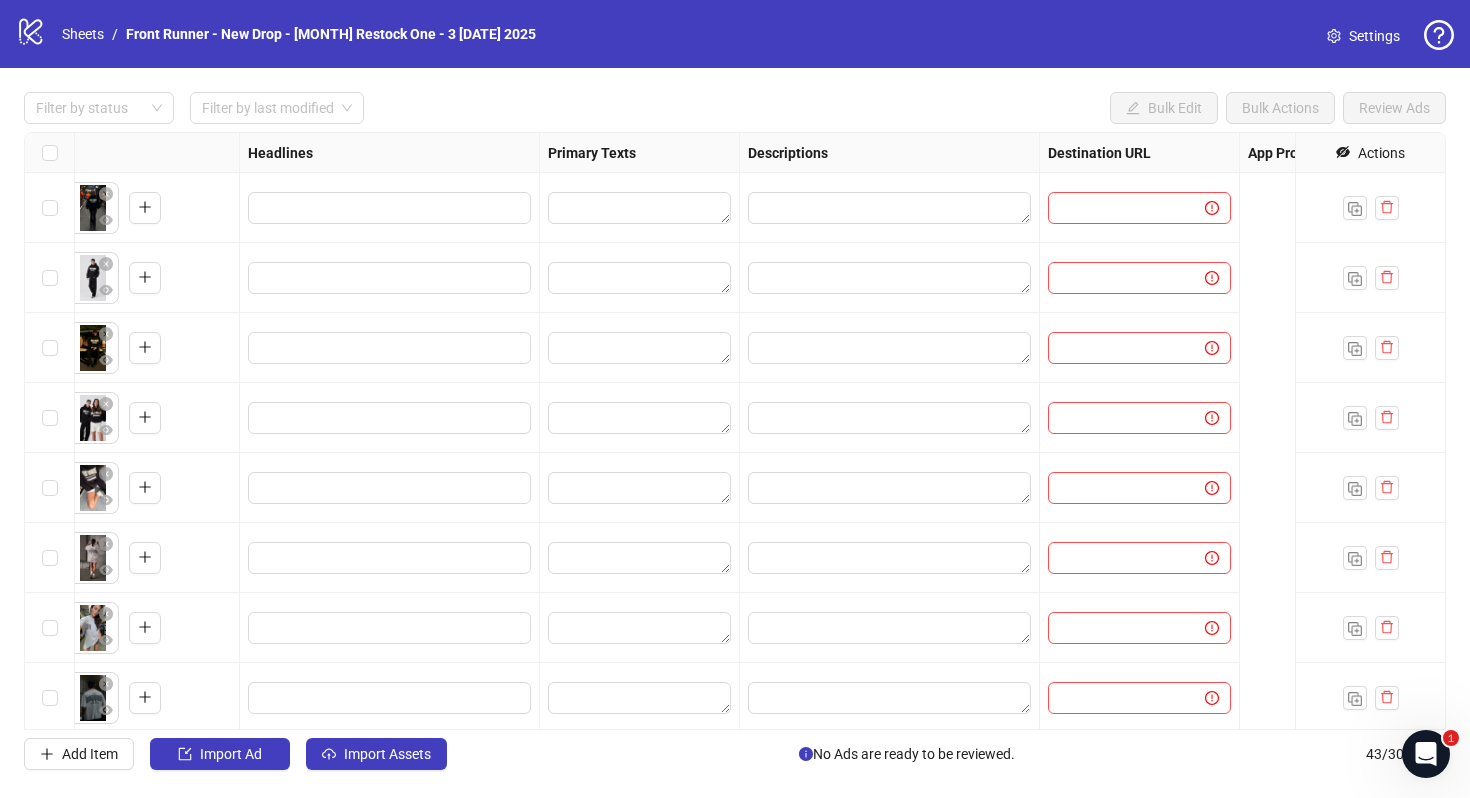 scroll, scrollTop: 0, scrollLeft: 0, axis: both 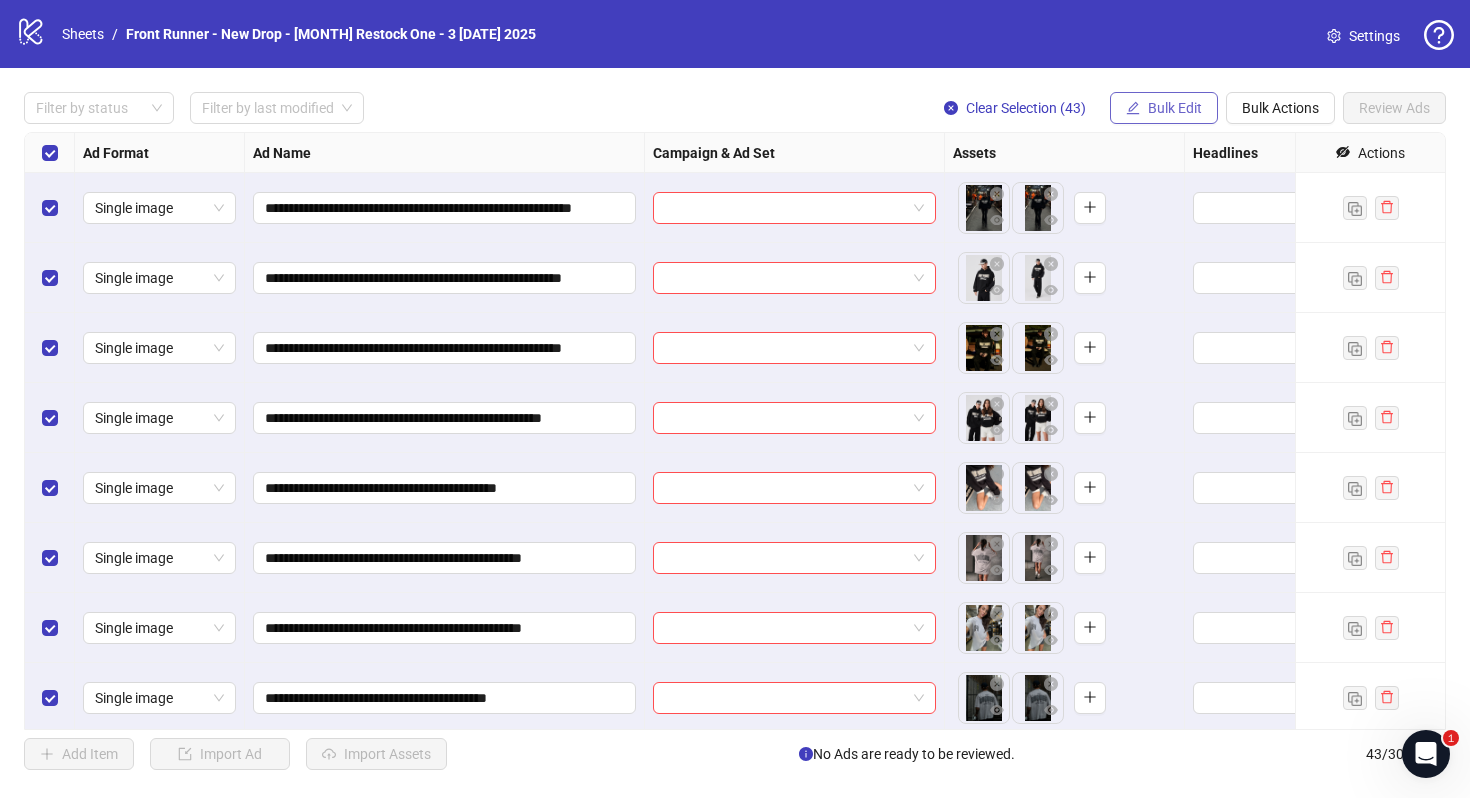click on "Bulk Edit" at bounding box center (1164, 108) 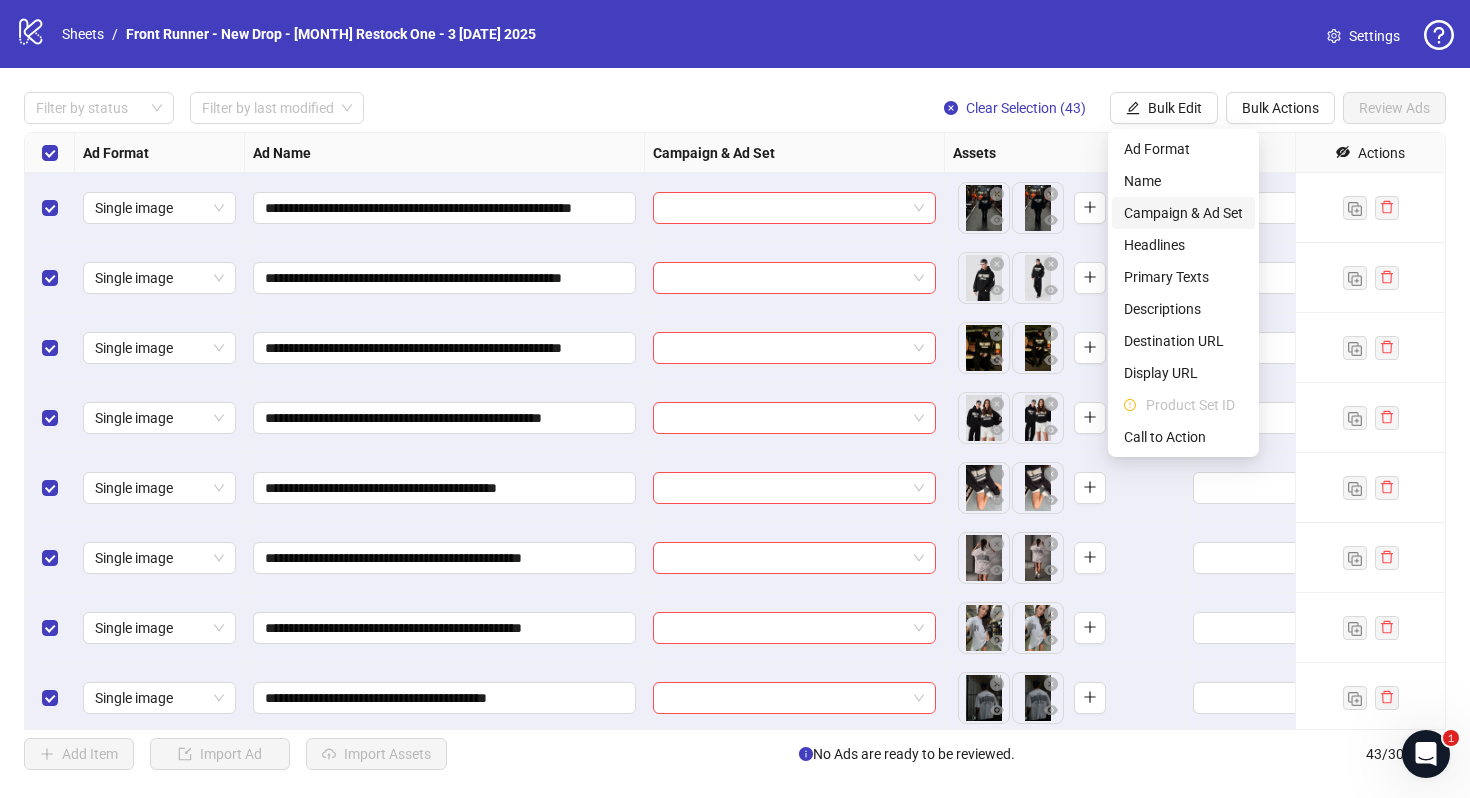 click on "Campaign & Ad Set" at bounding box center (1183, 213) 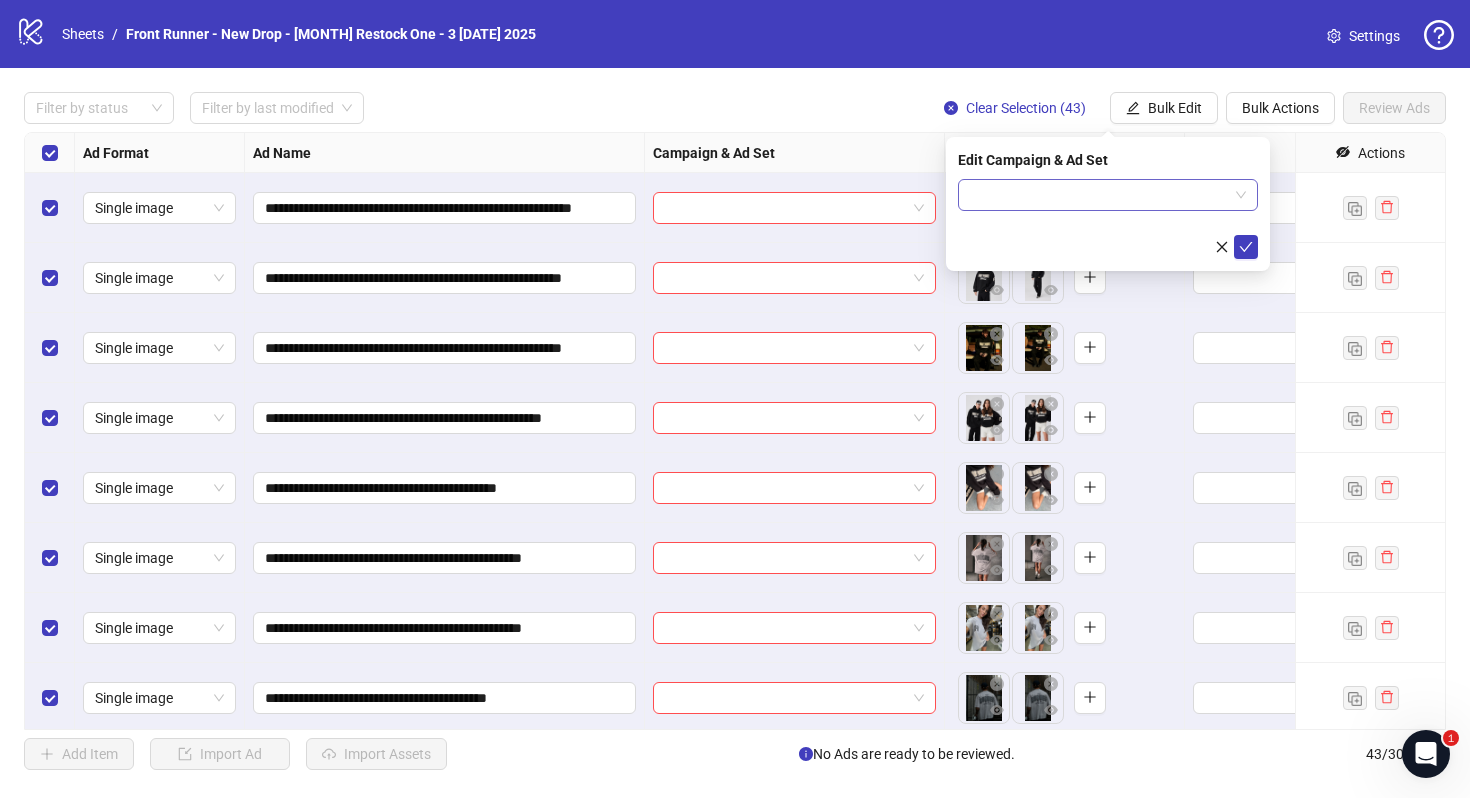 click at bounding box center (1099, 195) 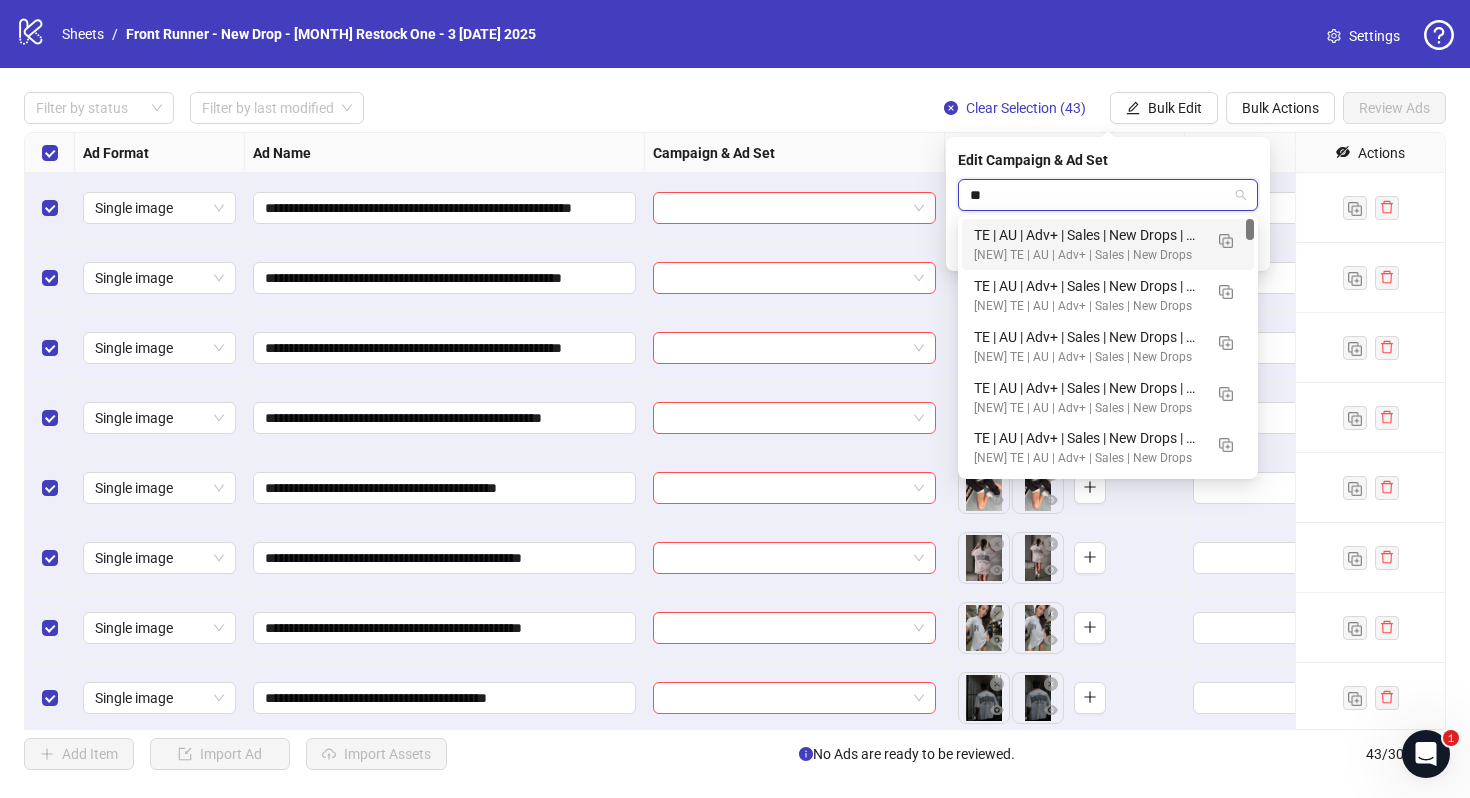 type on "***" 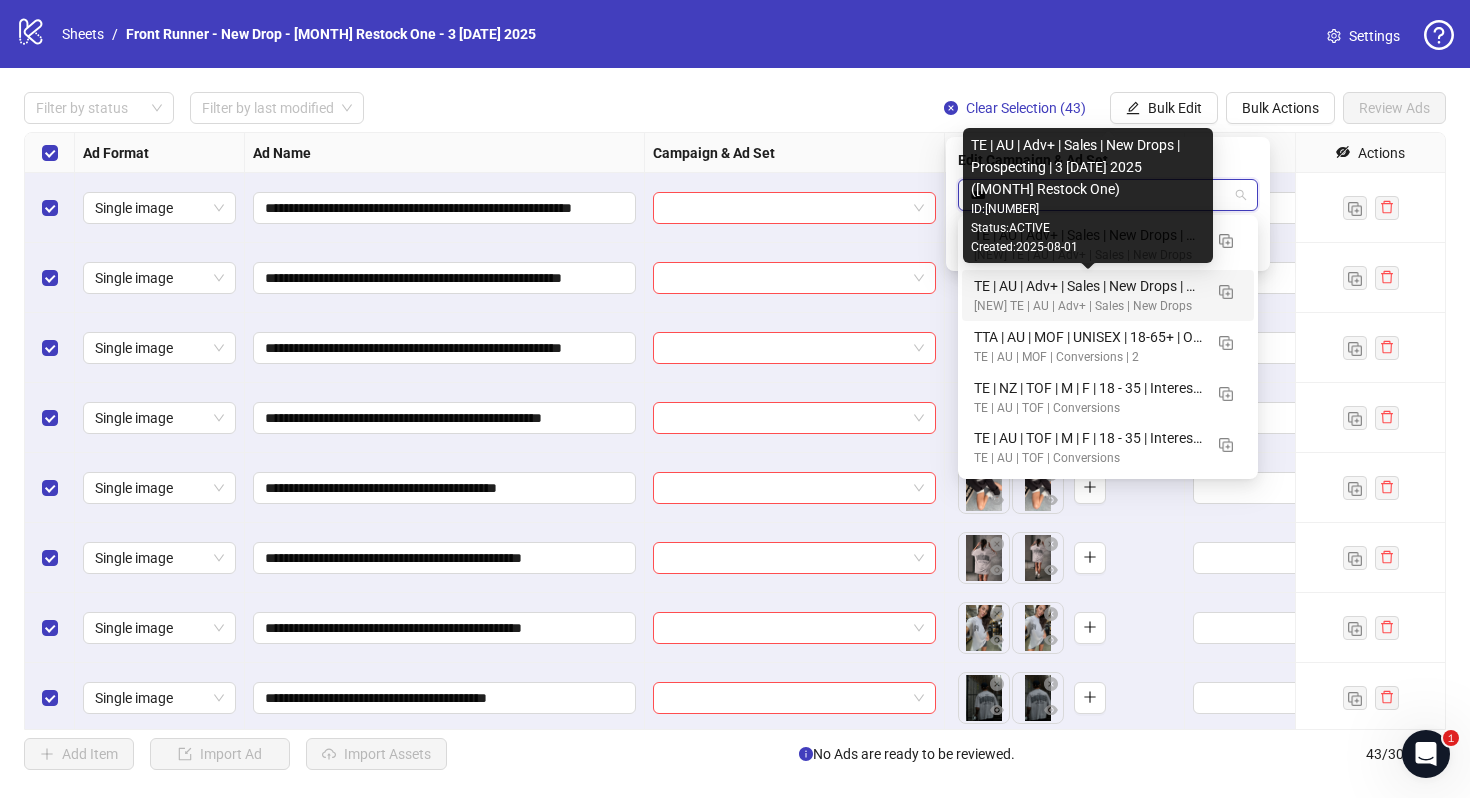 click on "TE | AU | Adv+ | Sales | New Drops | Prospecting | 3 [DATE] 2025 ([MONTH] Restock One)" at bounding box center [1088, 286] 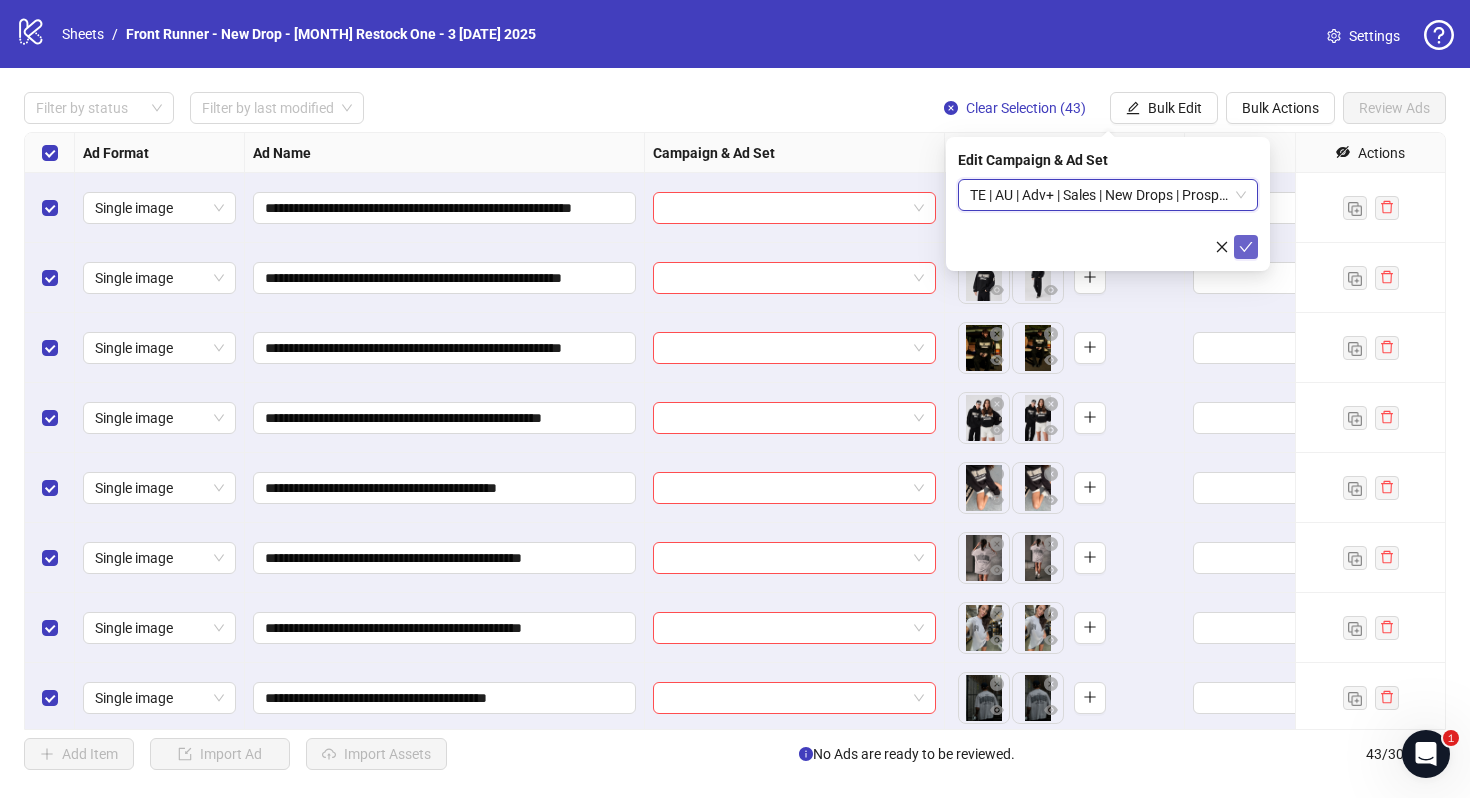 click 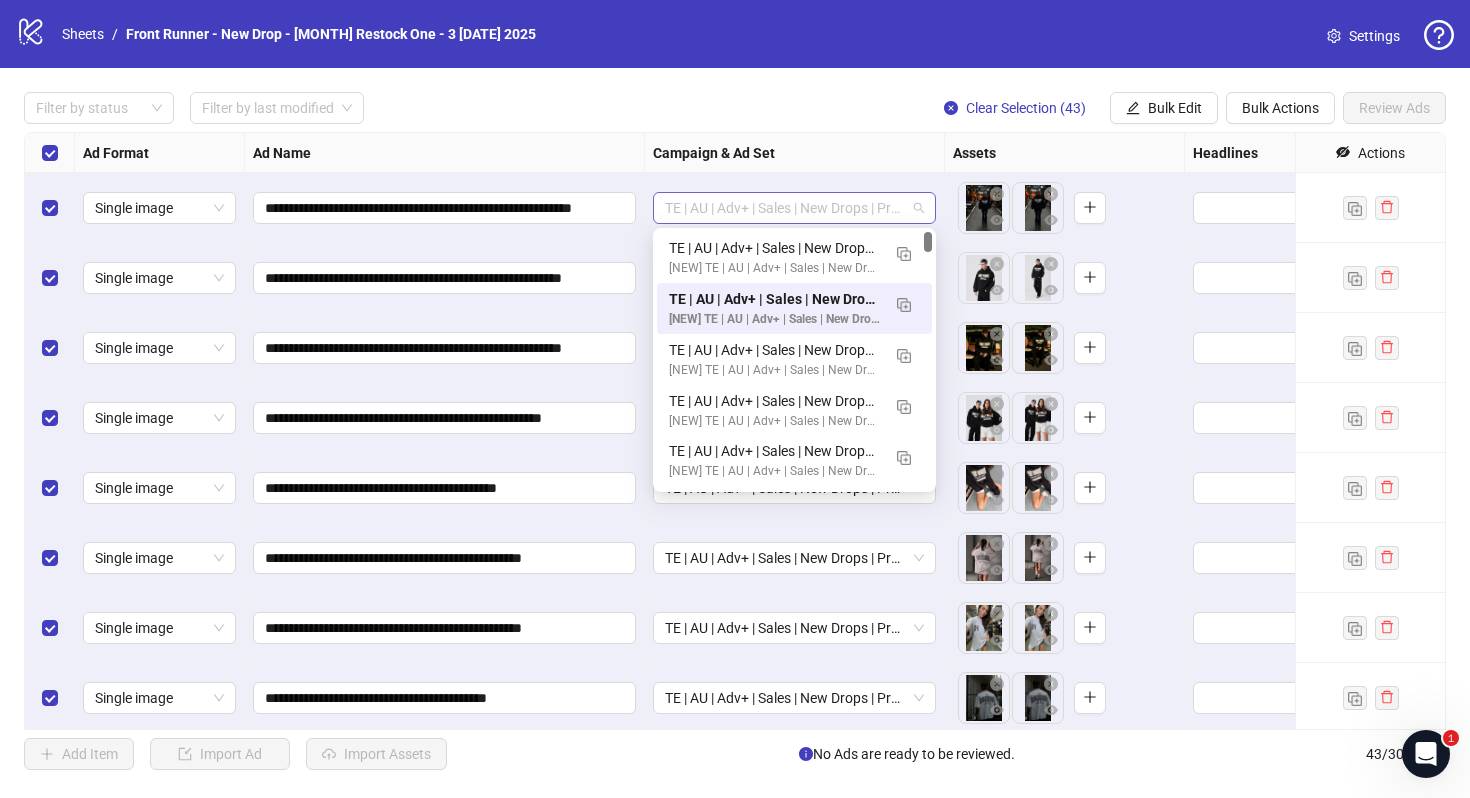 drag, startPoint x: 666, startPoint y: 216, endPoint x: 795, endPoint y: 200, distance: 129.98846 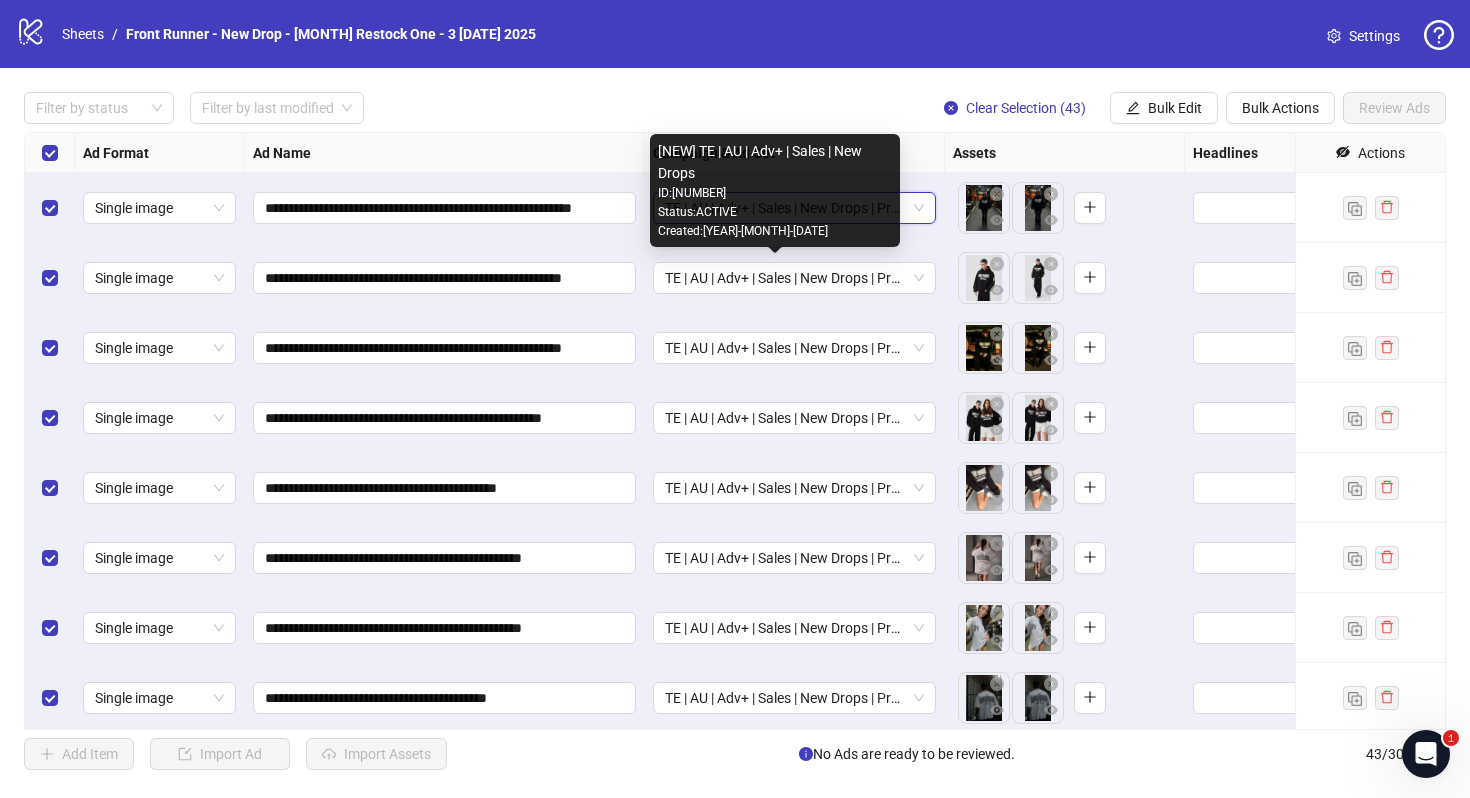 drag, startPoint x: 701, startPoint y: 174, endPoint x: 656, endPoint y: 139, distance: 57.00877 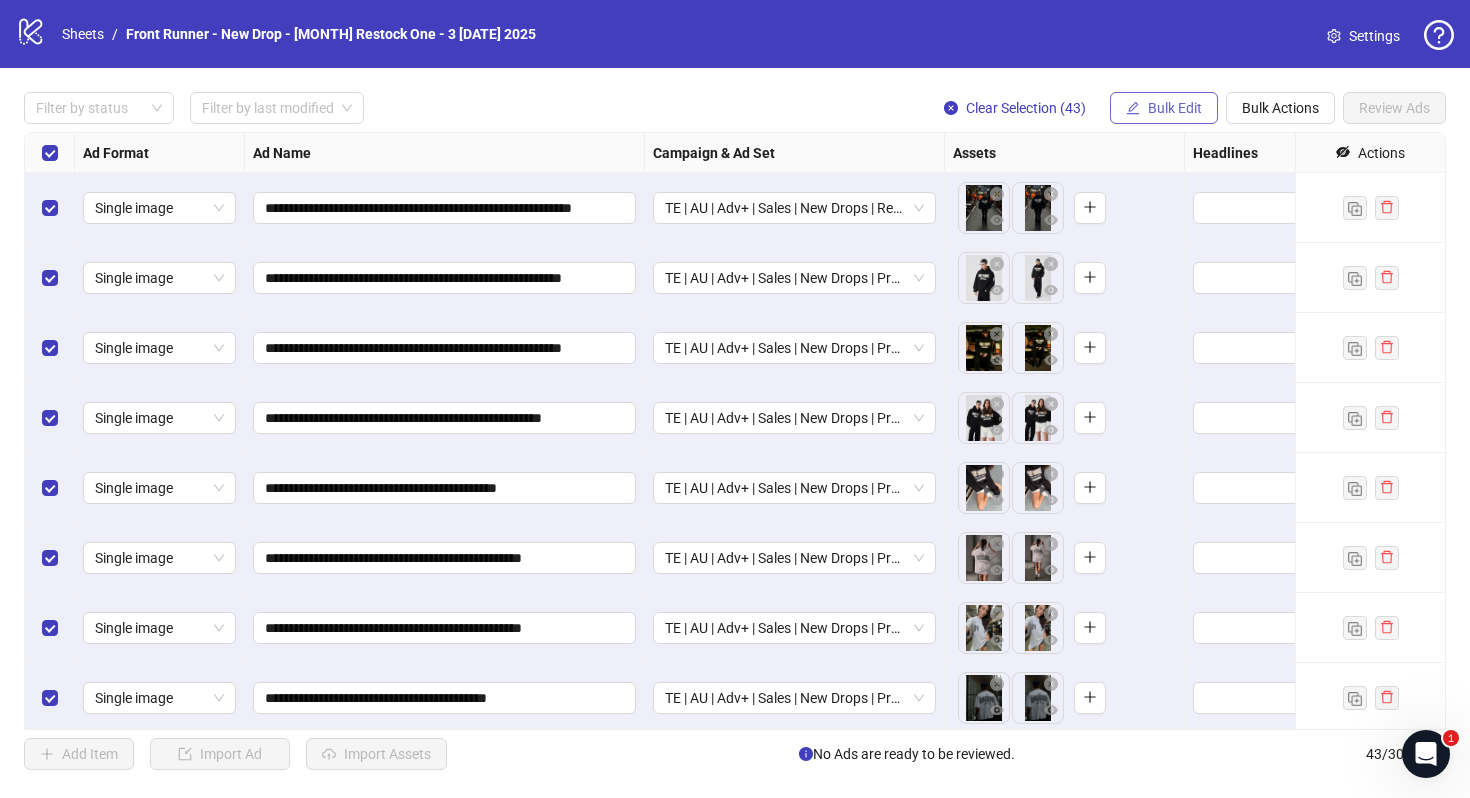 click on "Bulk Edit" at bounding box center [1175, 108] 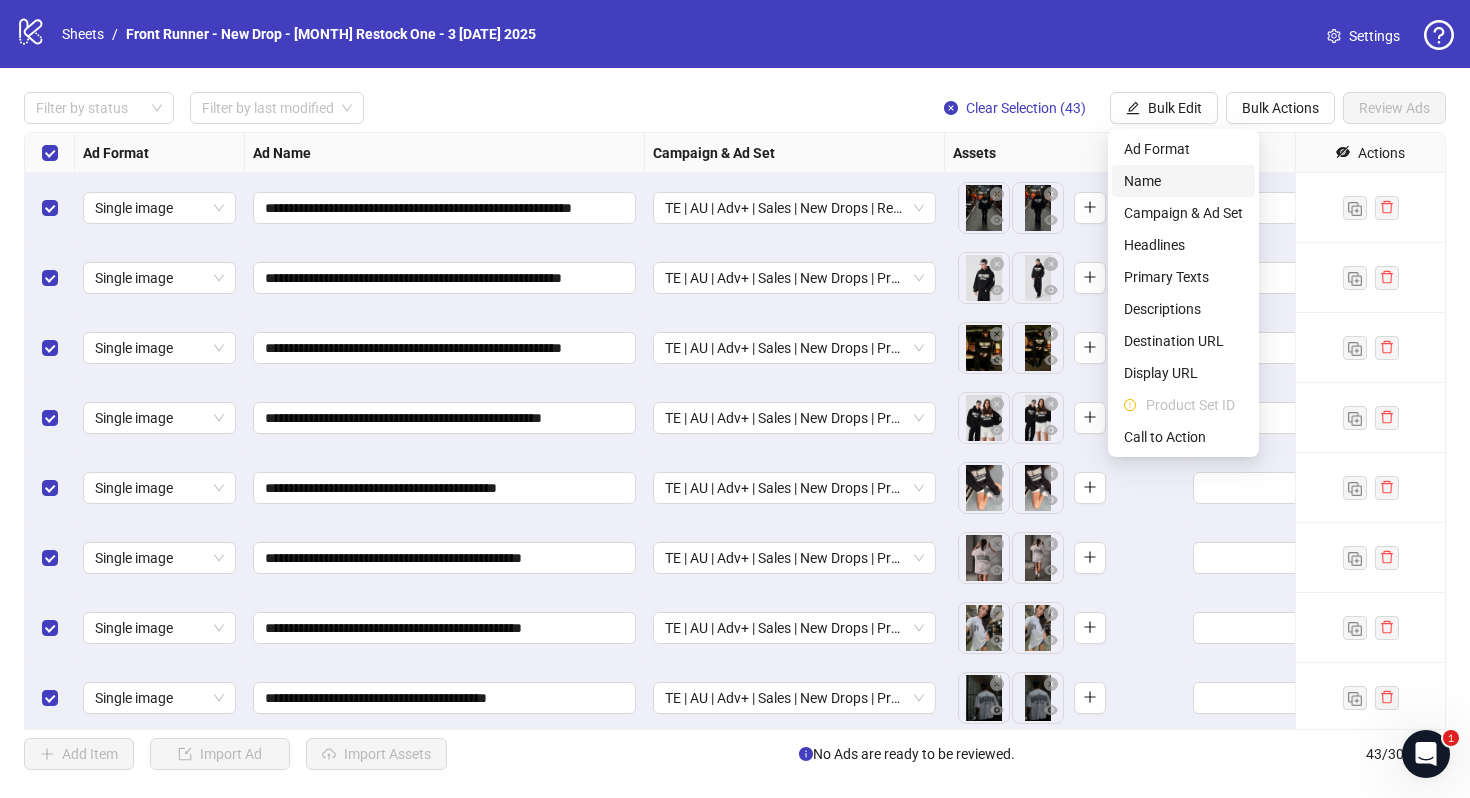 click on "Name" at bounding box center [1183, 181] 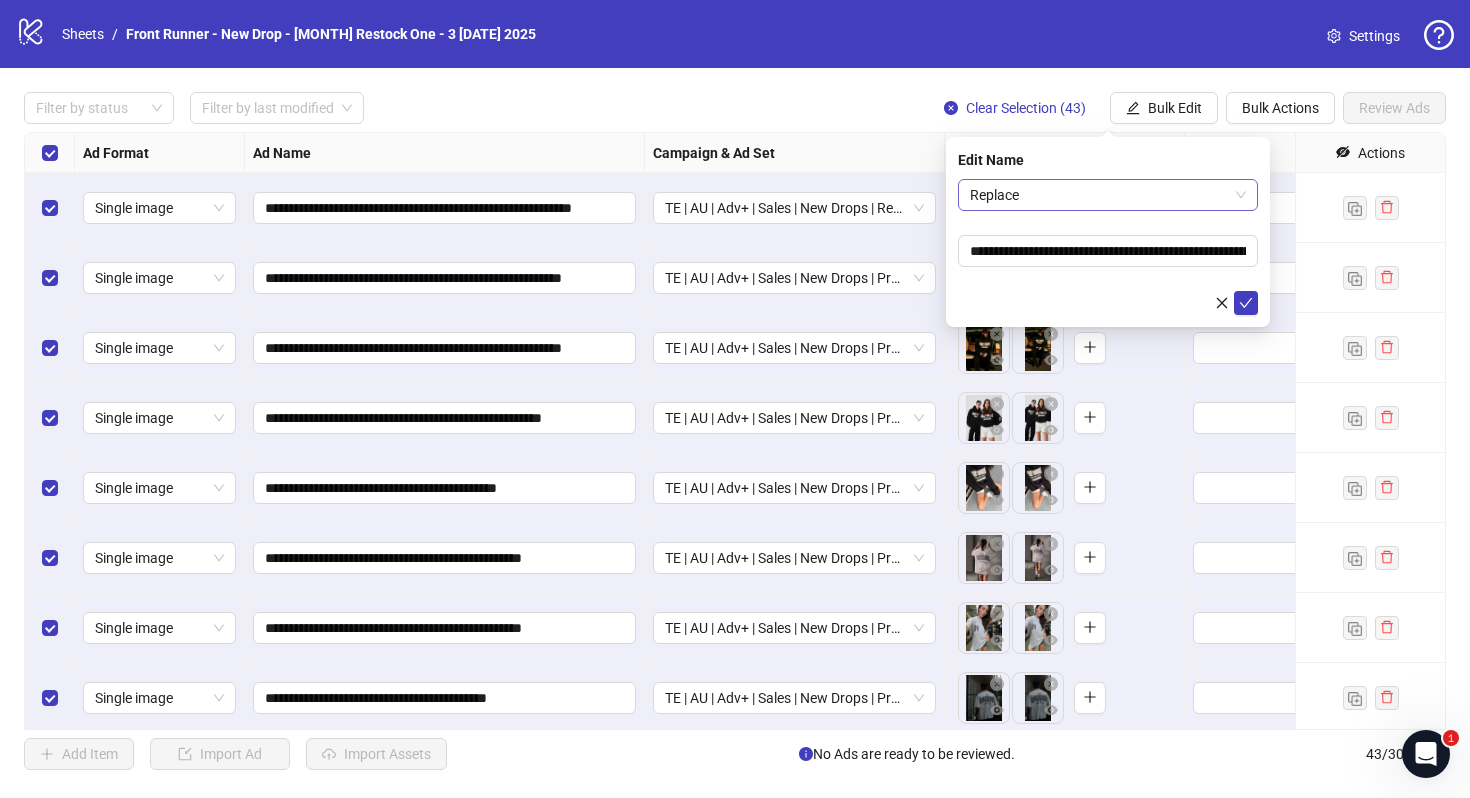 click on "Replace" at bounding box center (1108, 195) 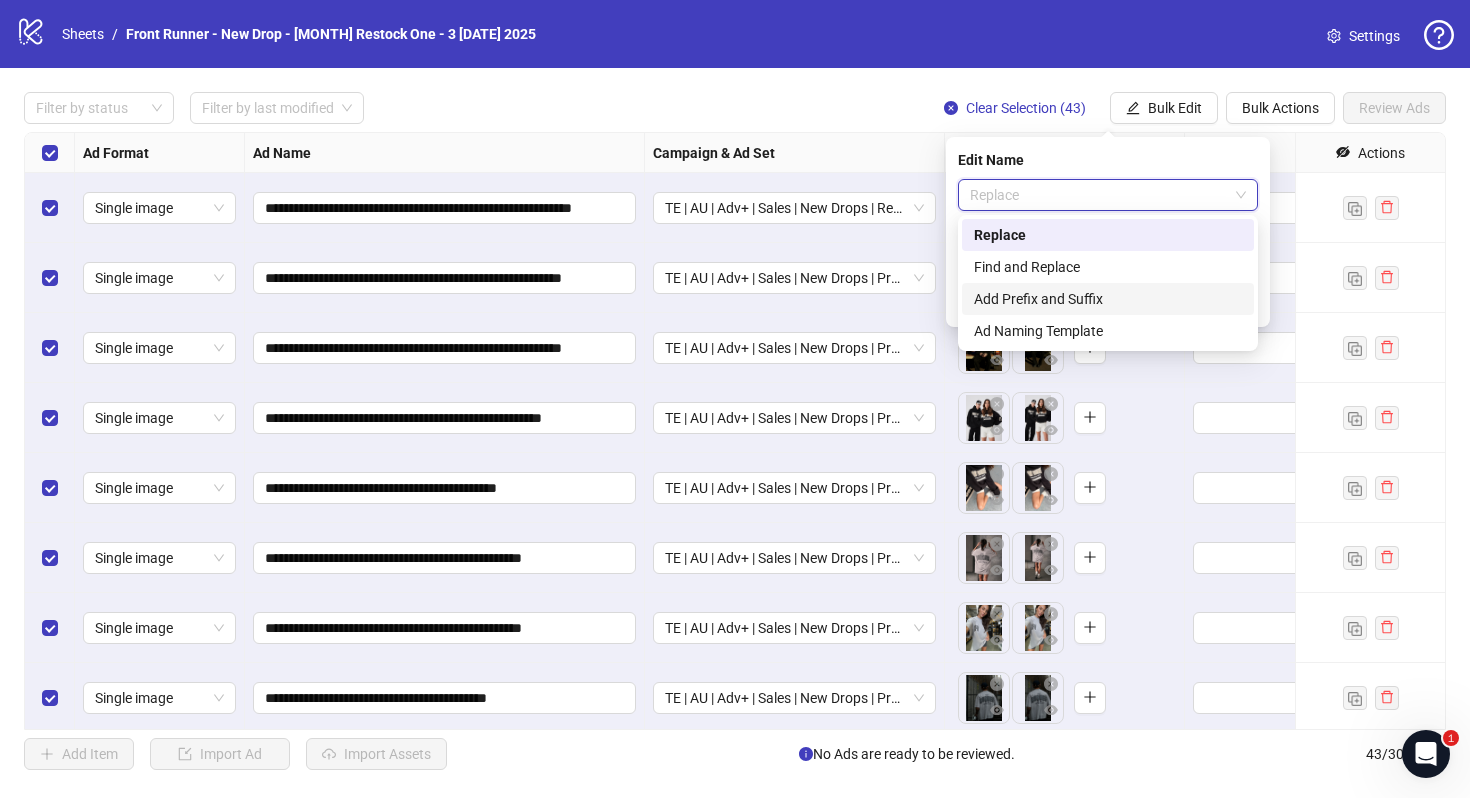 click on "Add Prefix and Suffix" at bounding box center [1108, 299] 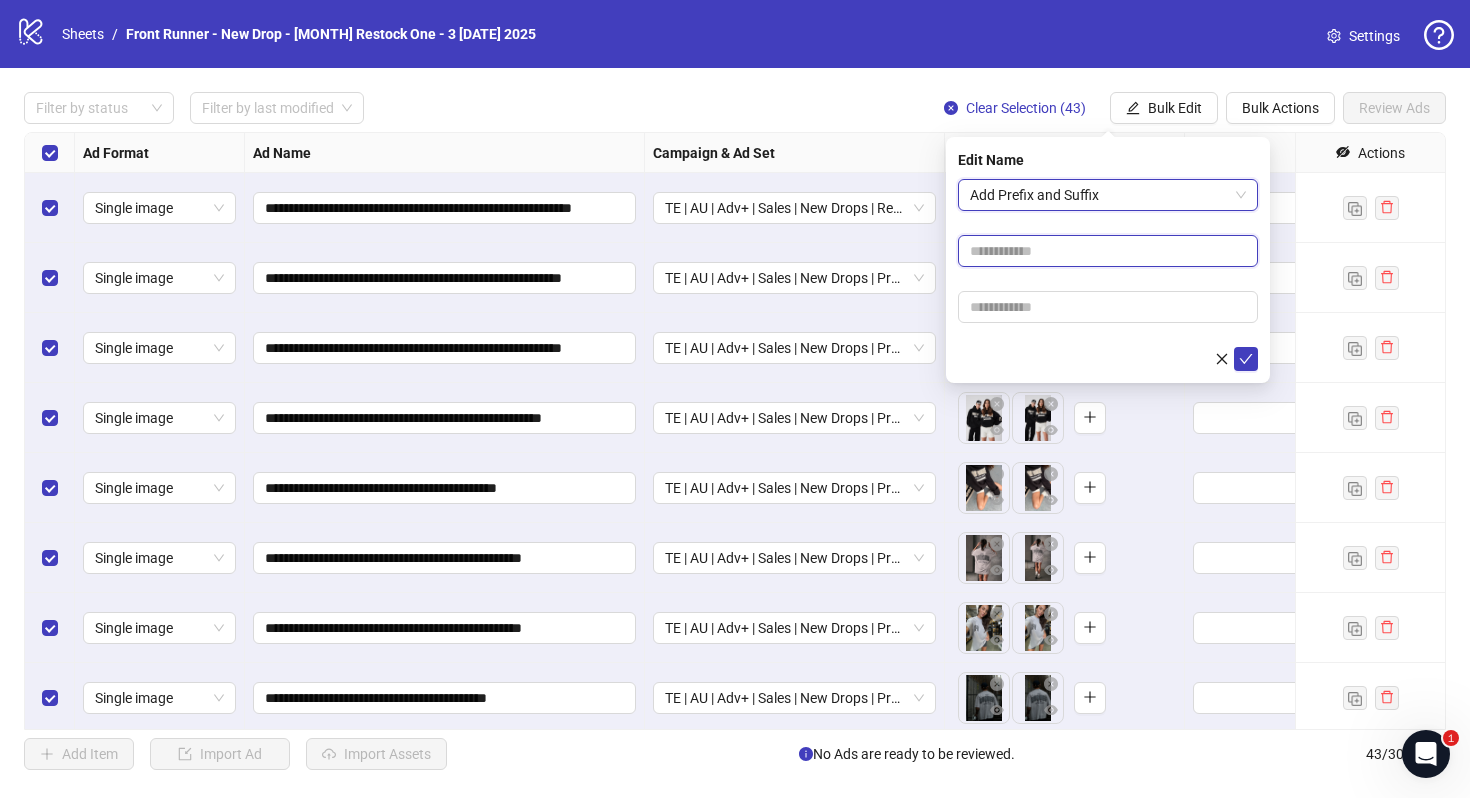 click at bounding box center [1108, 251] 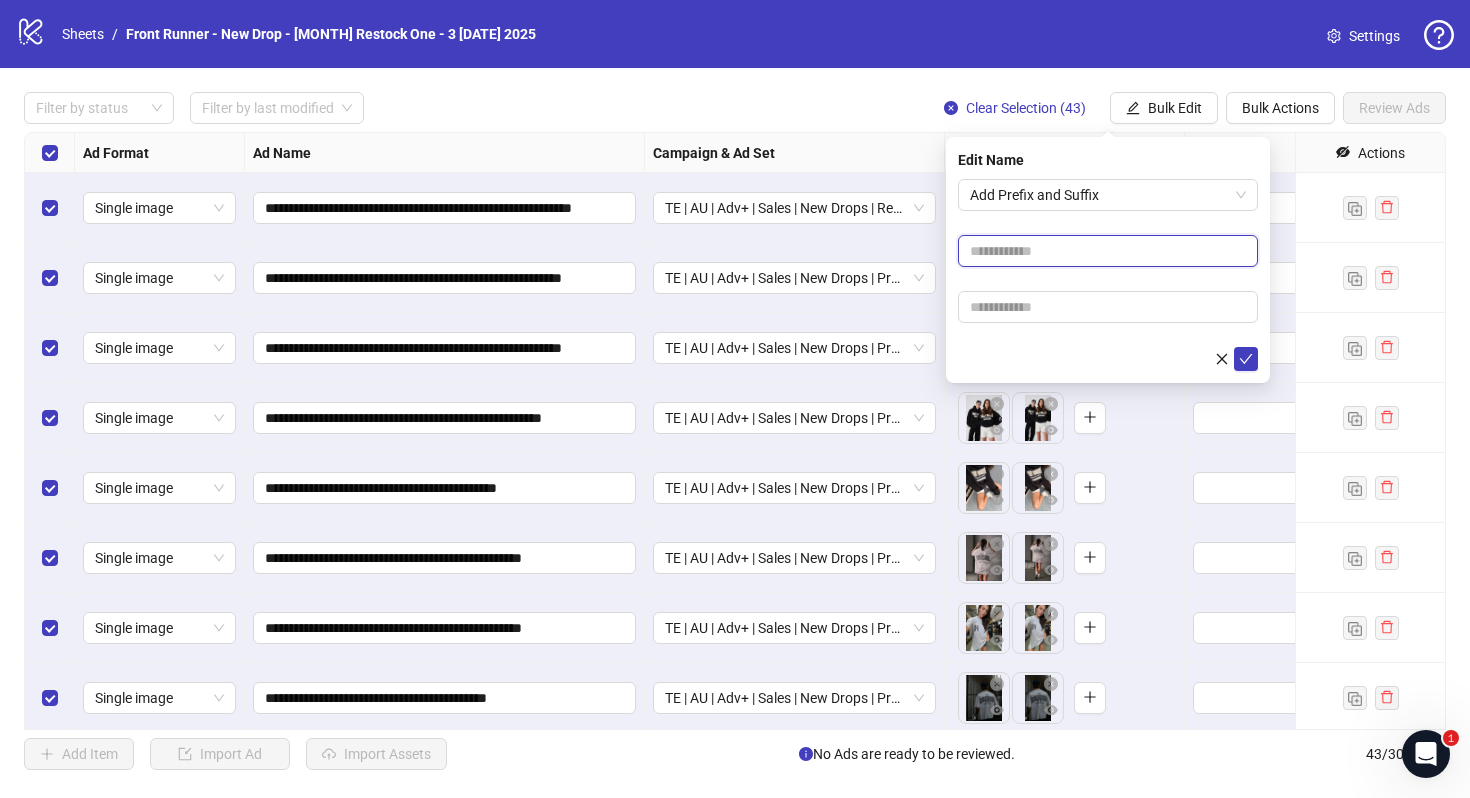 paste on "**********" 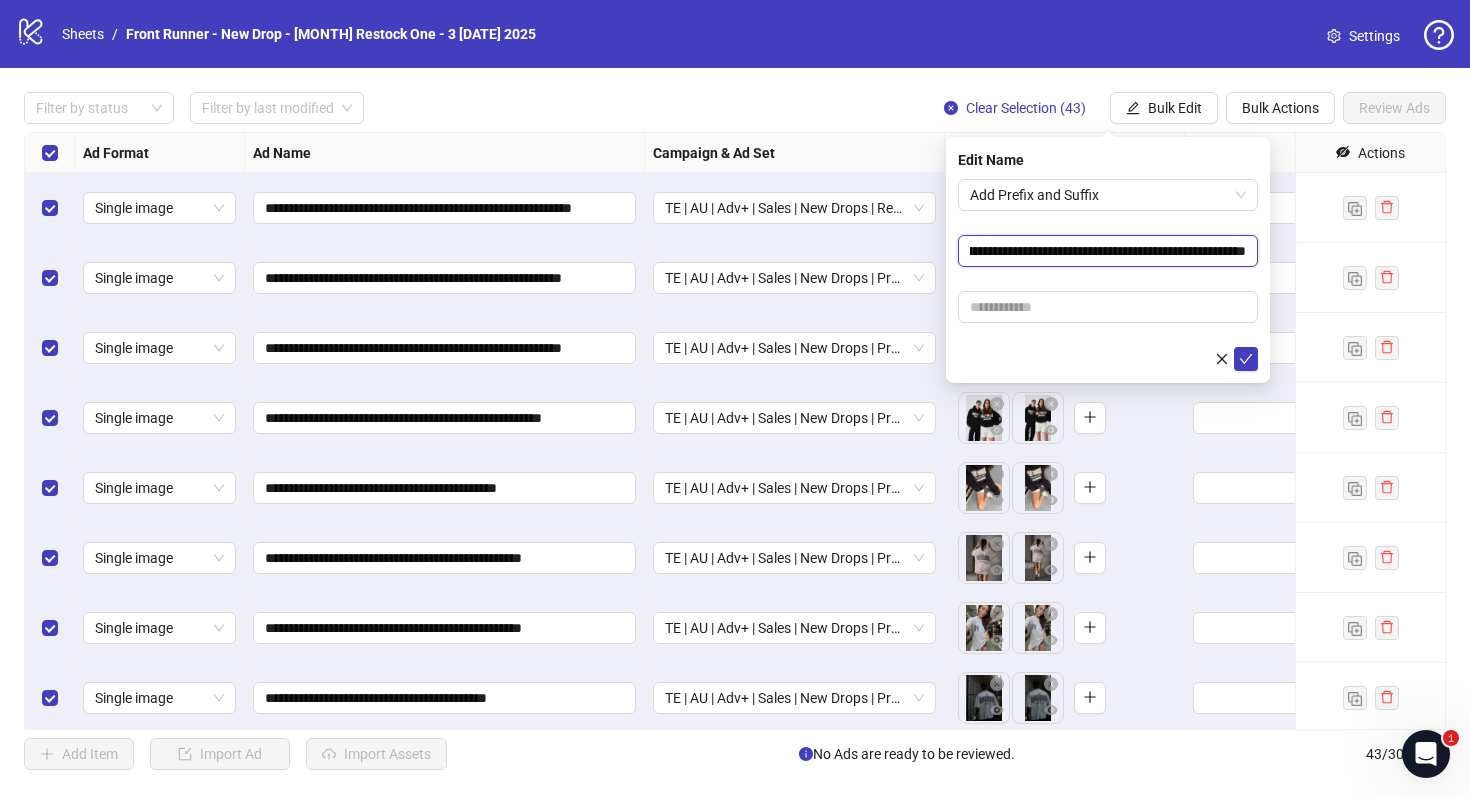 scroll, scrollTop: 0, scrollLeft: 269, axis: horizontal 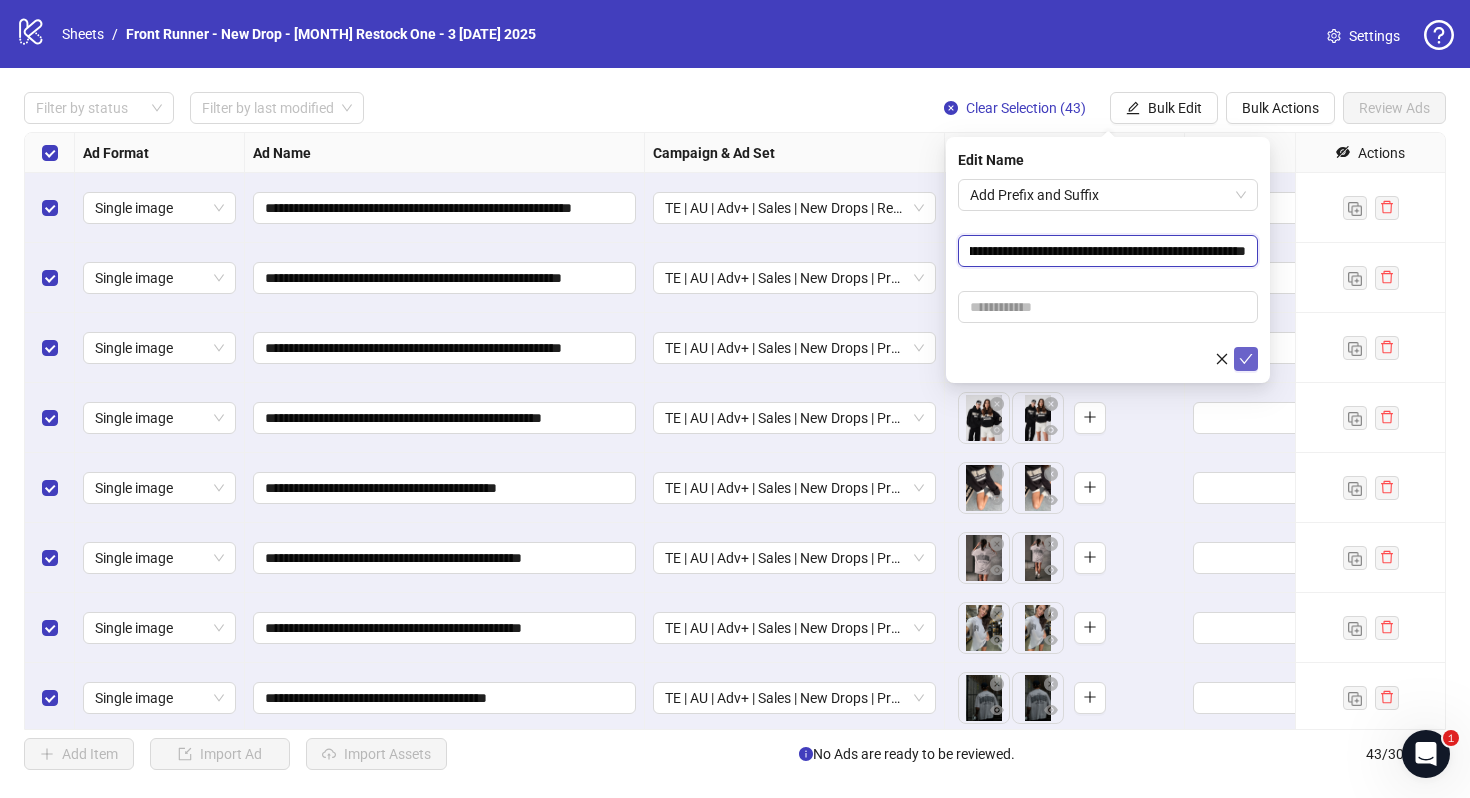 type on "**********" 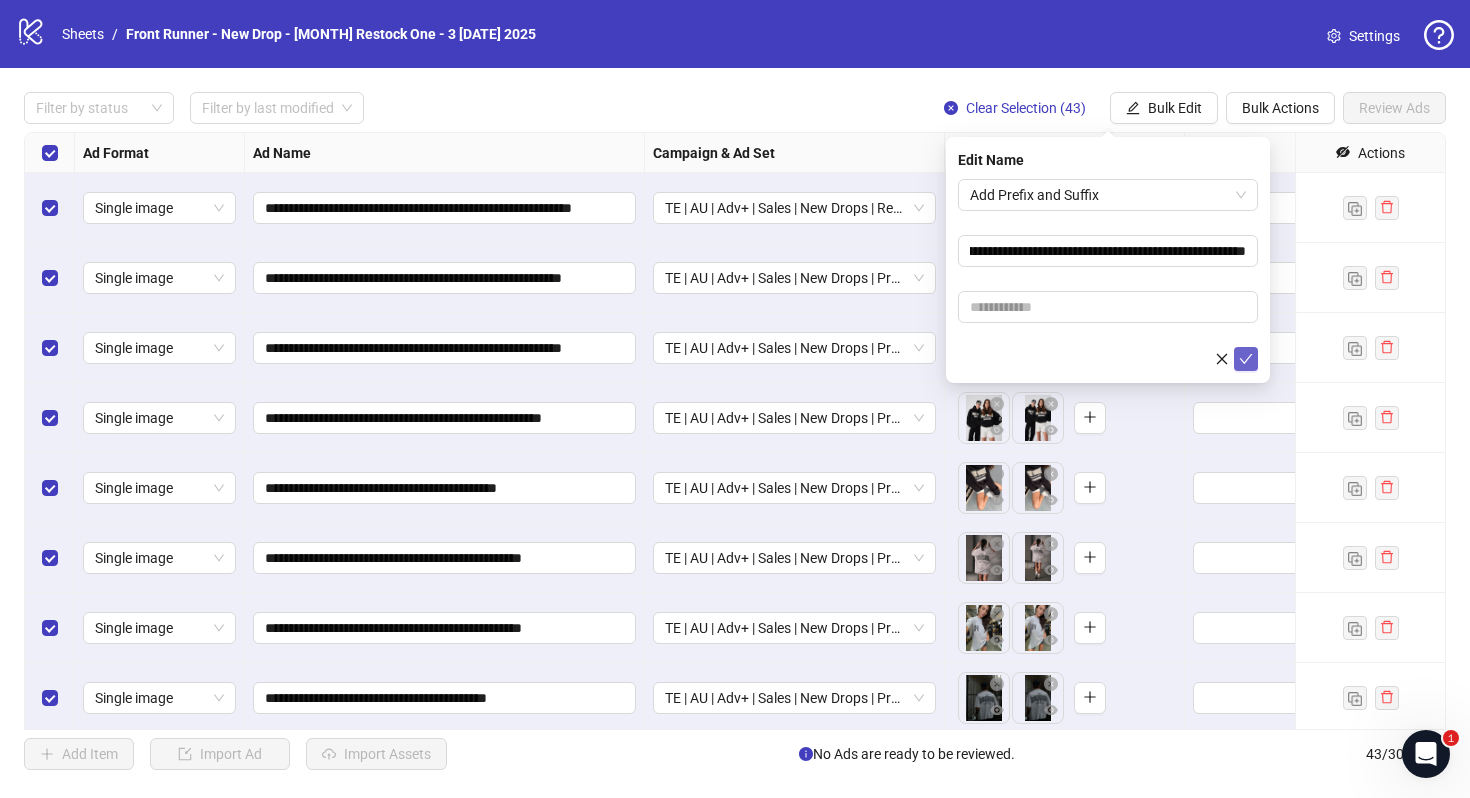 click 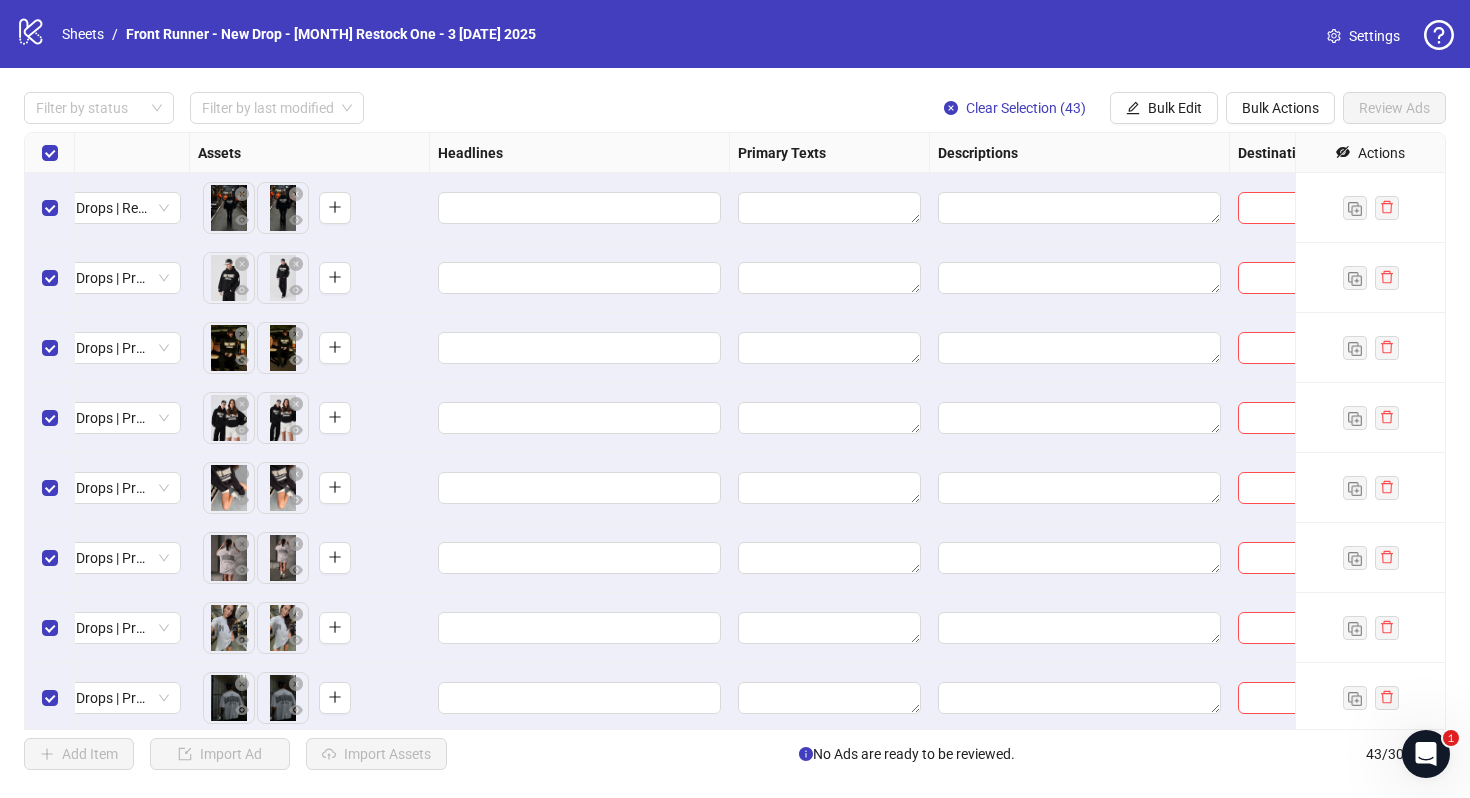 scroll, scrollTop: 0, scrollLeft: 768, axis: horizontal 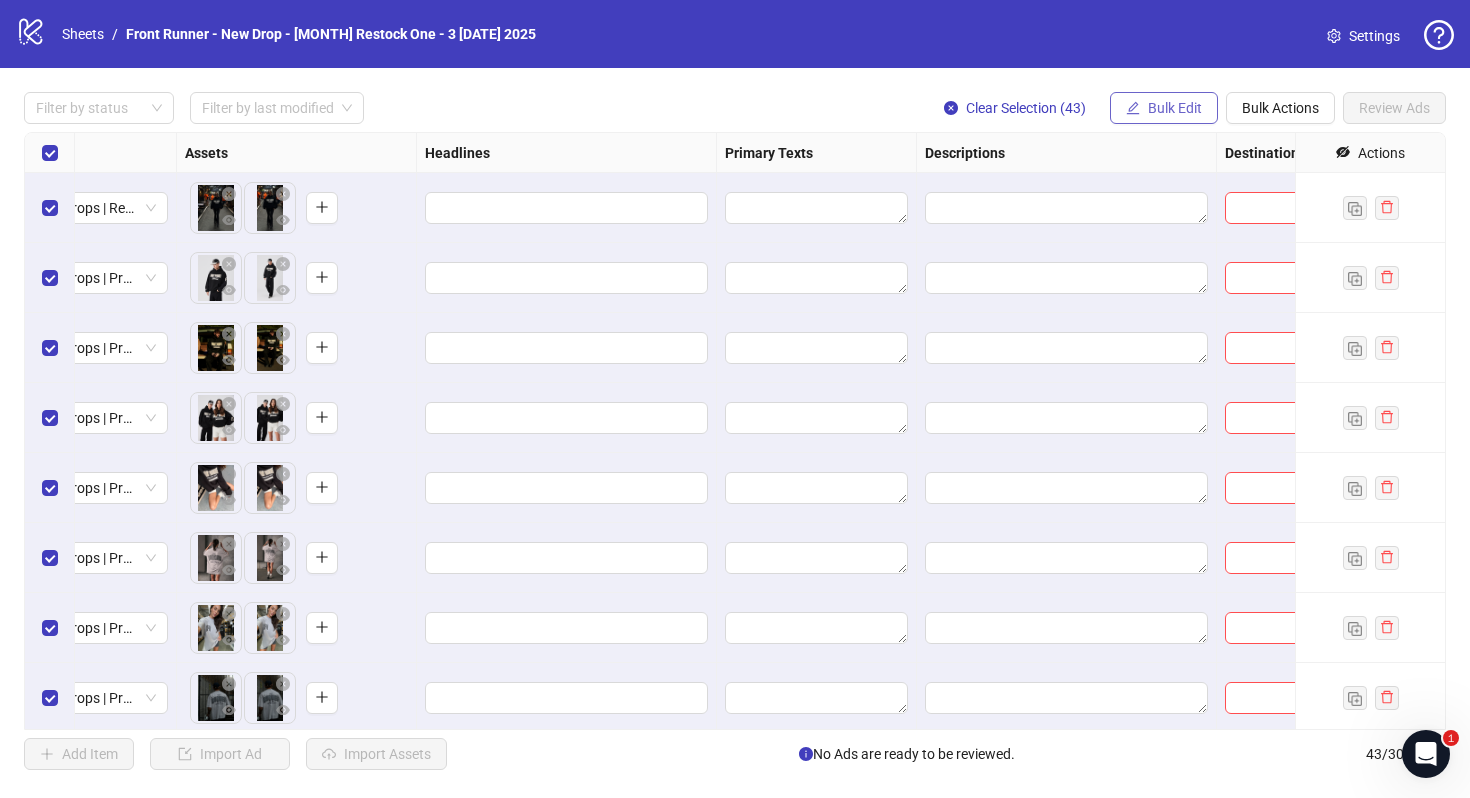 click on "Bulk Edit" at bounding box center (1175, 108) 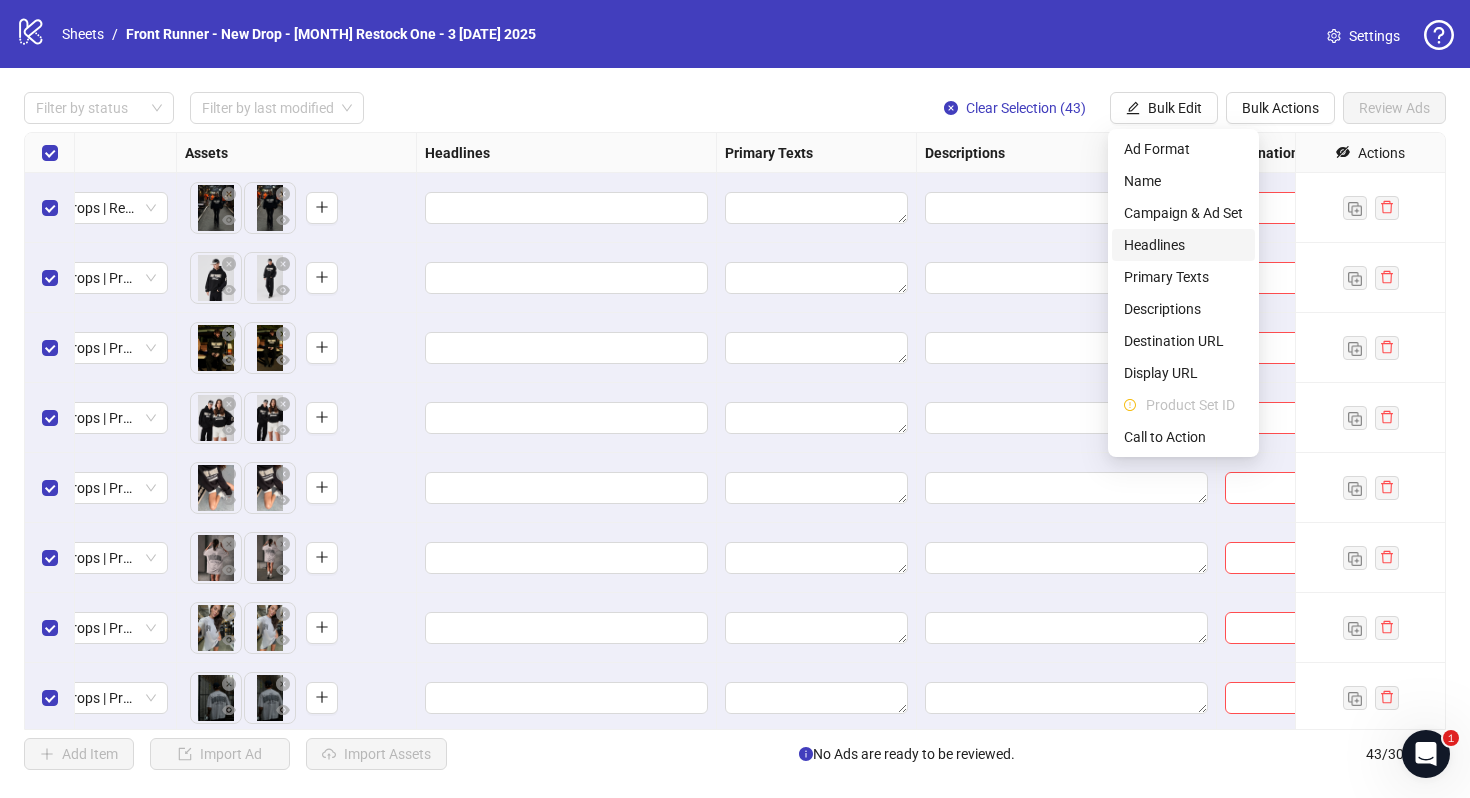 click on "Headlines" at bounding box center [1183, 245] 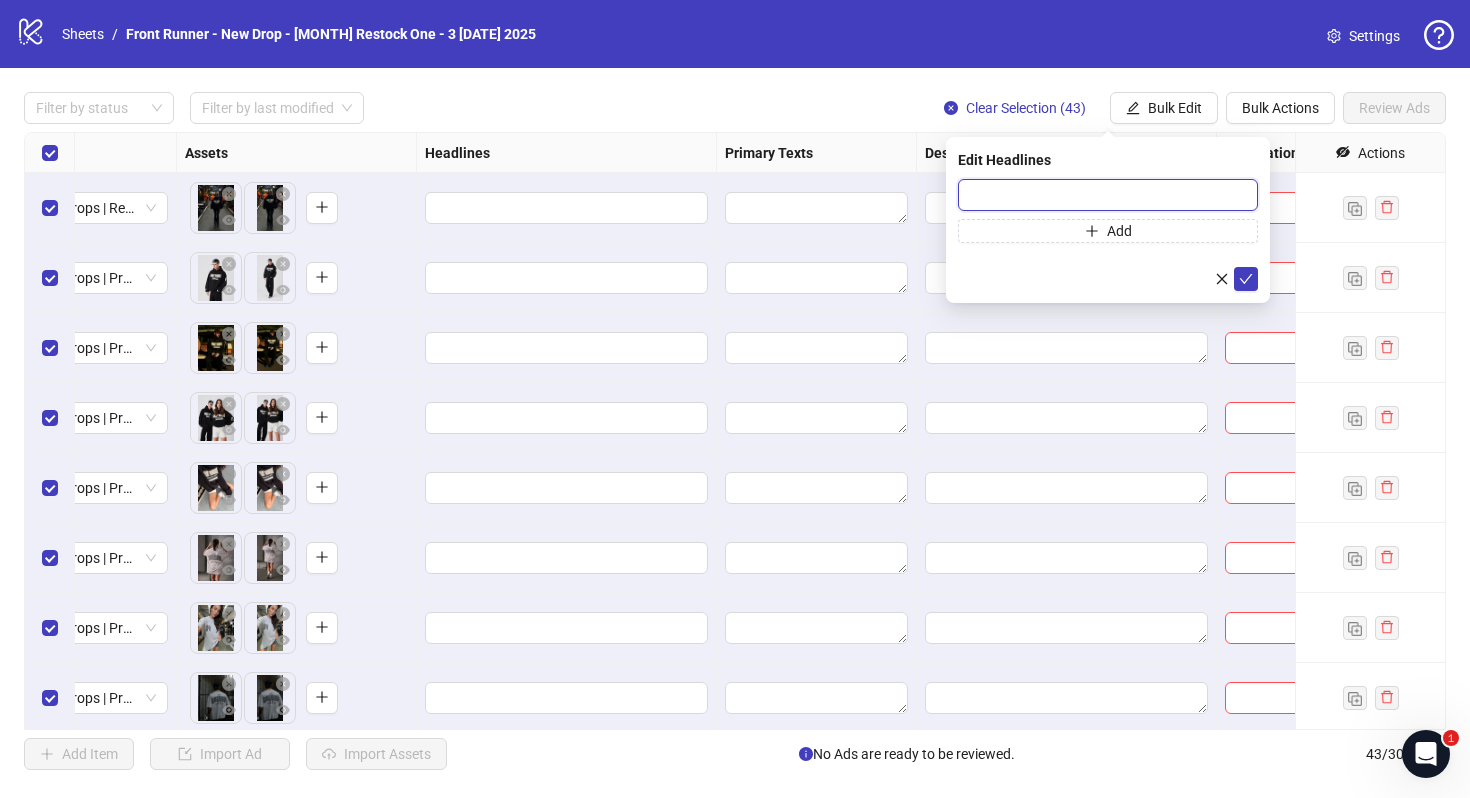 click at bounding box center [1108, 195] 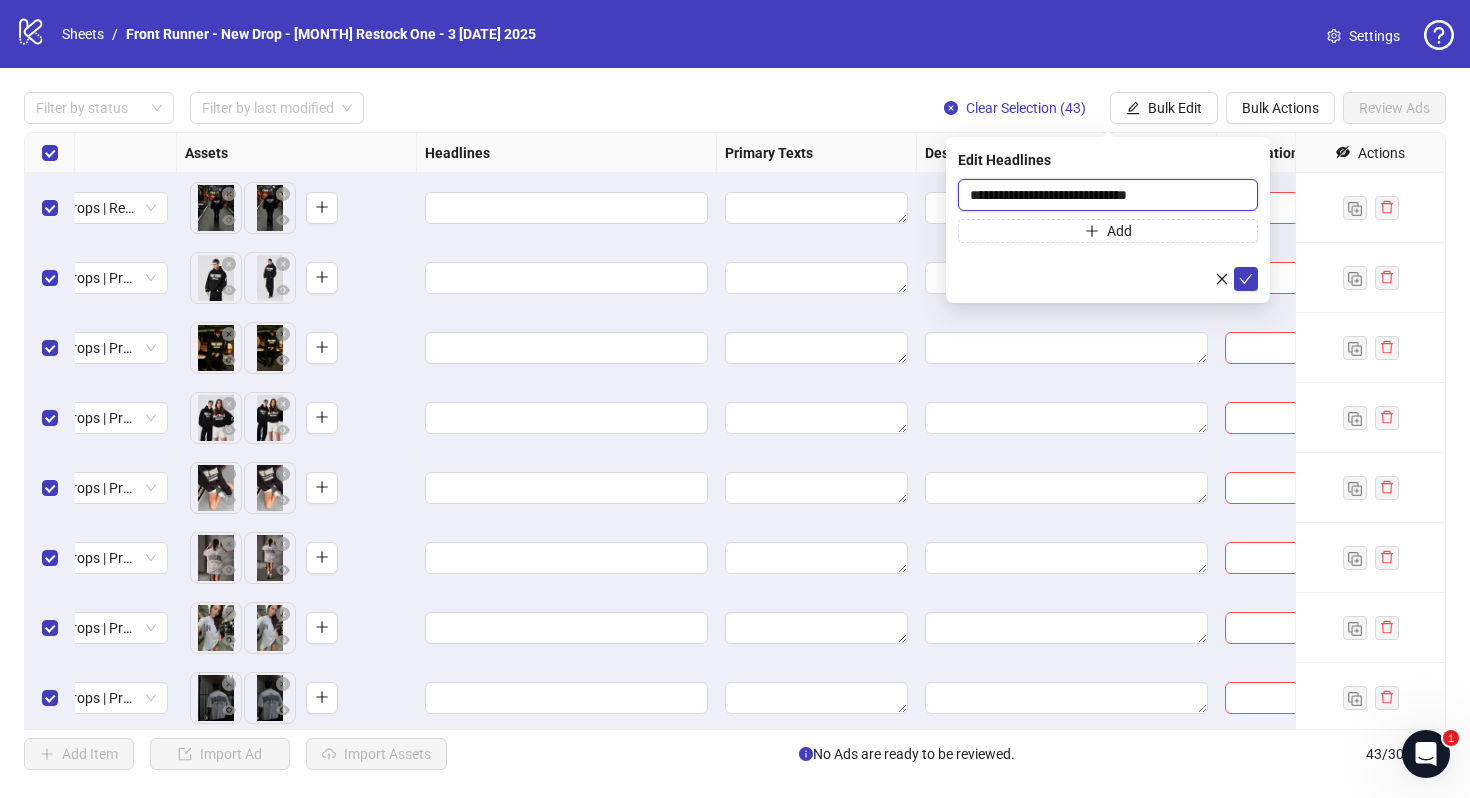 click on "**********" at bounding box center (1108, 195) 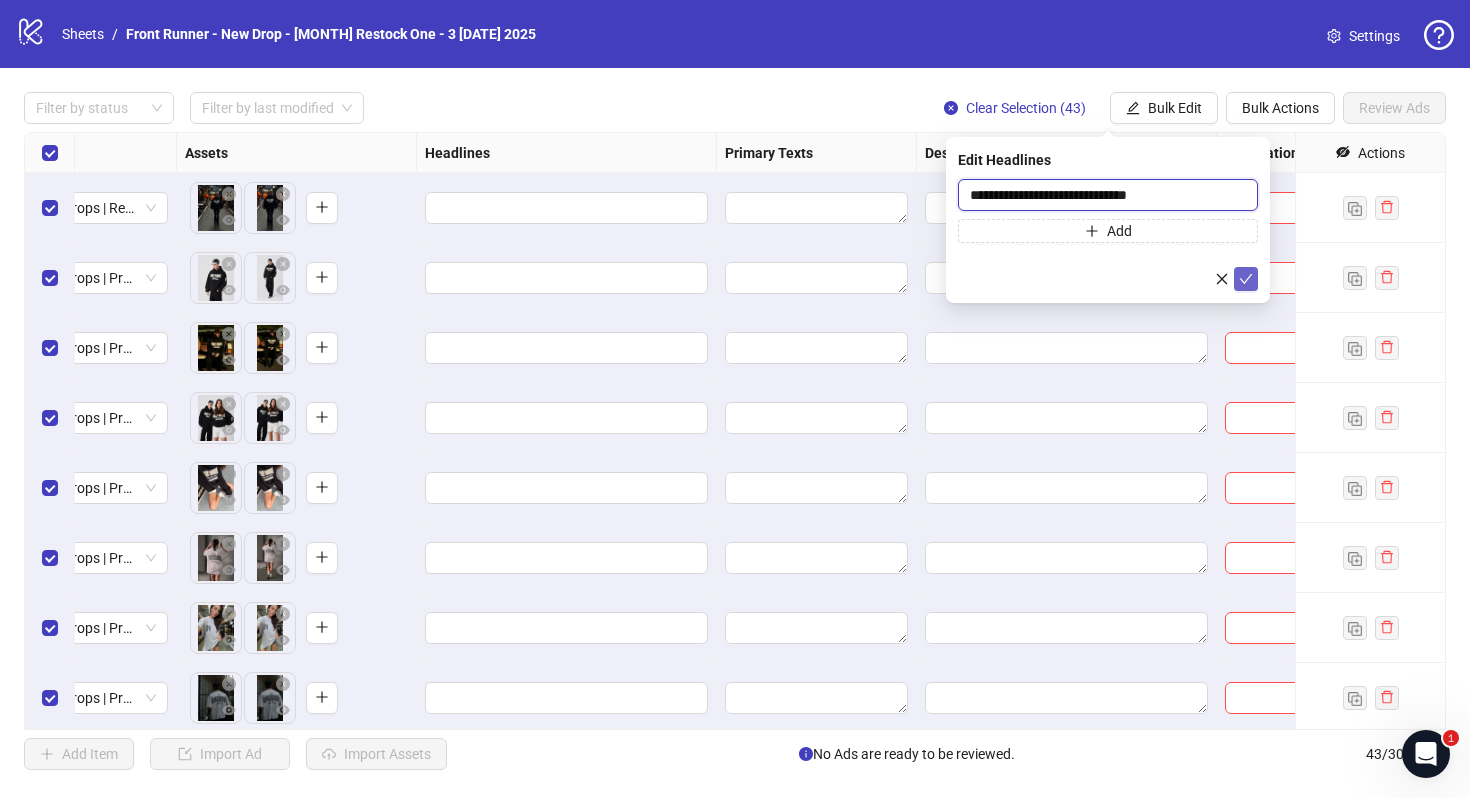 type on "**********" 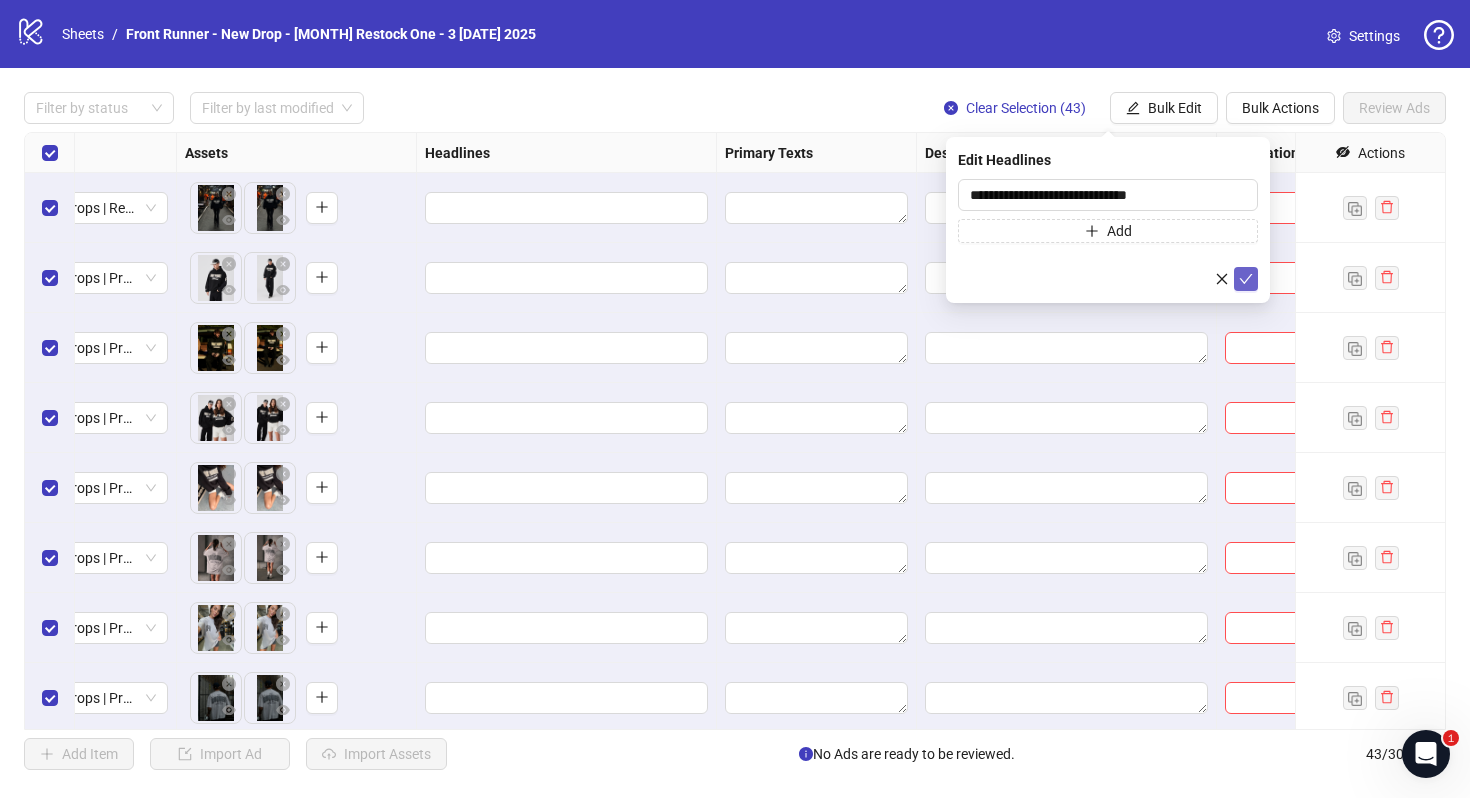 click 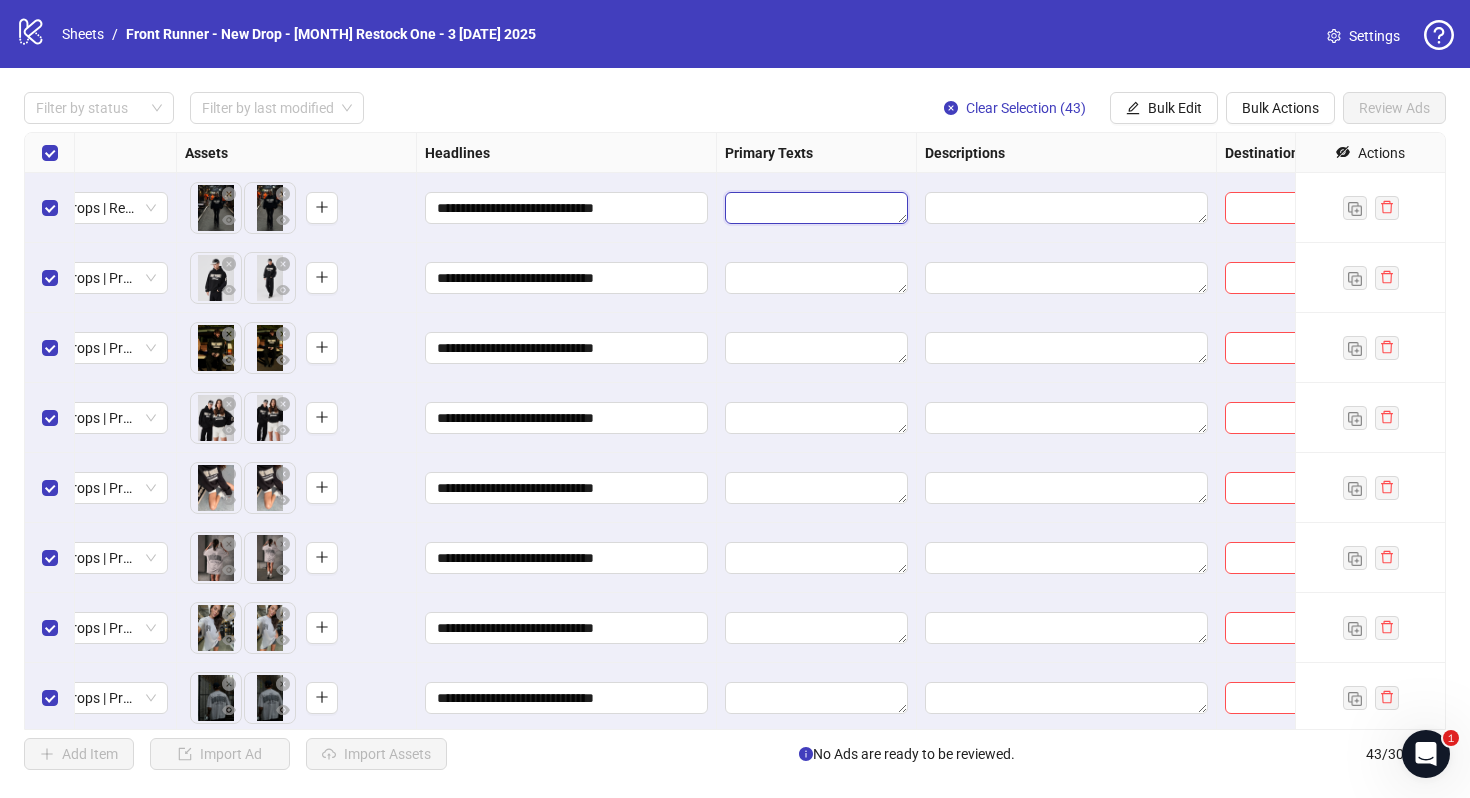 click at bounding box center (816, 208) 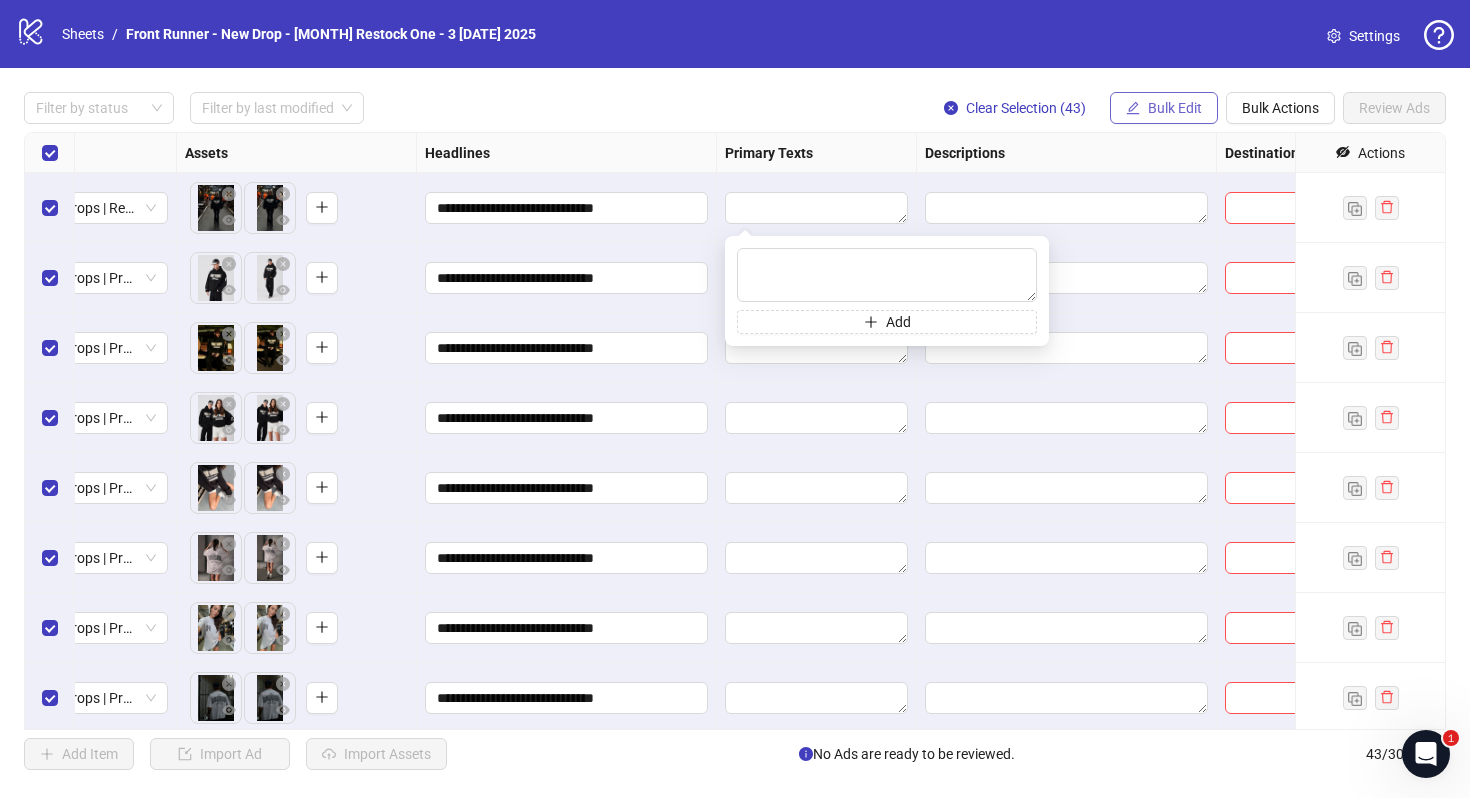 click on "Bulk Edit" at bounding box center [1175, 108] 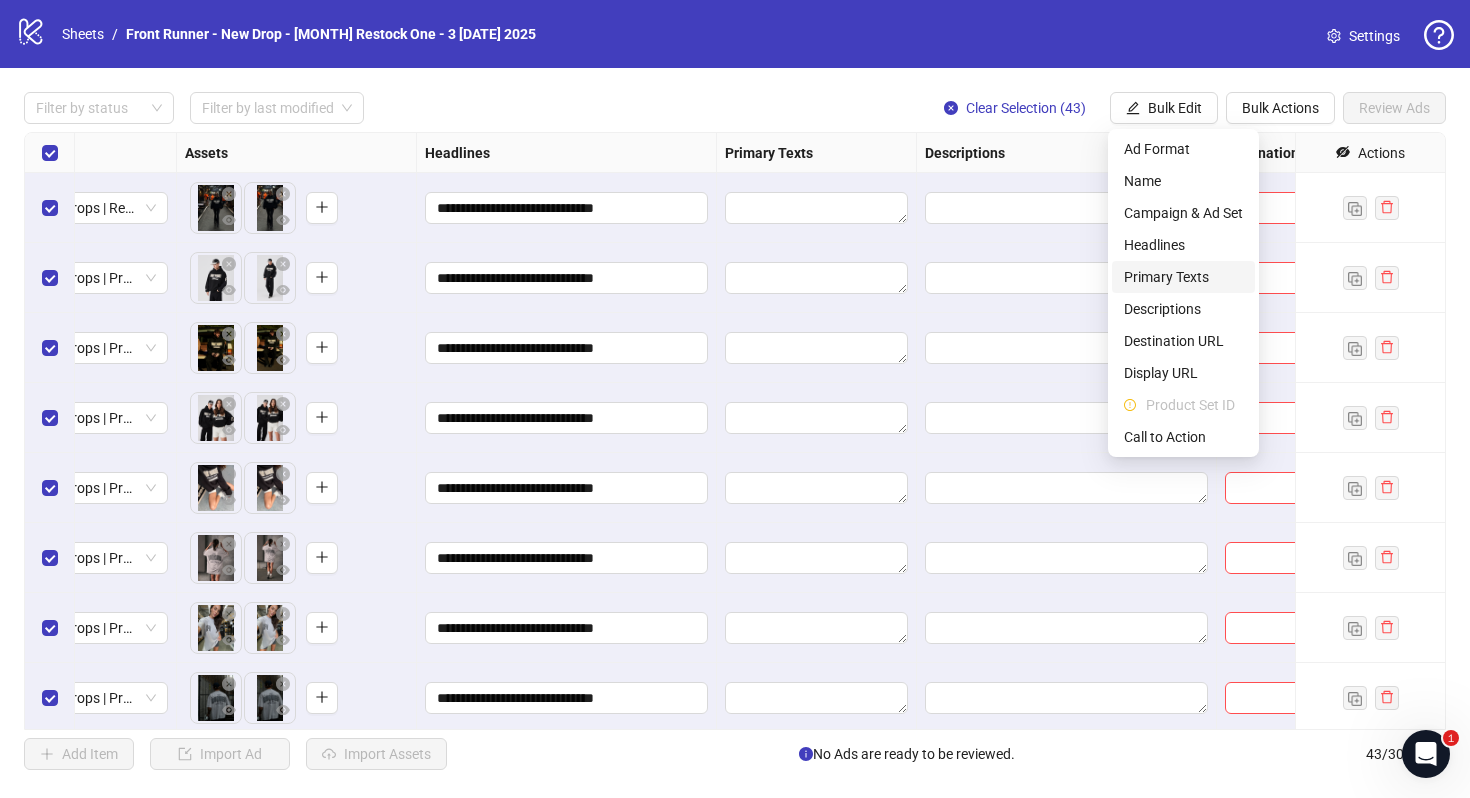 click on "Primary Texts" at bounding box center (1183, 277) 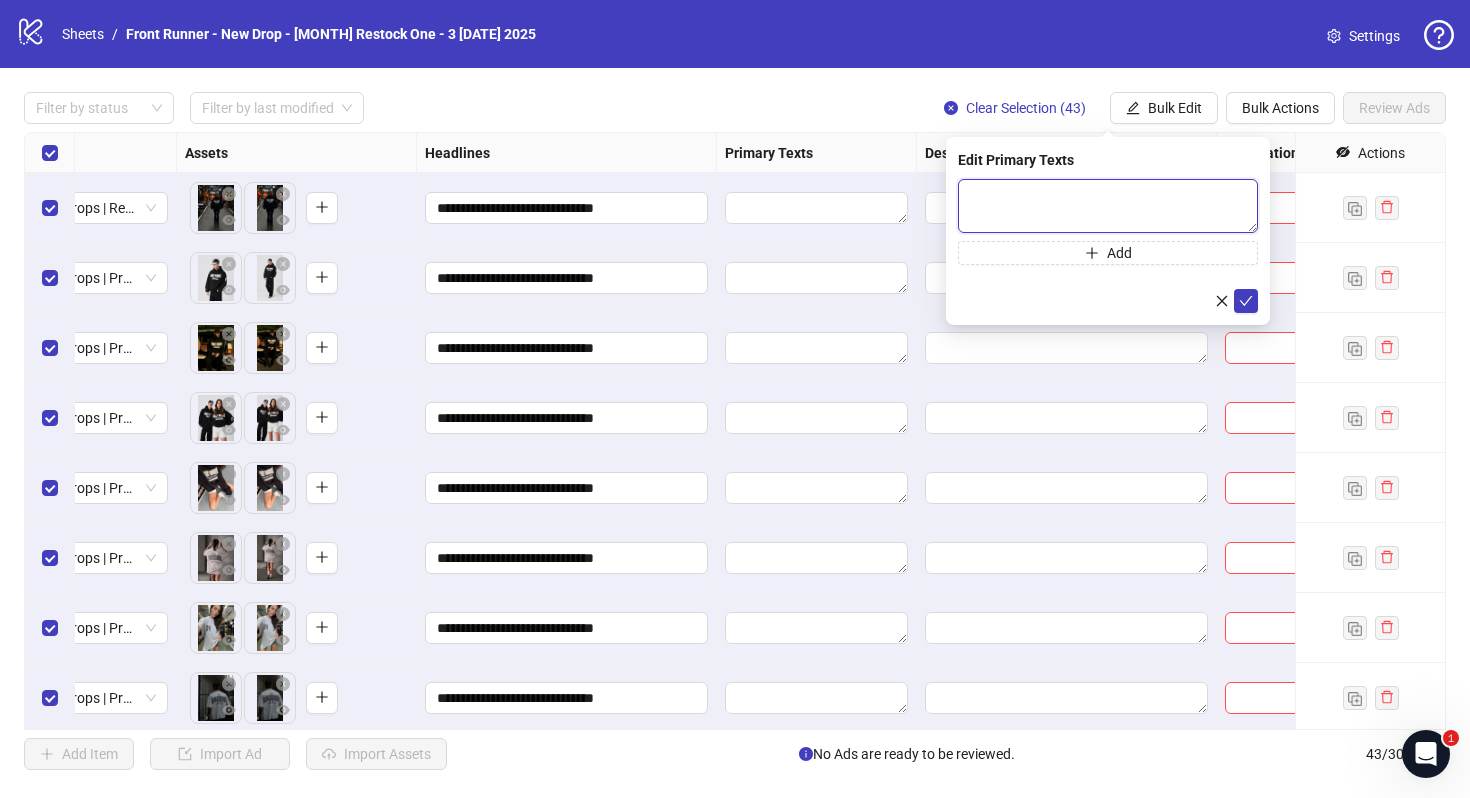 click at bounding box center (1108, 206) 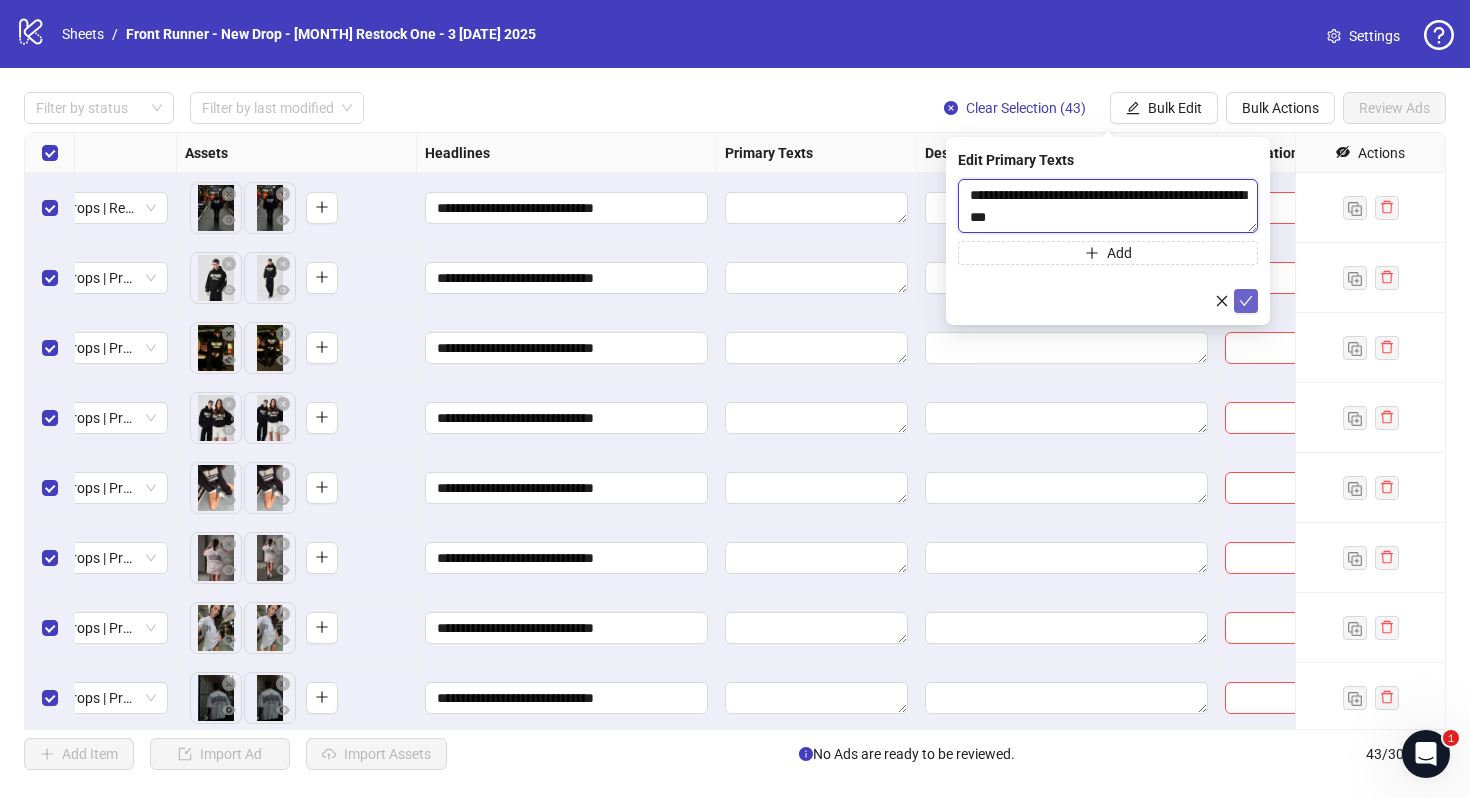 type on "**********" 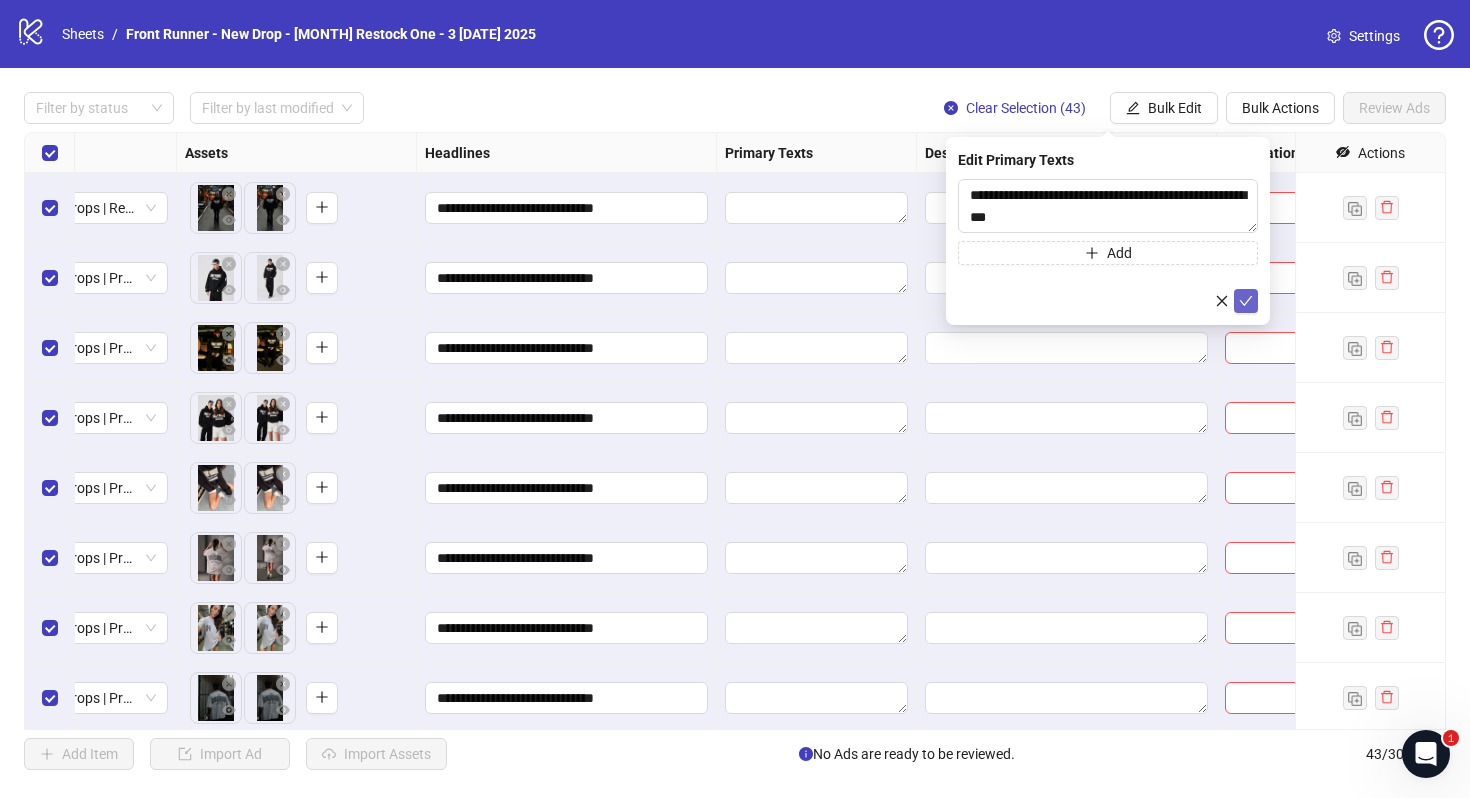 click 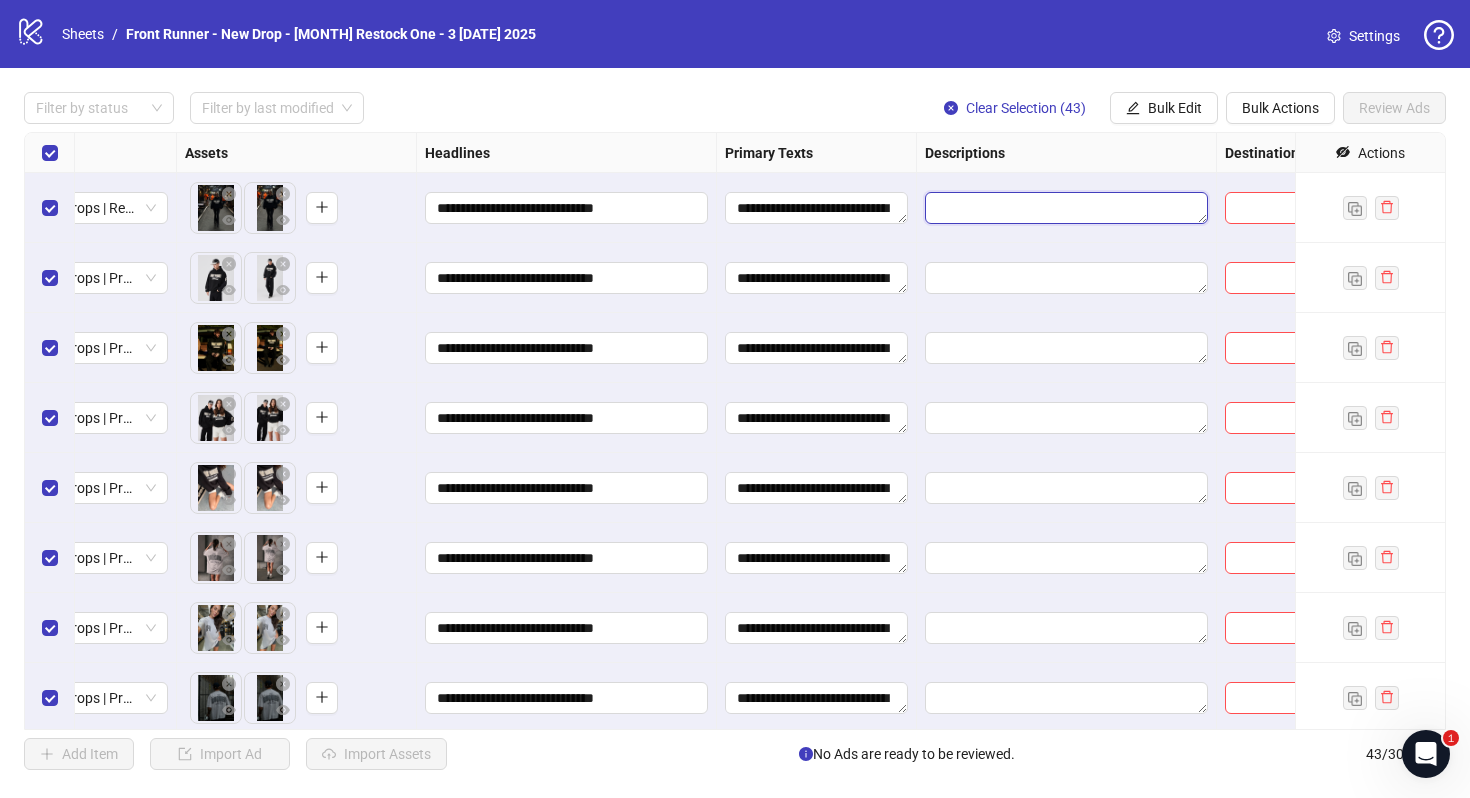click at bounding box center [1066, 208] 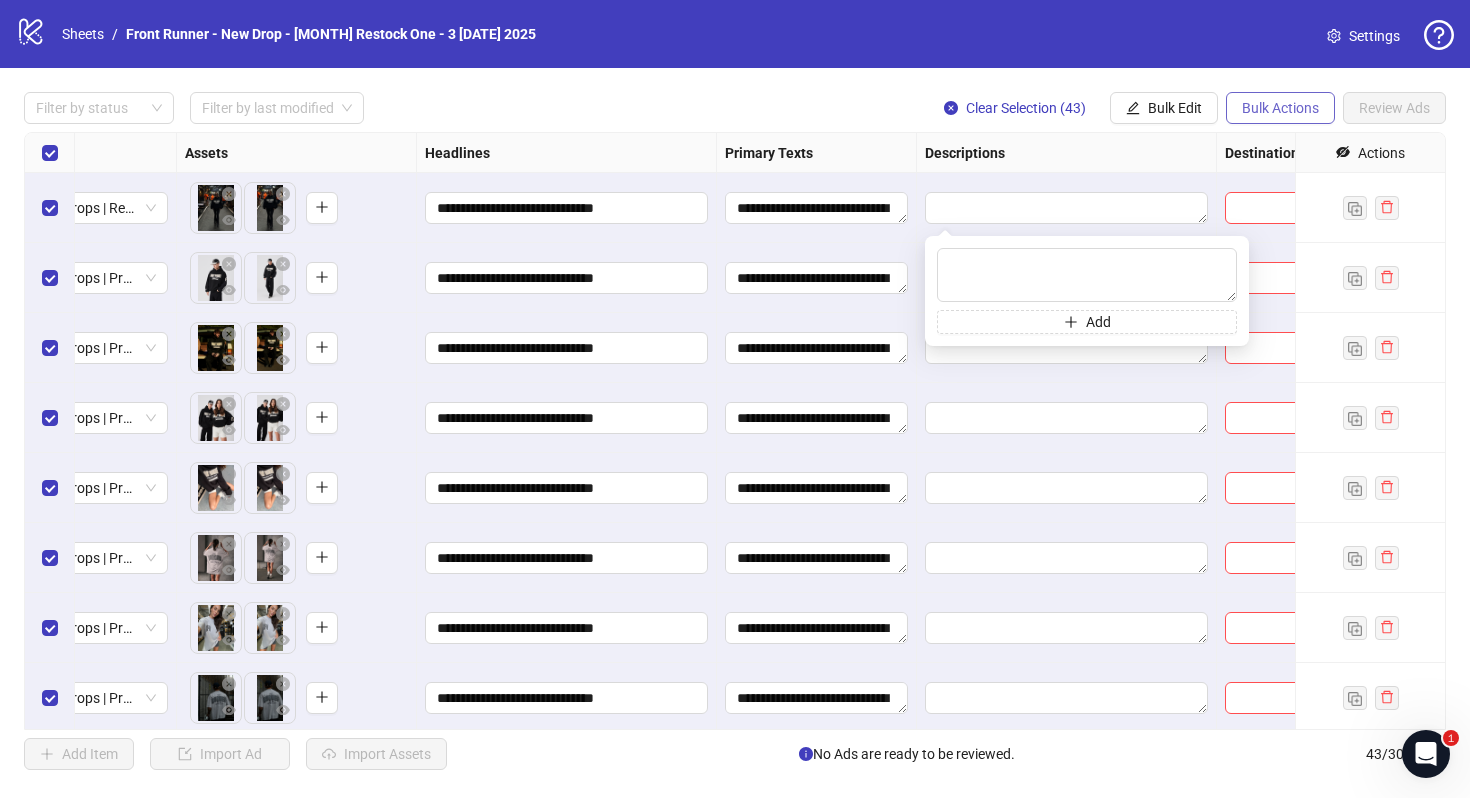 click on "Bulk Actions" at bounding box center [1280, 108] 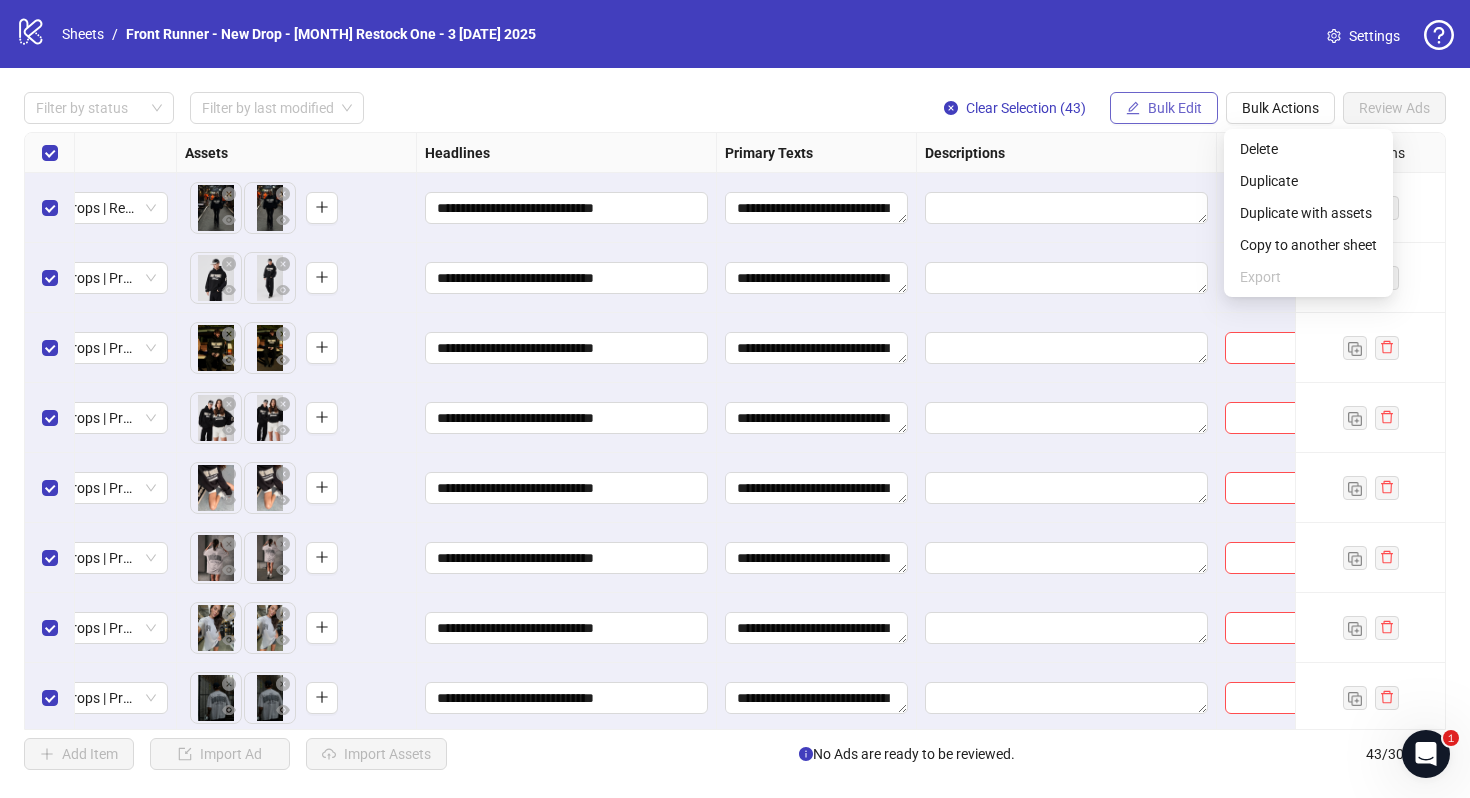 click on "Bulk Edit" at bounding box center (1175, 108) 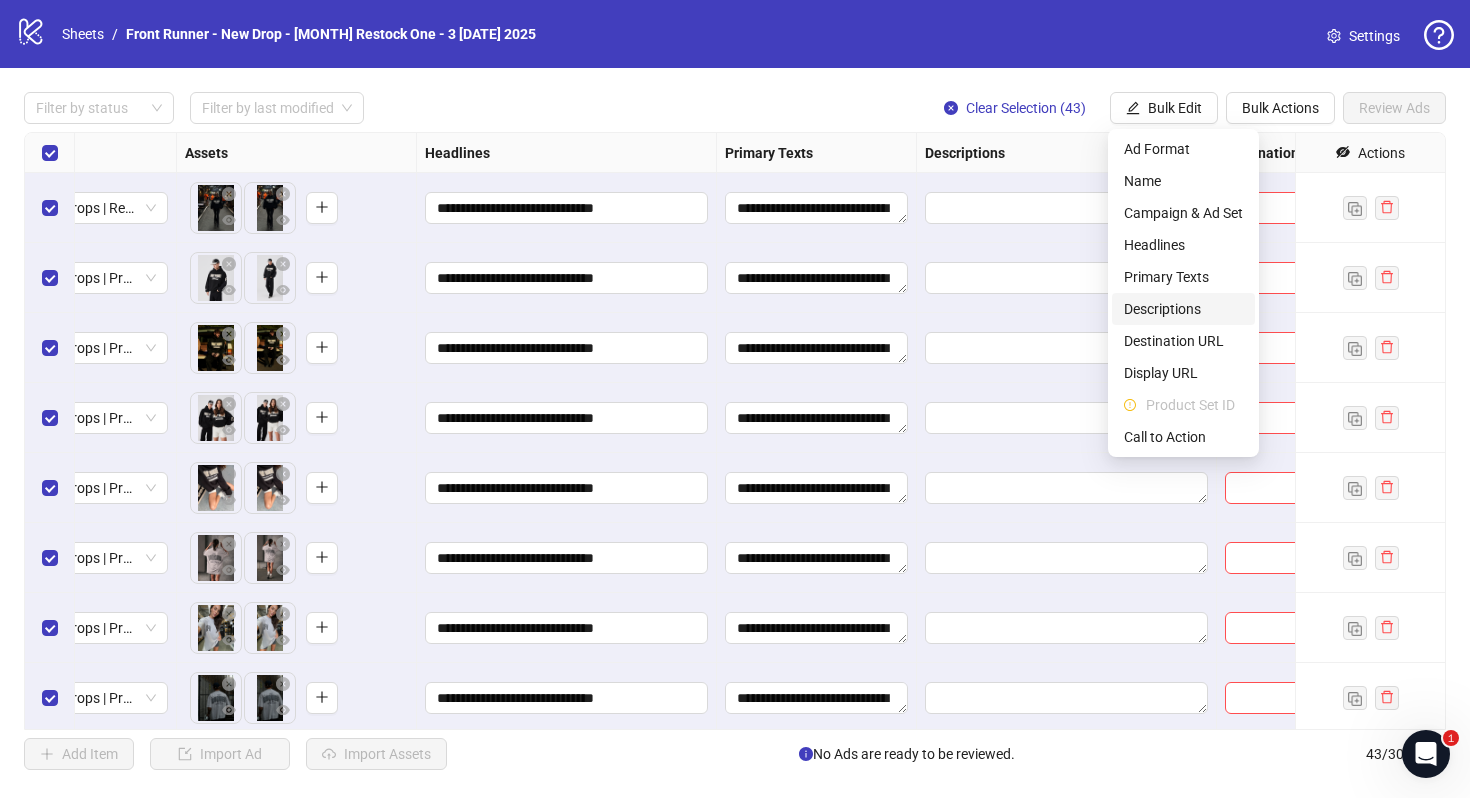 click on "Descriptions" at bounding box center (1183, 309) 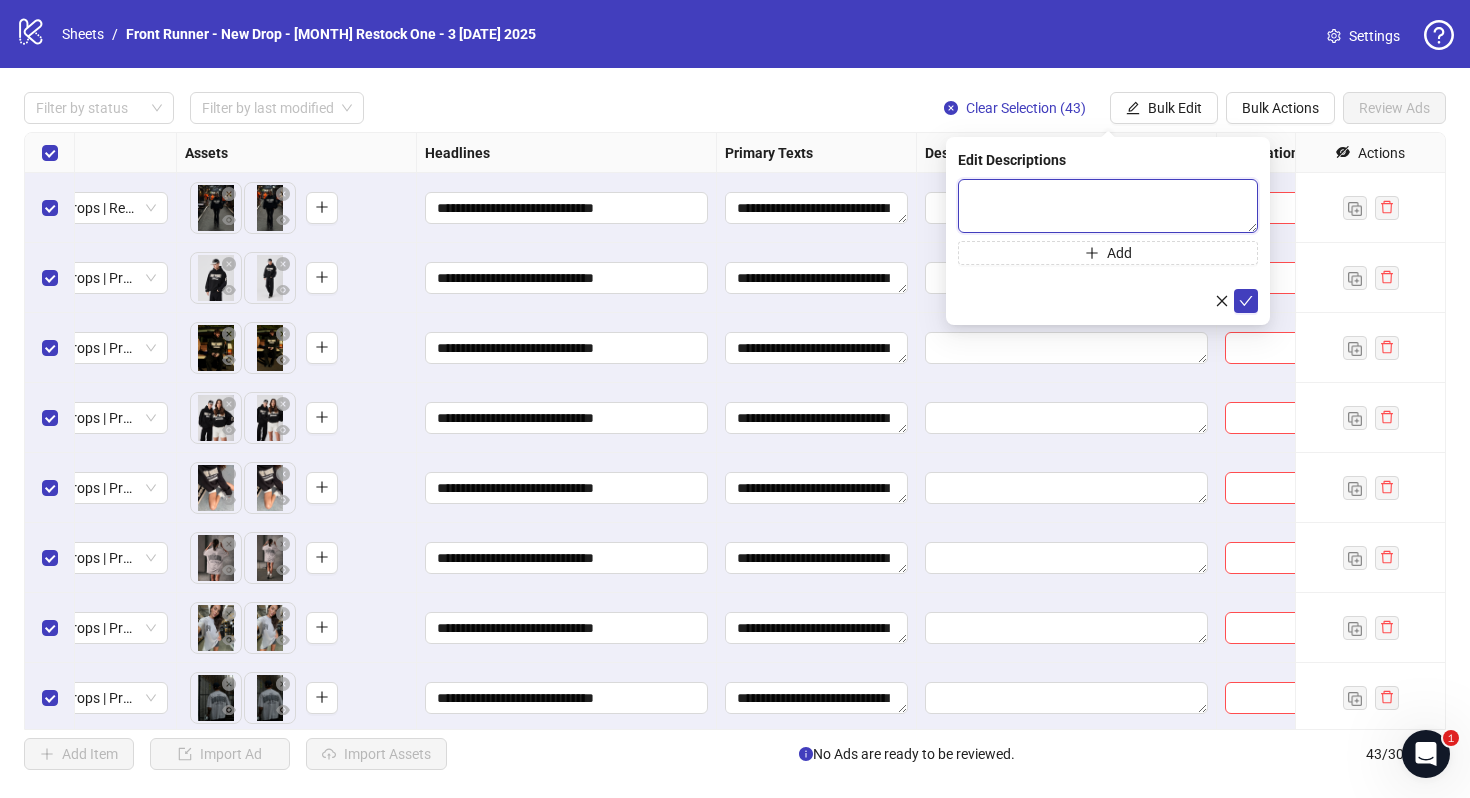 click at bounding box center [1108, 206] 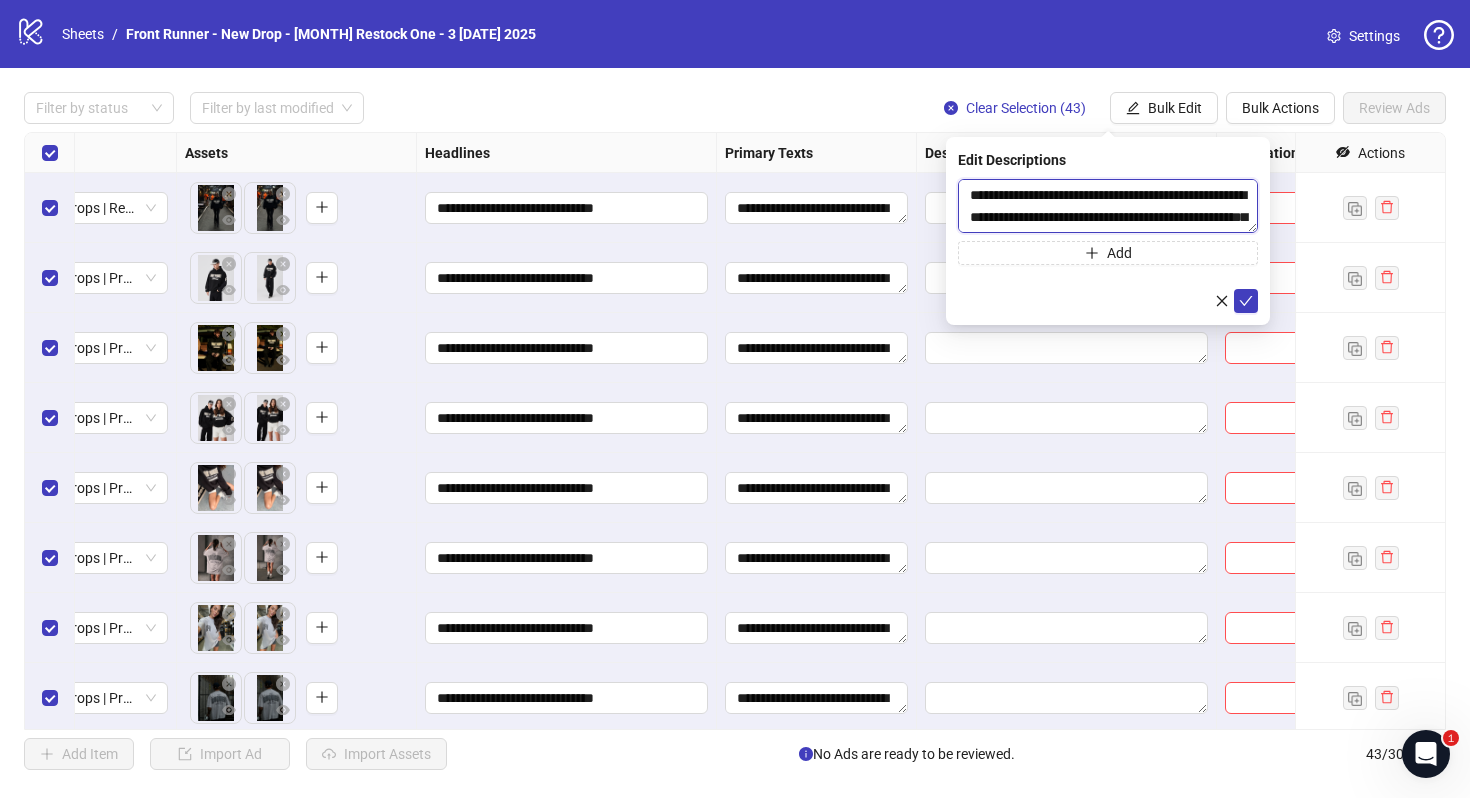 scroll, scrollTop: 37, scrollLeft: 0, axis: vertical 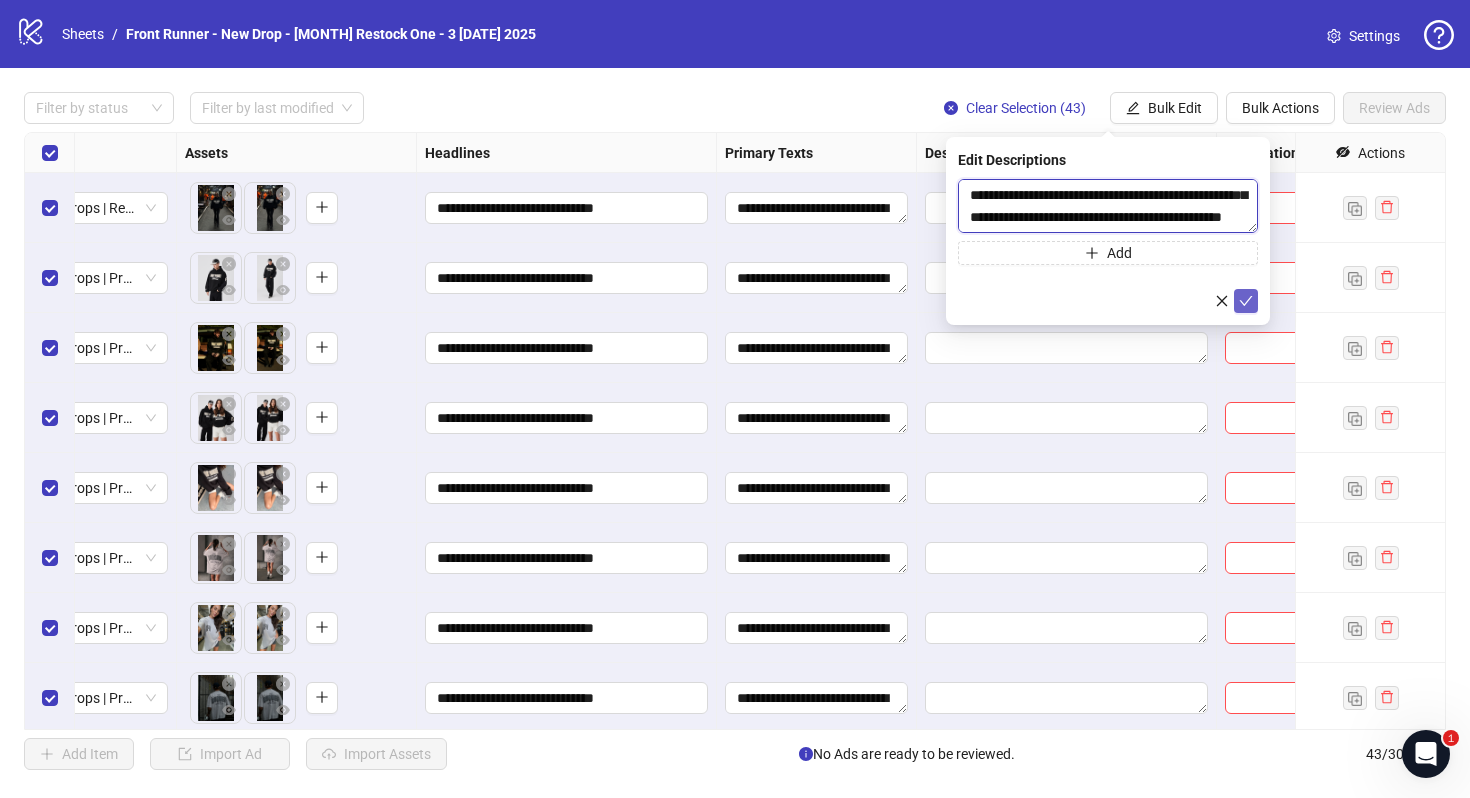 type on "**********" 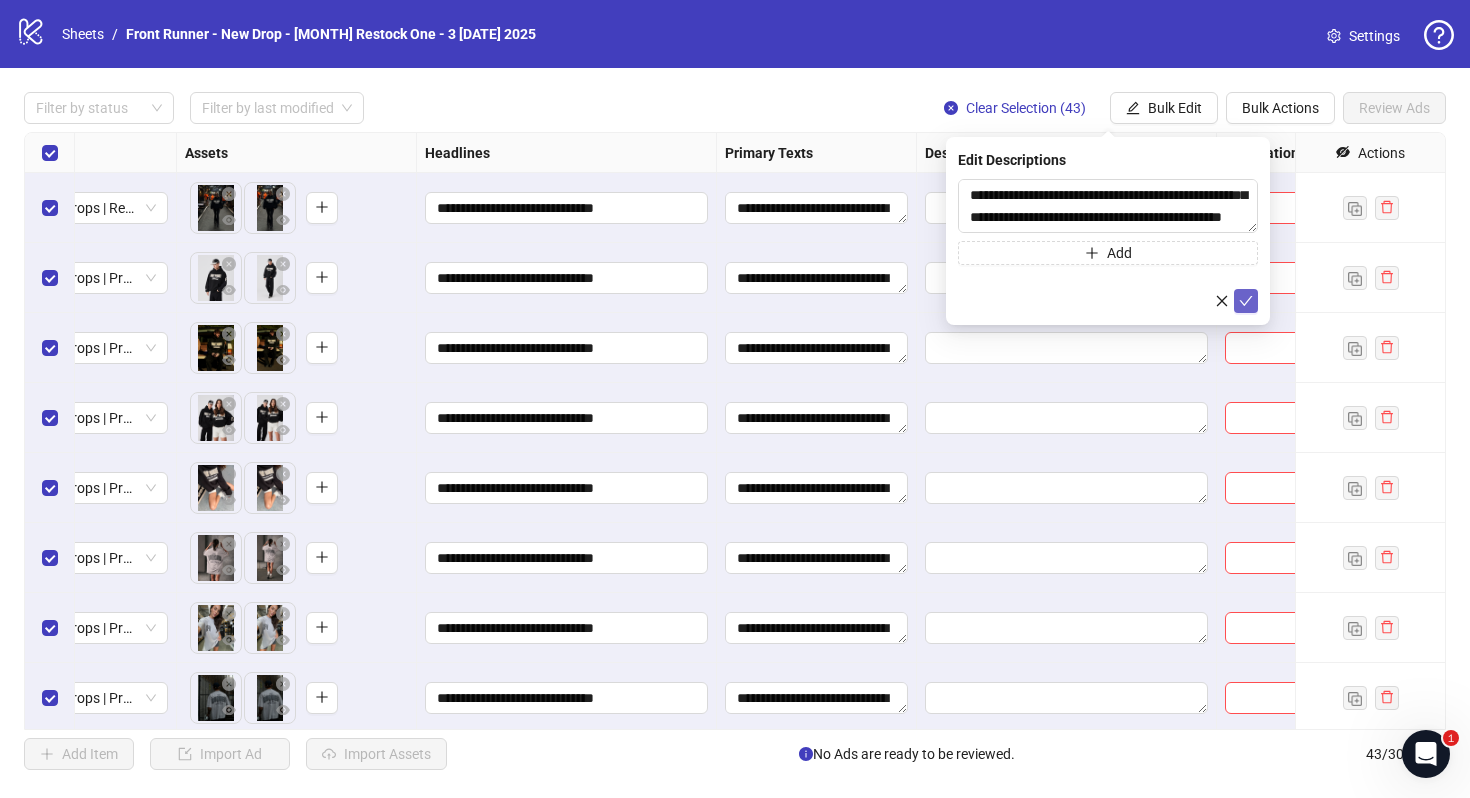 click 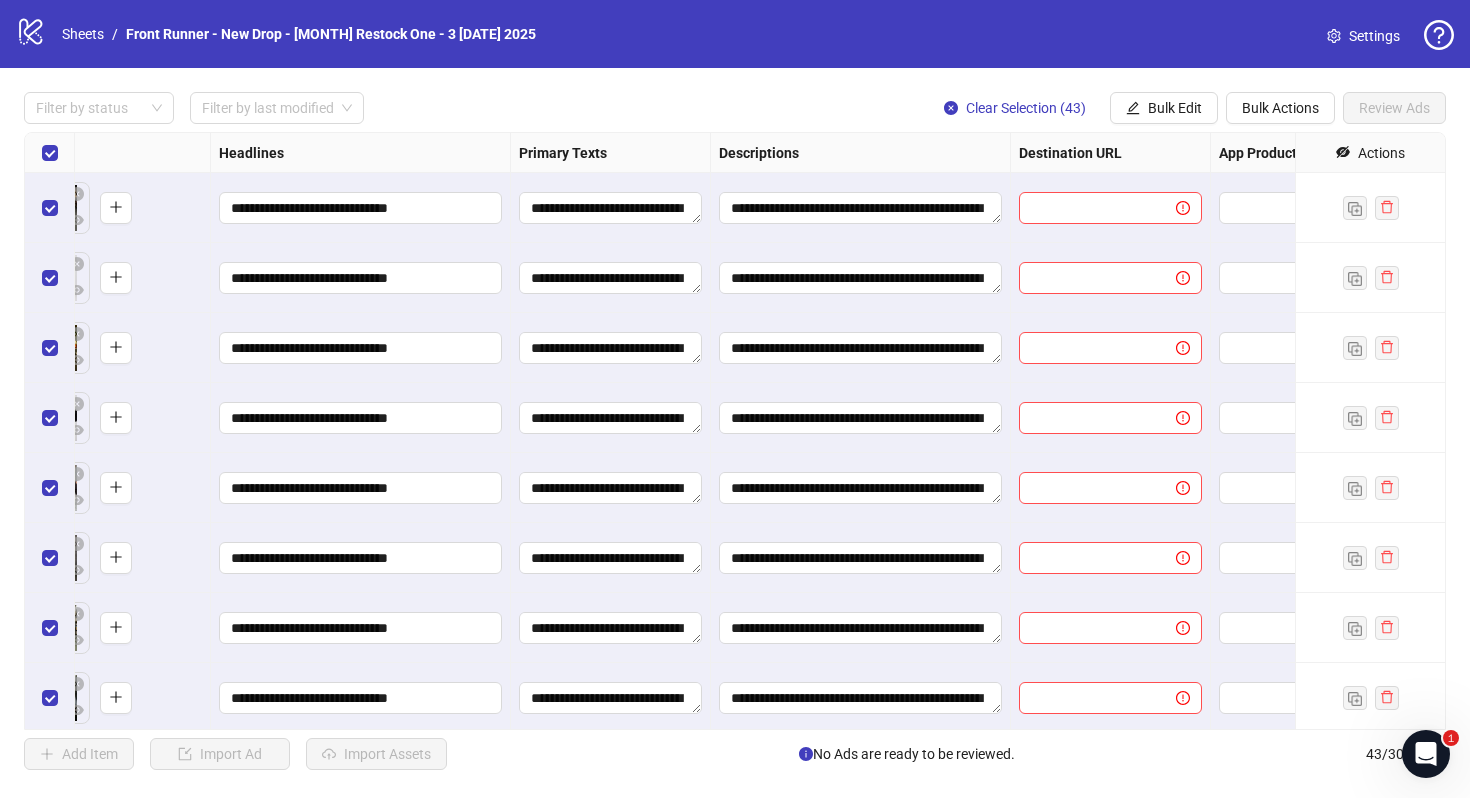 scroll, scrollTop: 0, scrollLeft: 1145, axis: horizontal 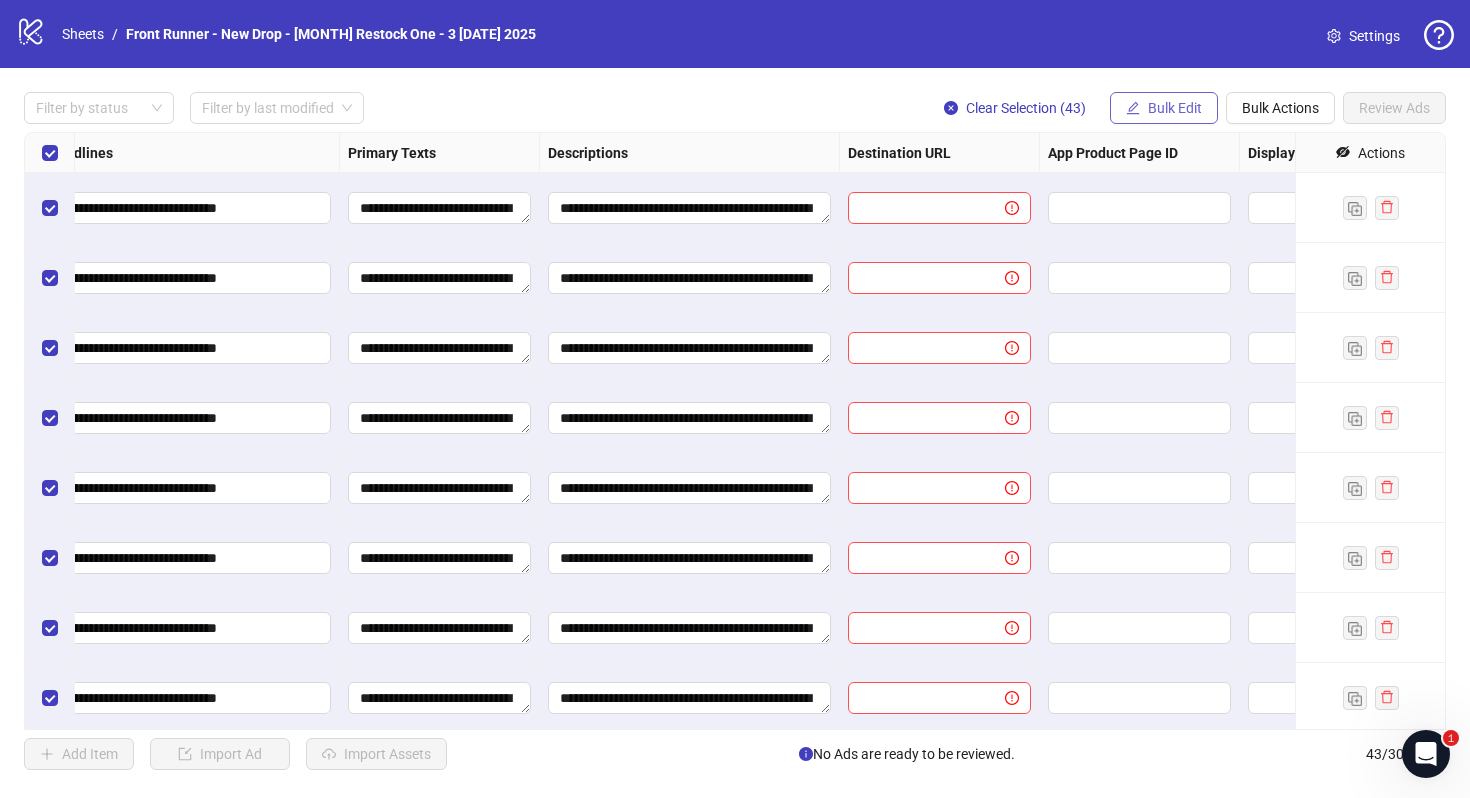 click on "Bulk Edit" at bounding box center [1175, 108] 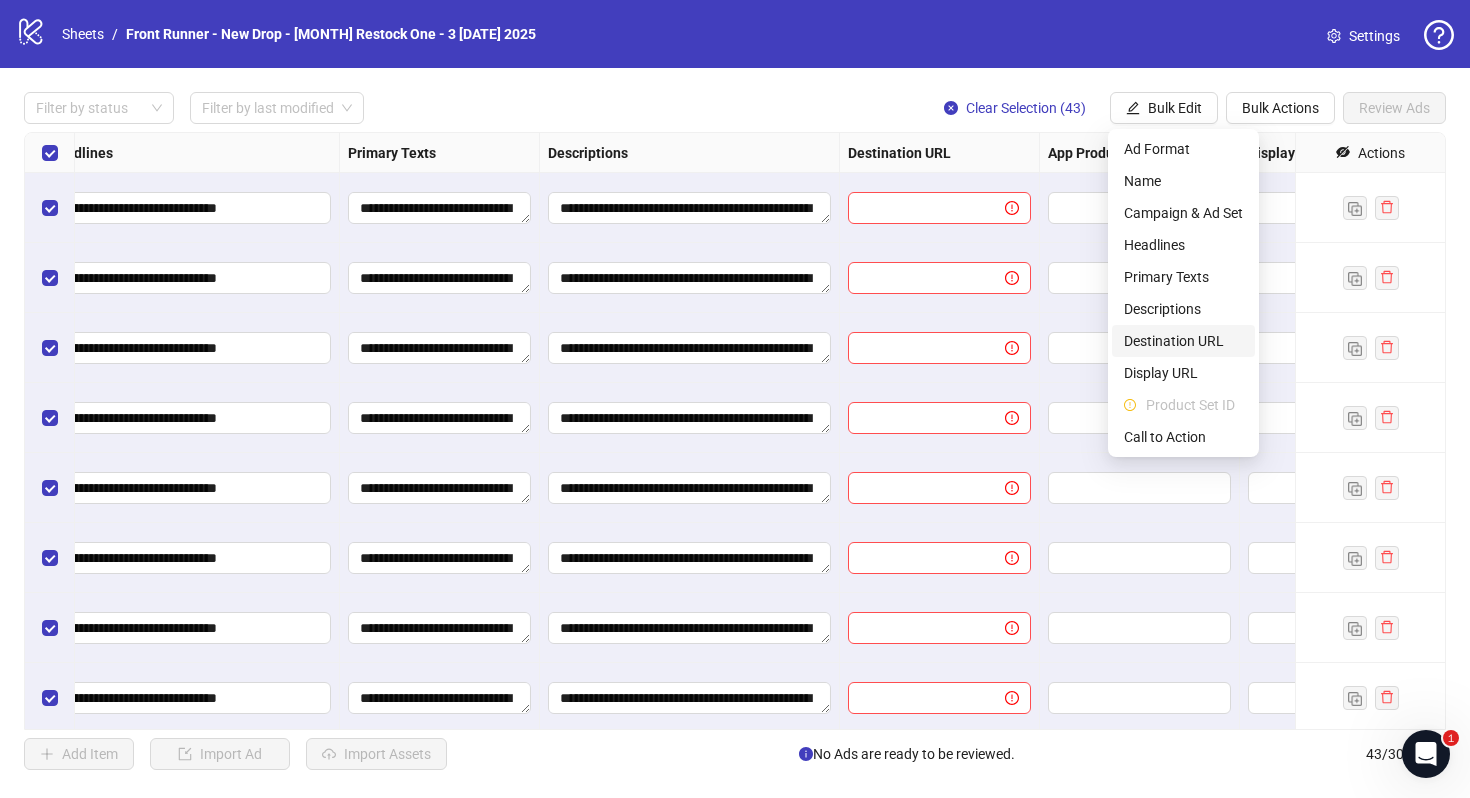 click on "Destination URL" at bounding box center [1183, 341] 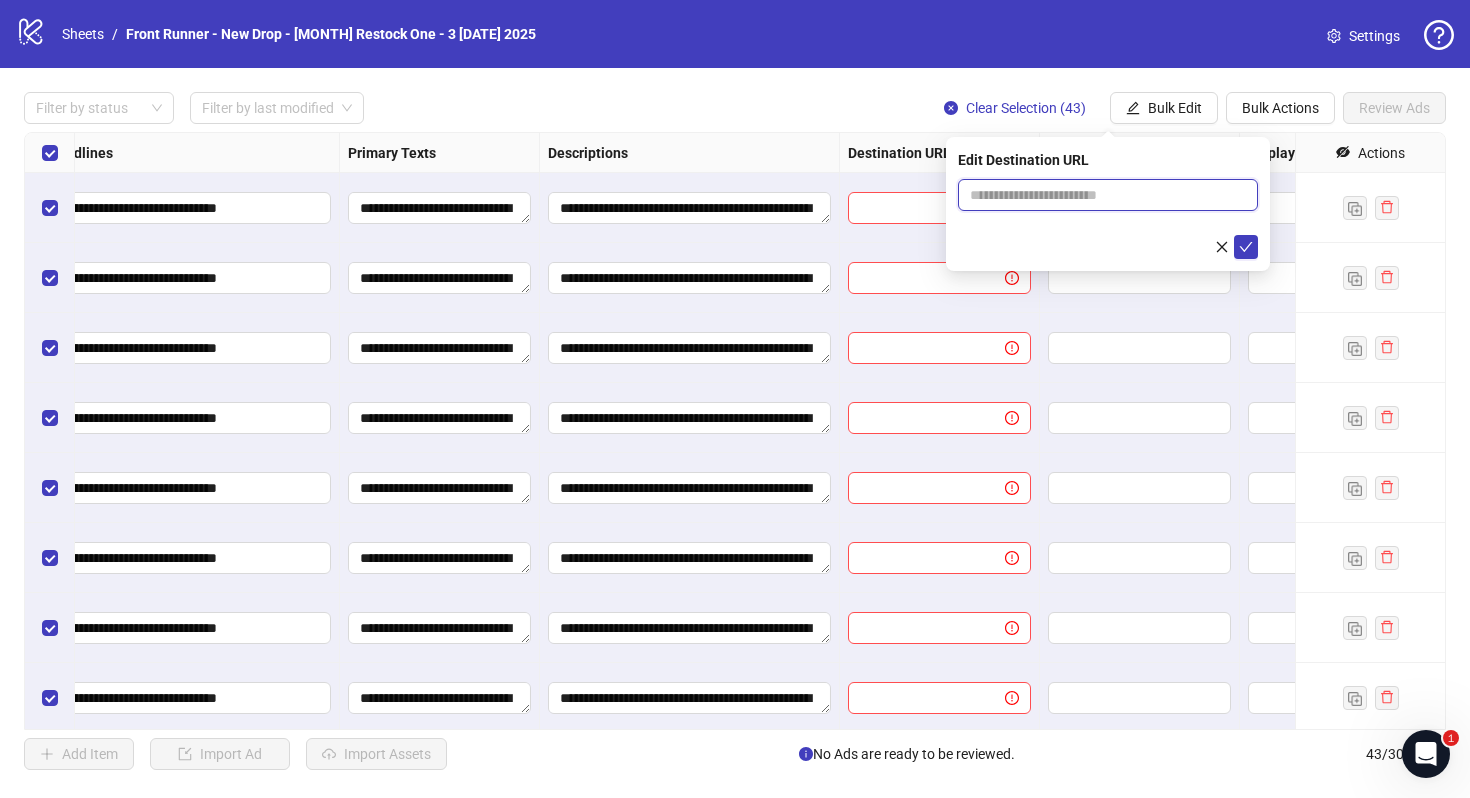 click at bounding box center [1100, 195] 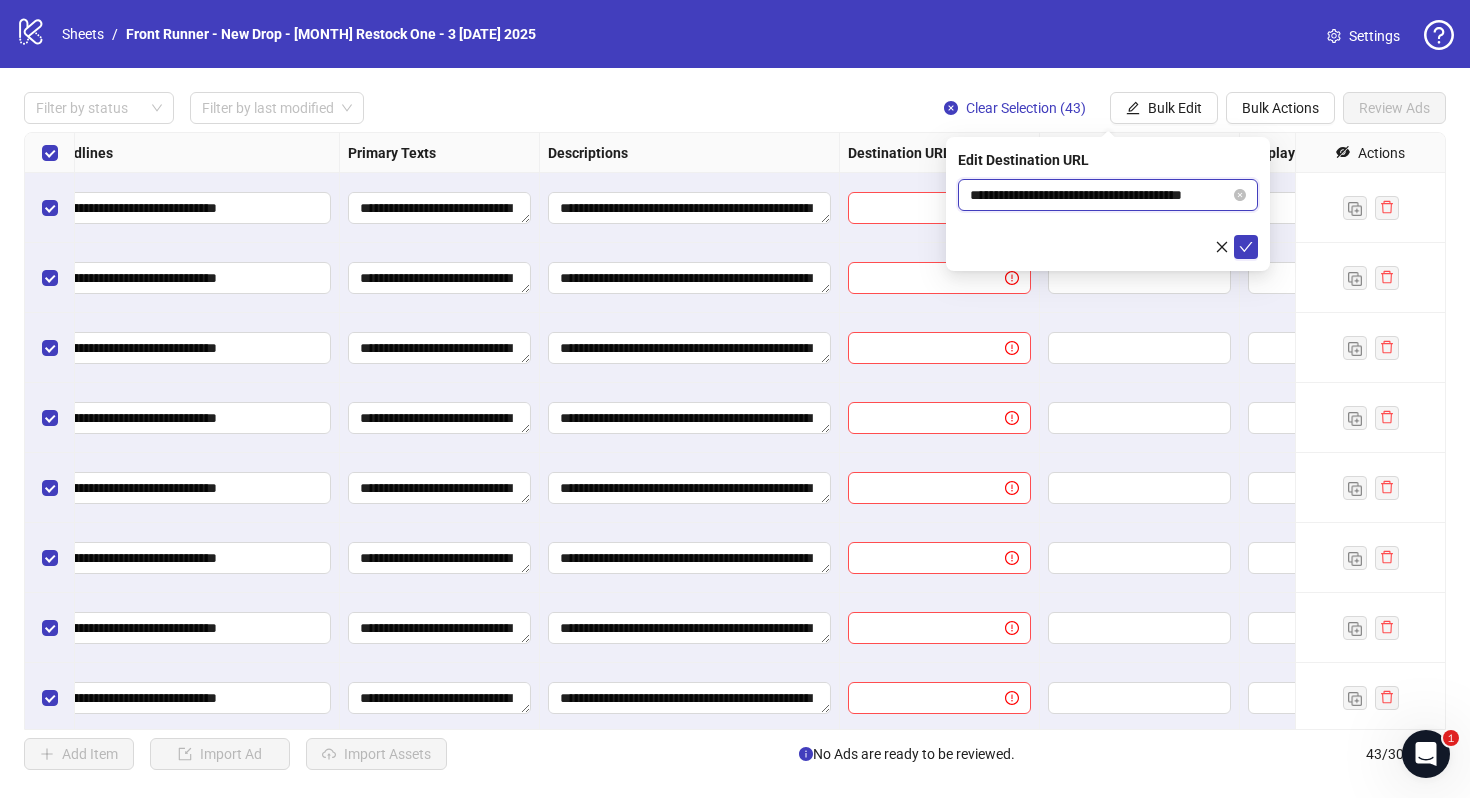 scroll, scrollTop: 0, scrollLeft: 11, axis: horizontal 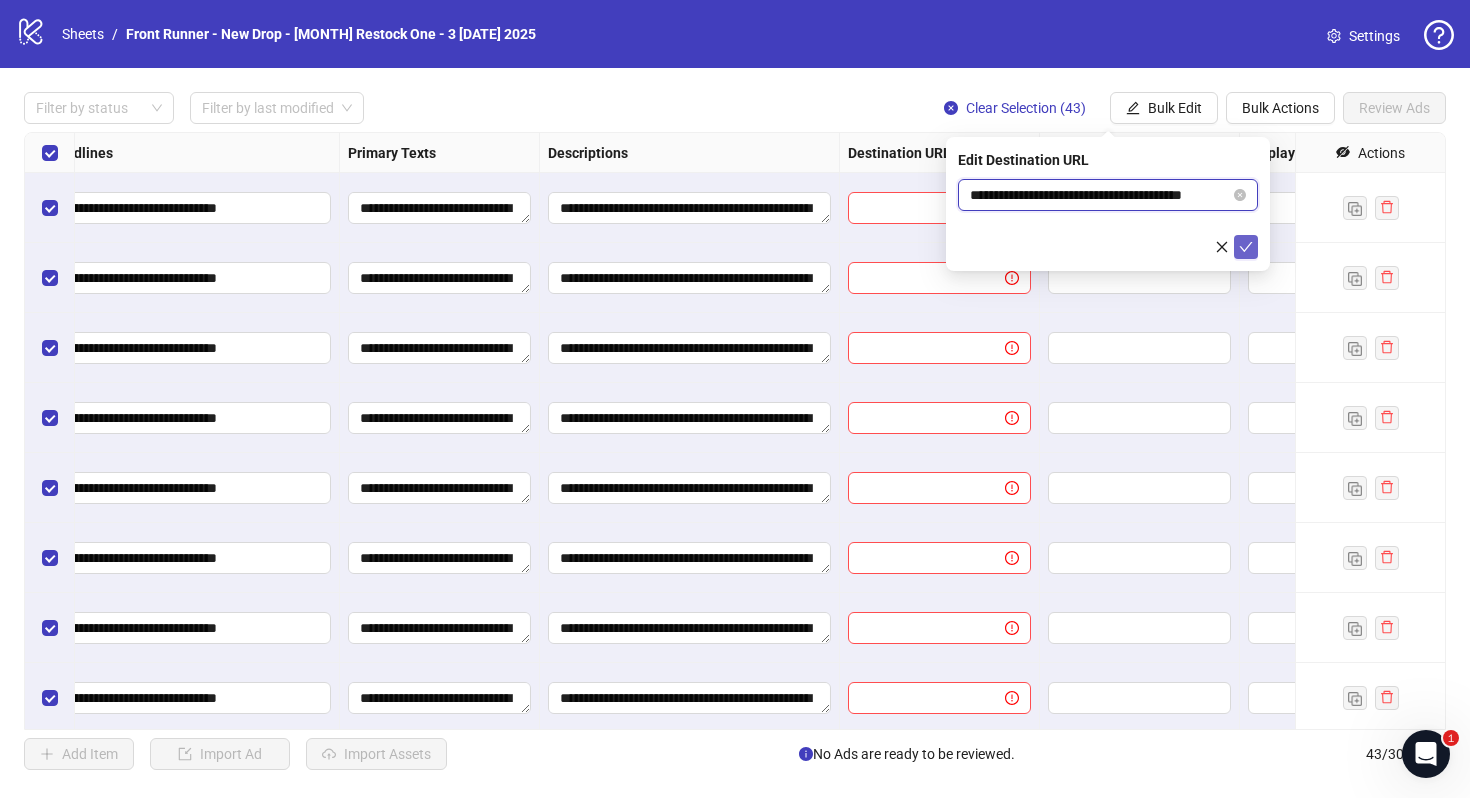 type on "**********" 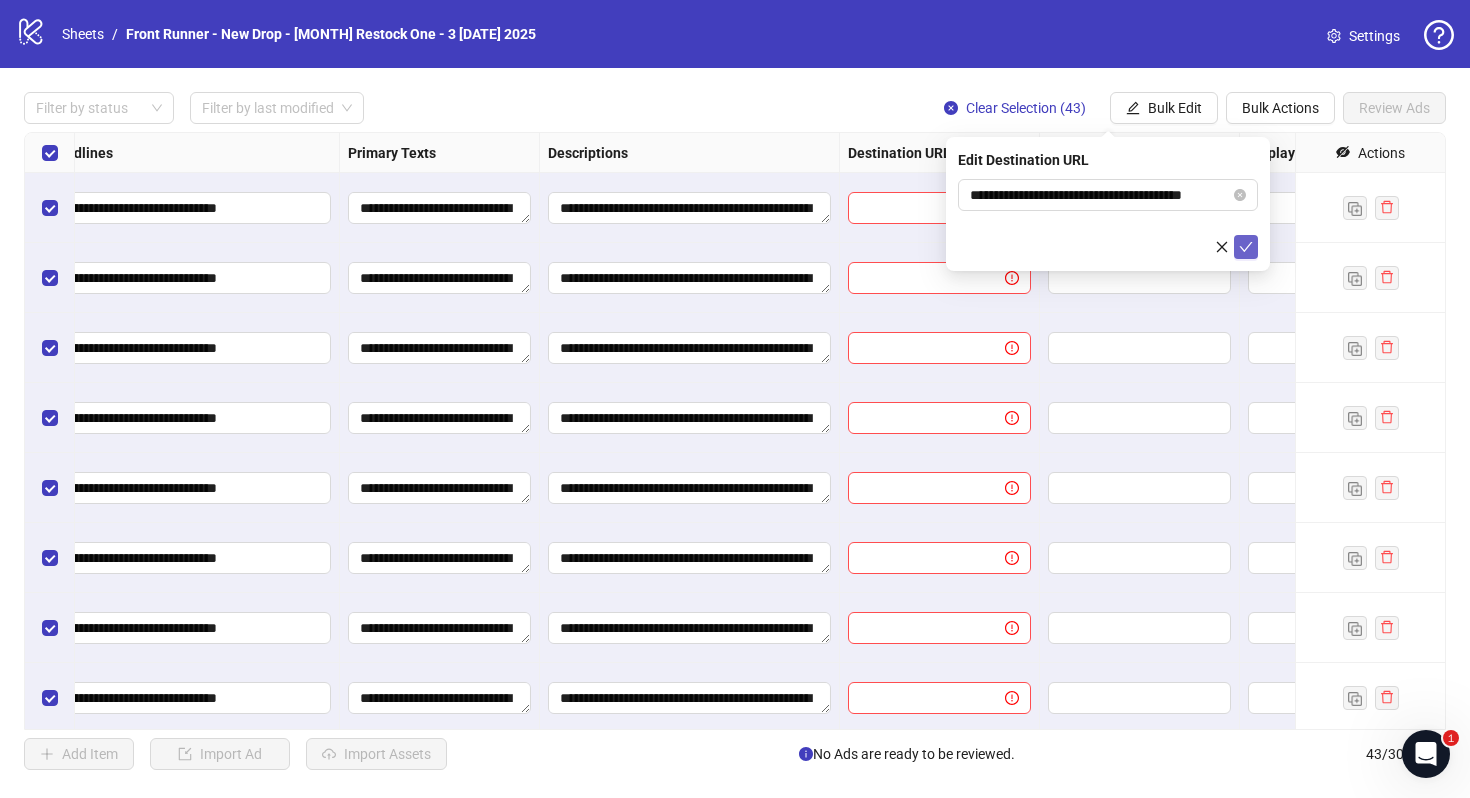 click 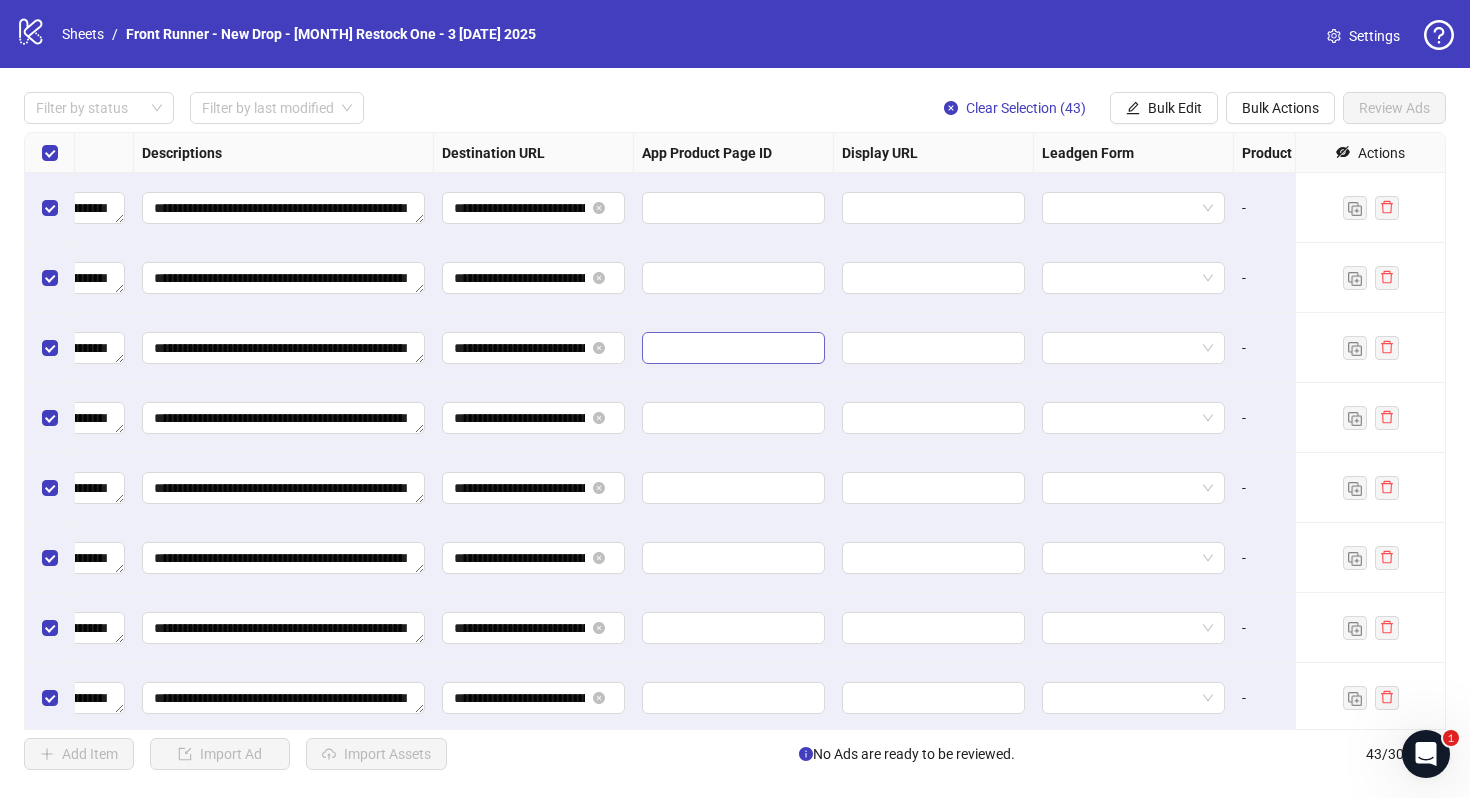 scroll, scrollTop: 0, scrollLeft: 1584, axis: horizontal 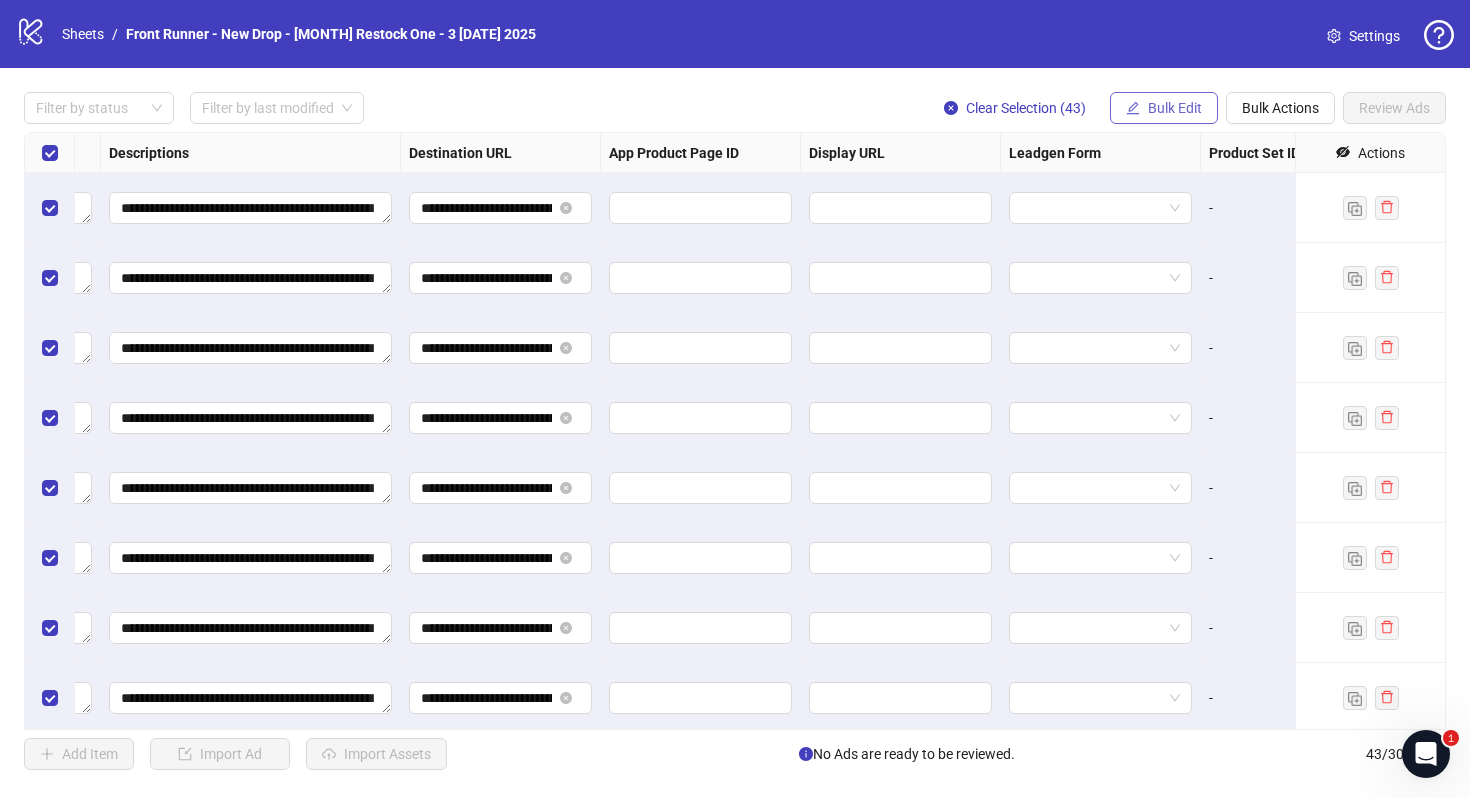 click on "Bulk Edit" at bounding box center (1175, 108) 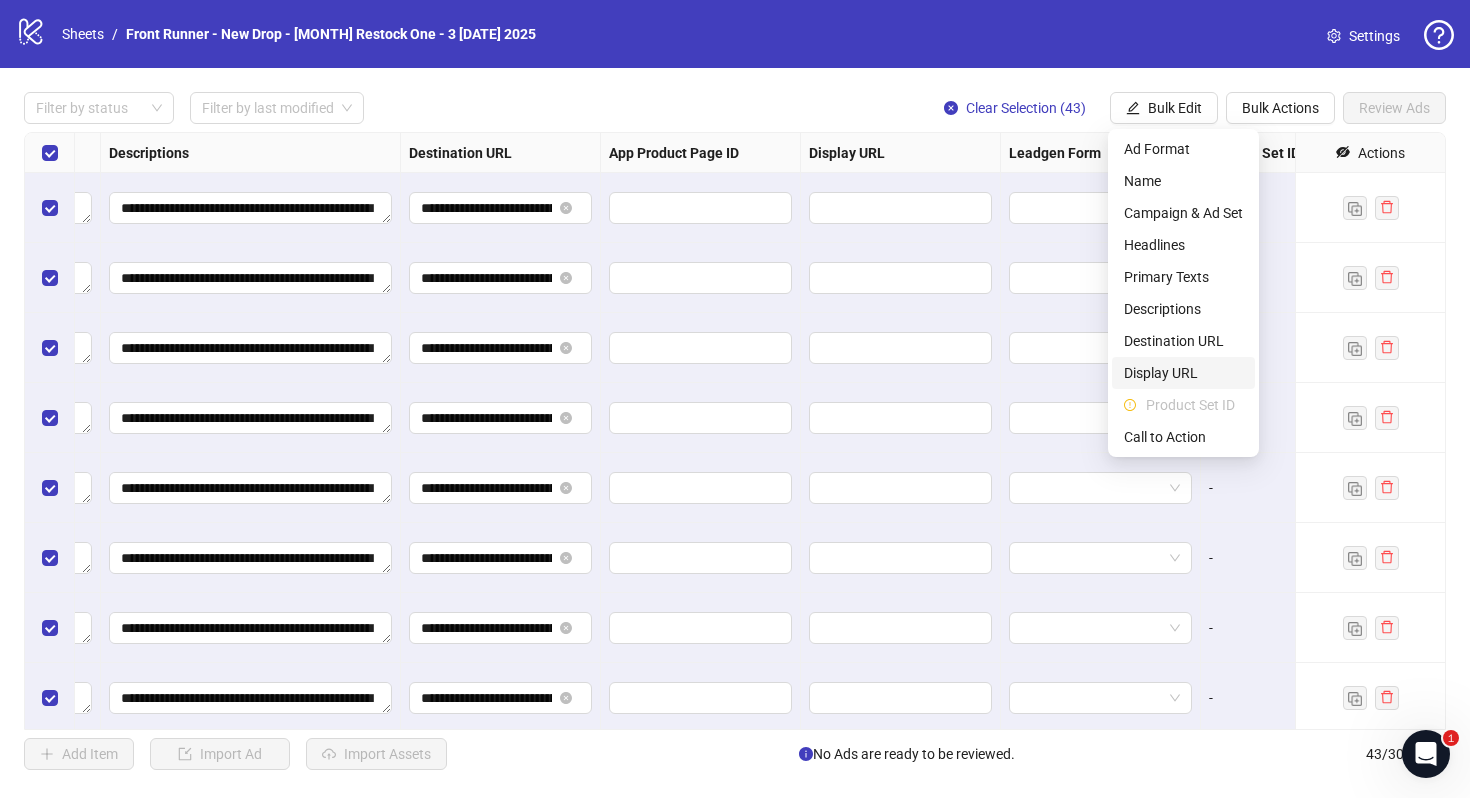 click on "Display URL" at bounding box center (1183, 373) 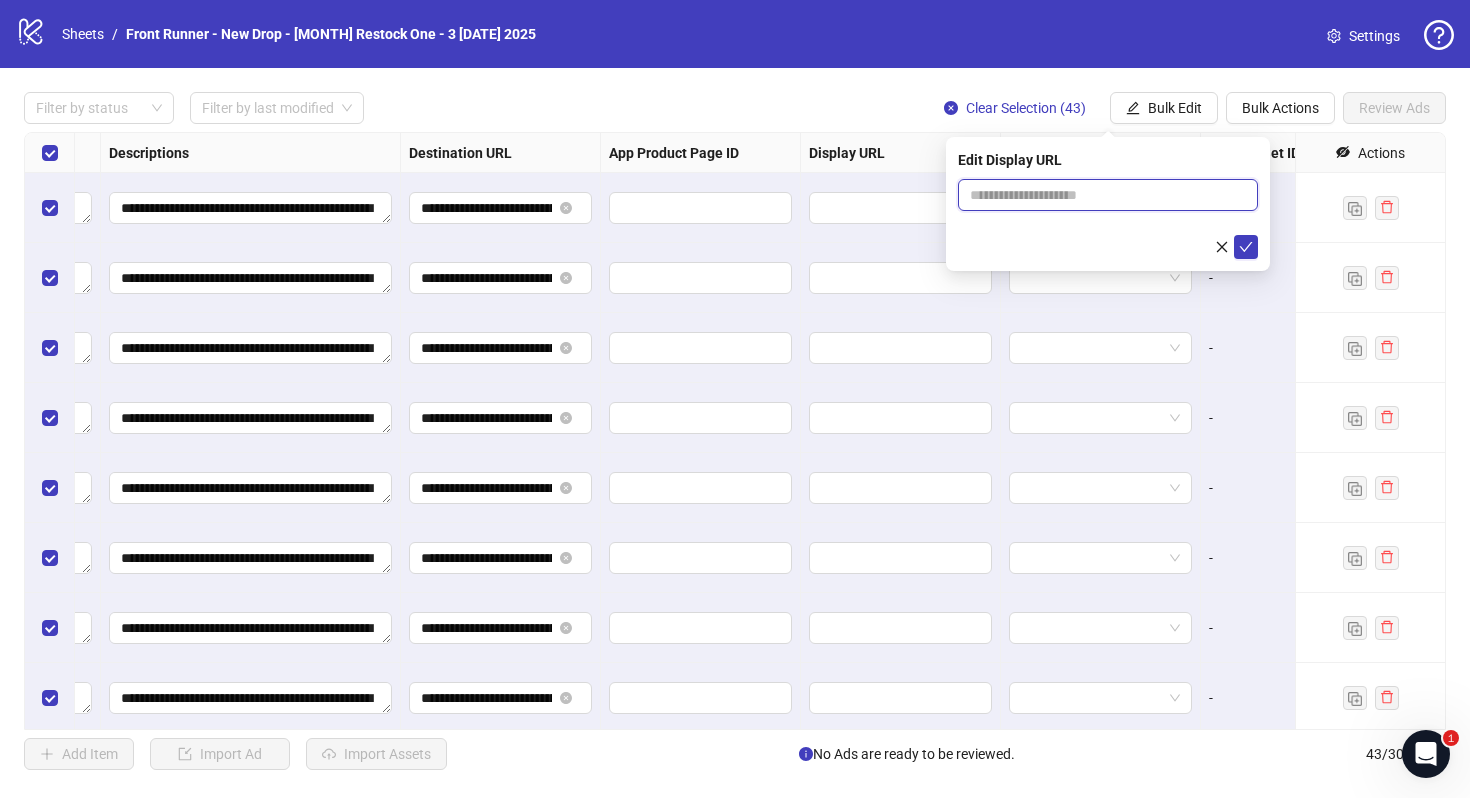 click at bounding box center (1108, 195) 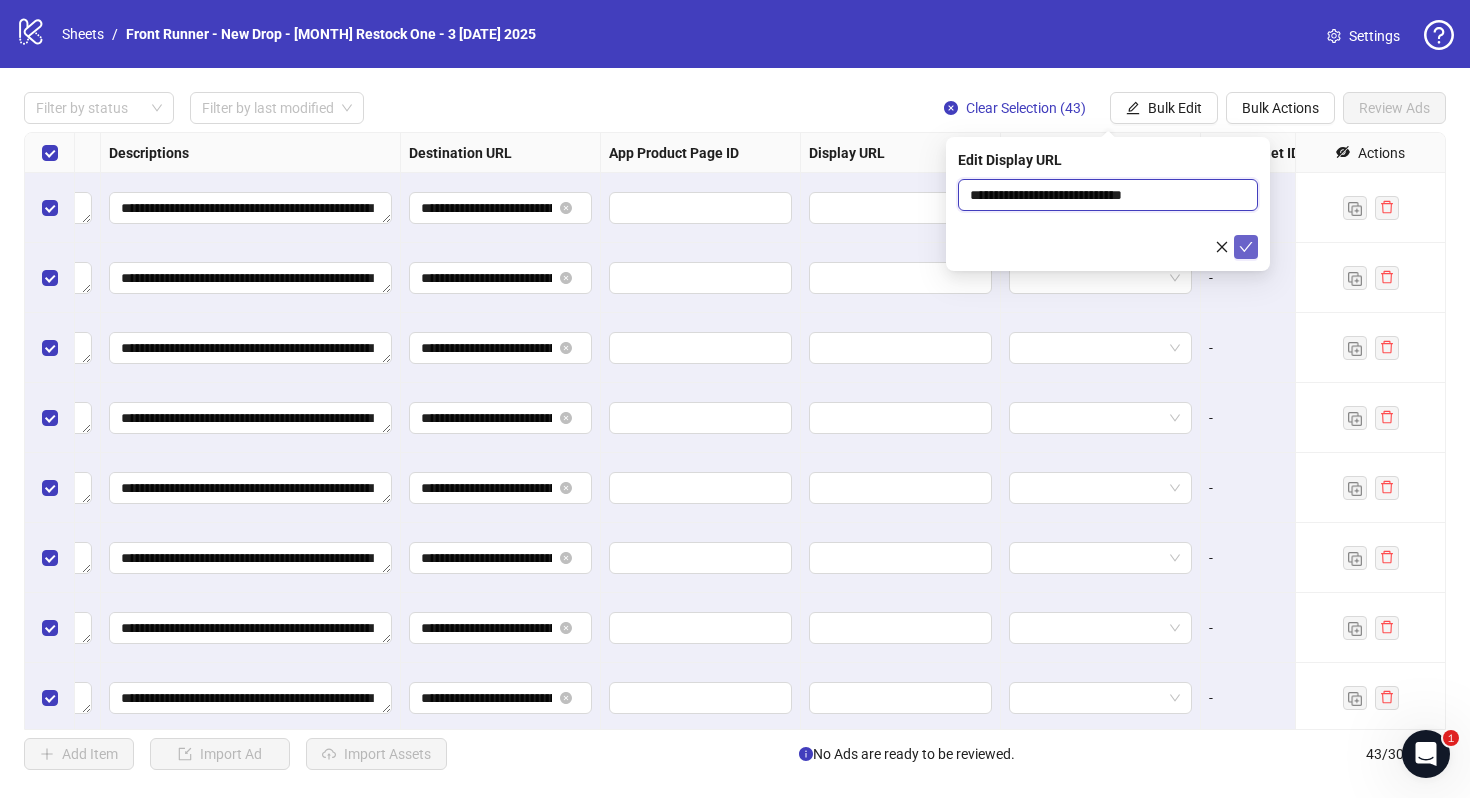 type on "**********" 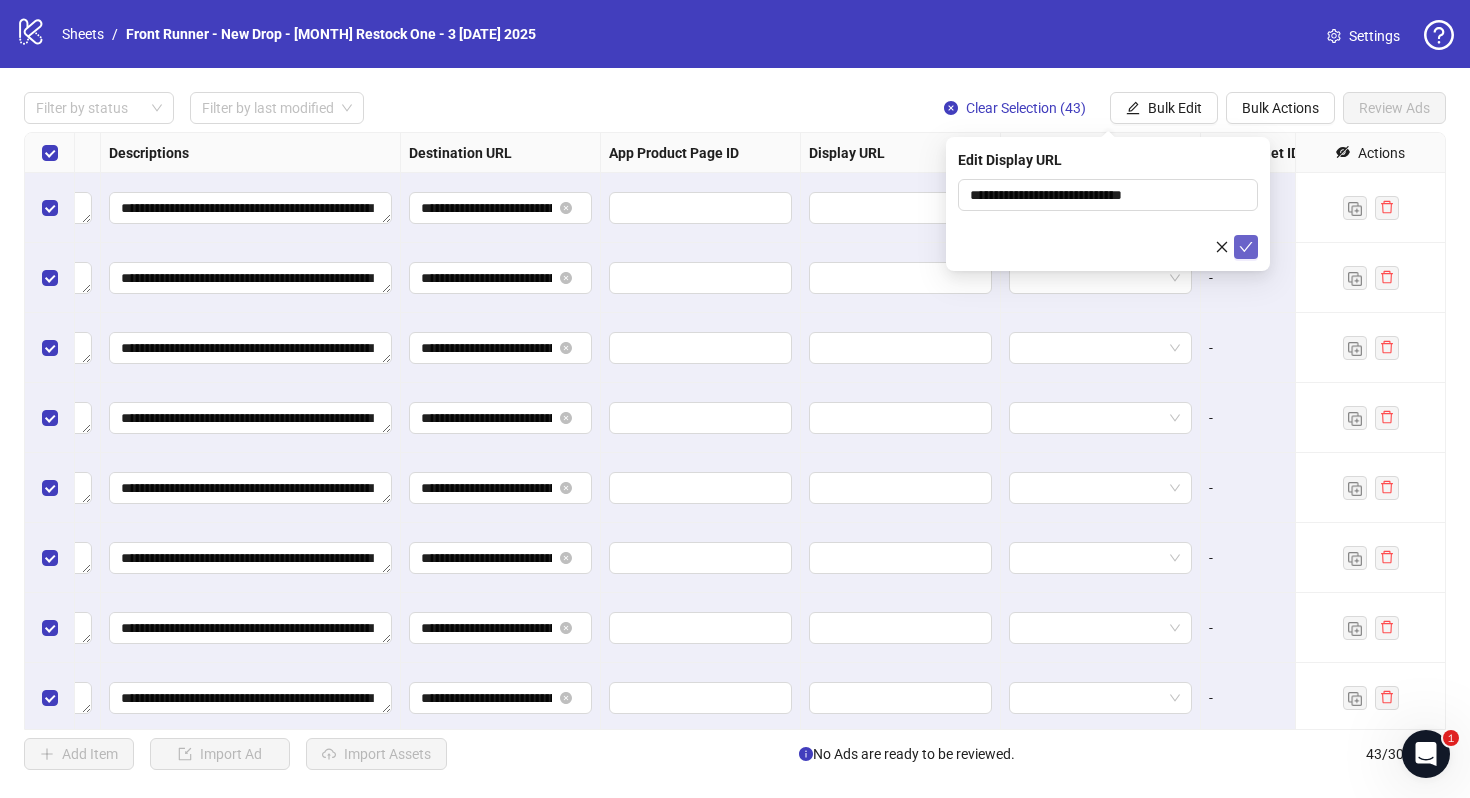 click 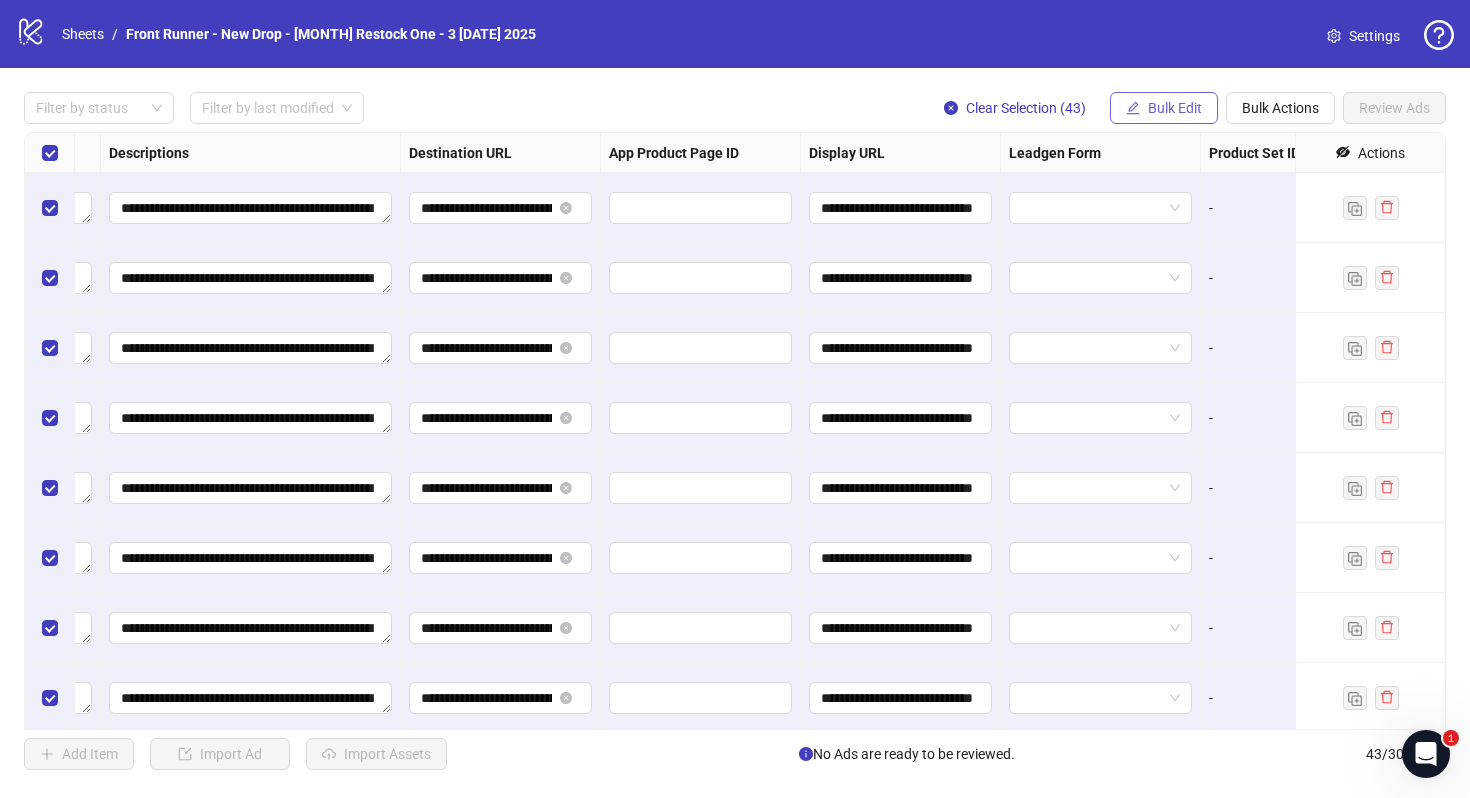click on "Bulk Edit" at bounding box center (1164, 108) 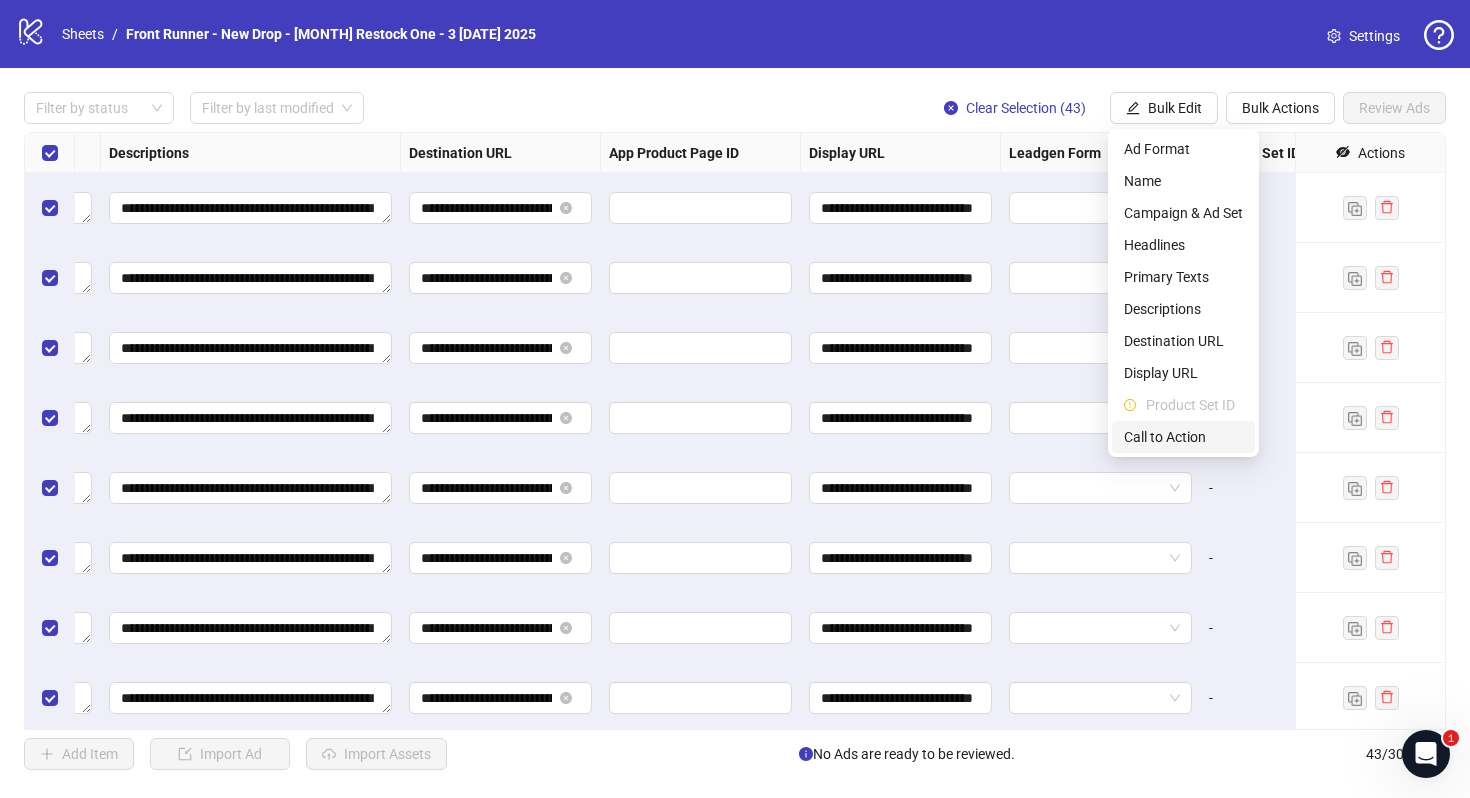 click on "Call to Action" at bounding box center (1183, 437) 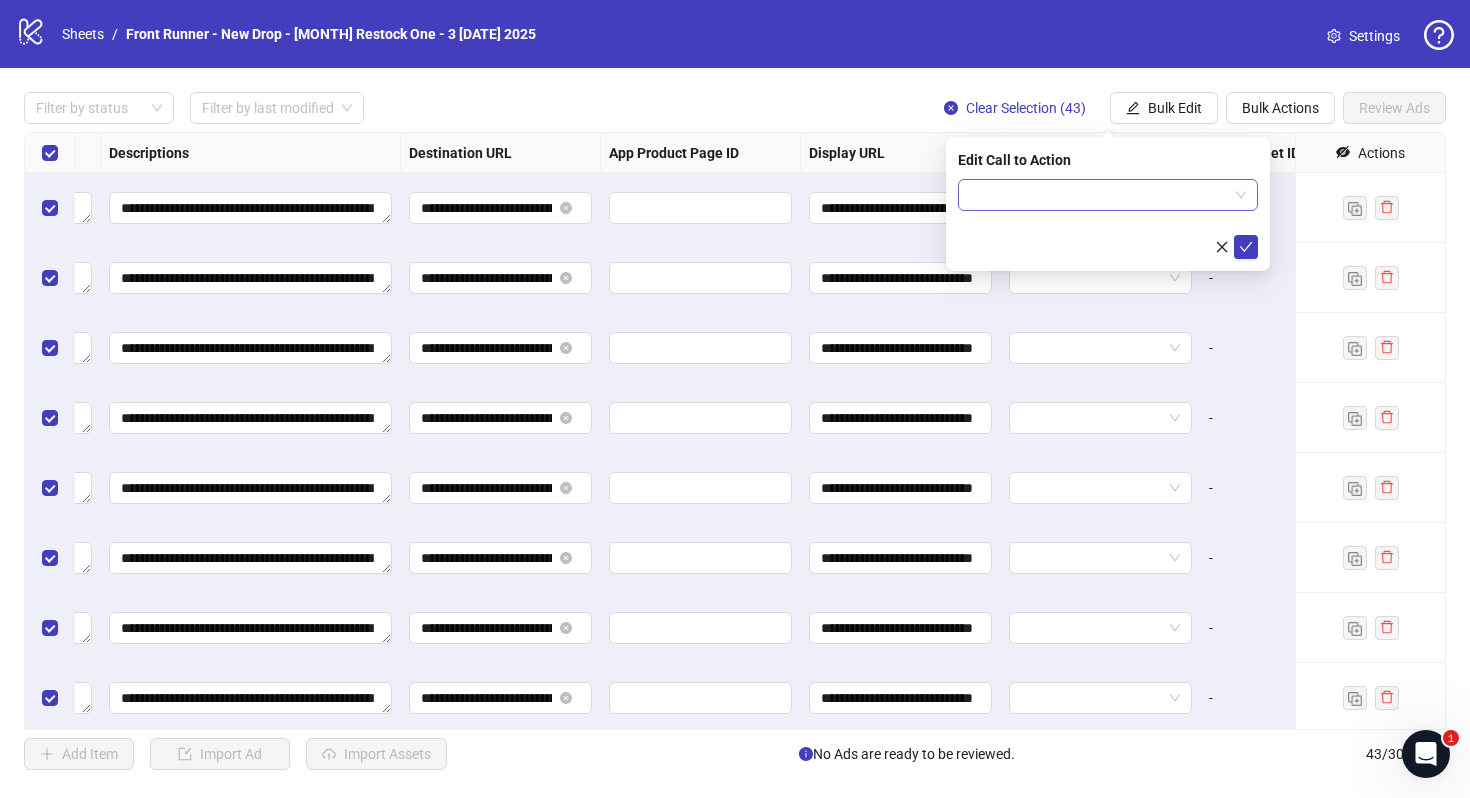 click at bounding box center (1099, 195) 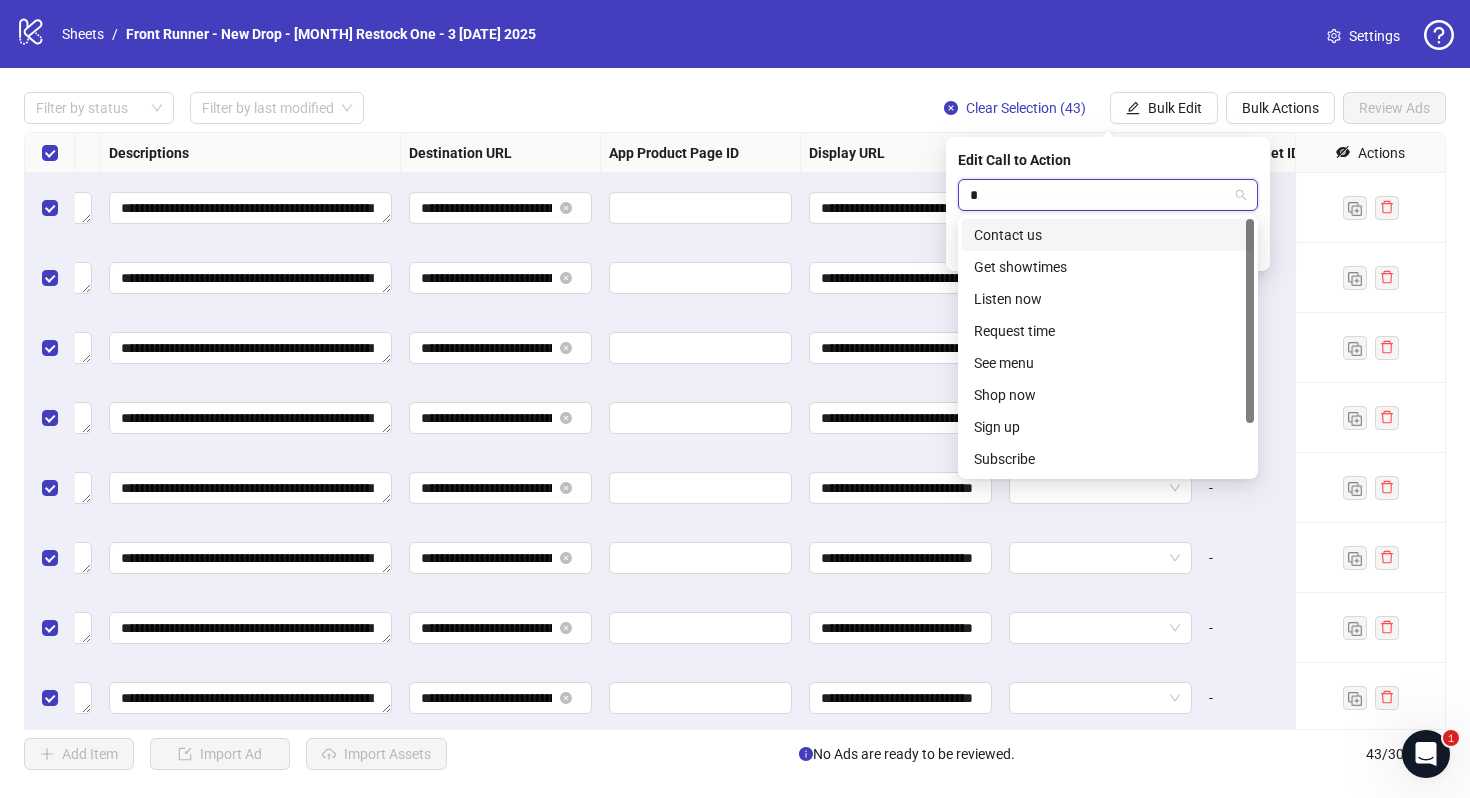type on "**" 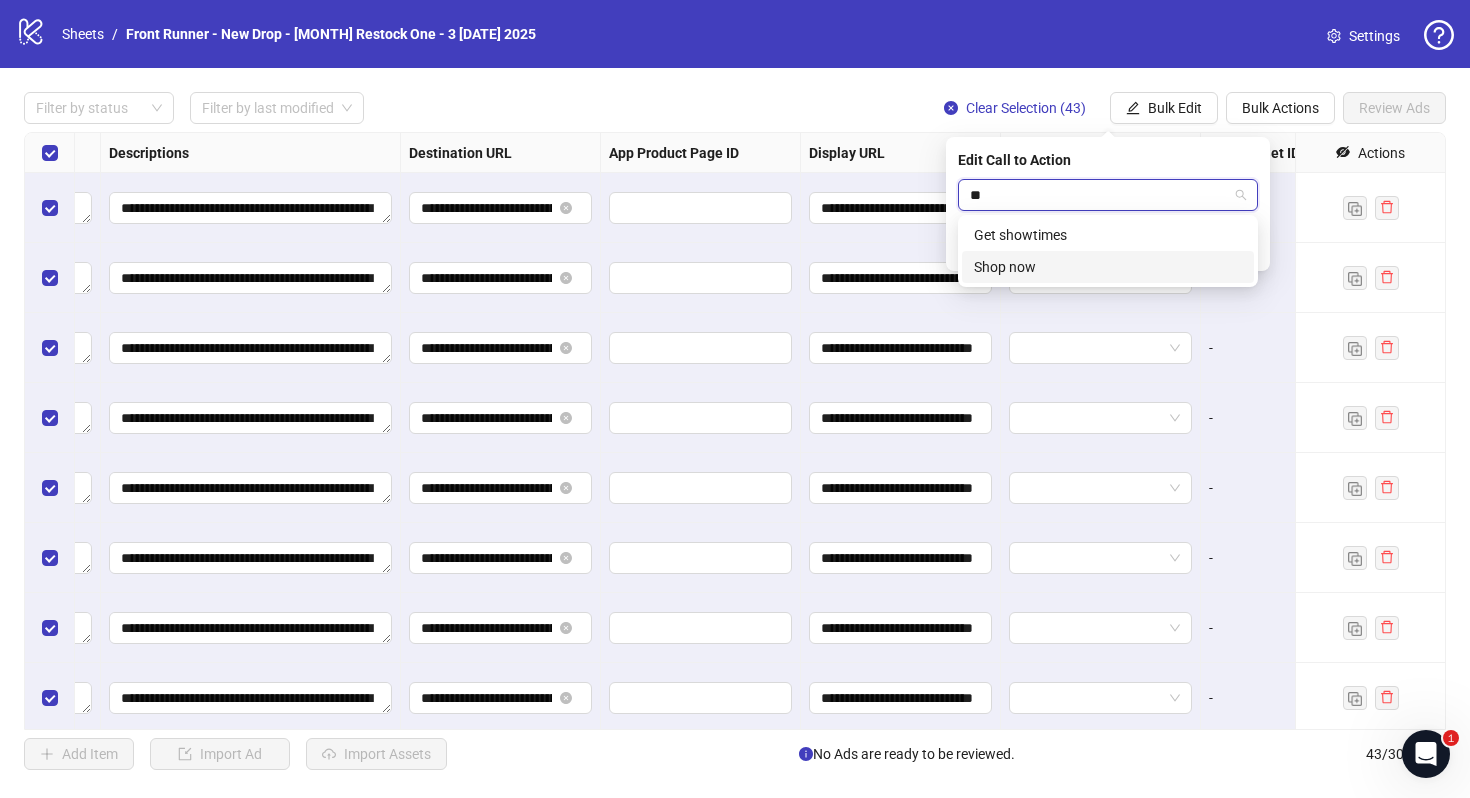click on "Shop now" at bounding box center [1108, 267] 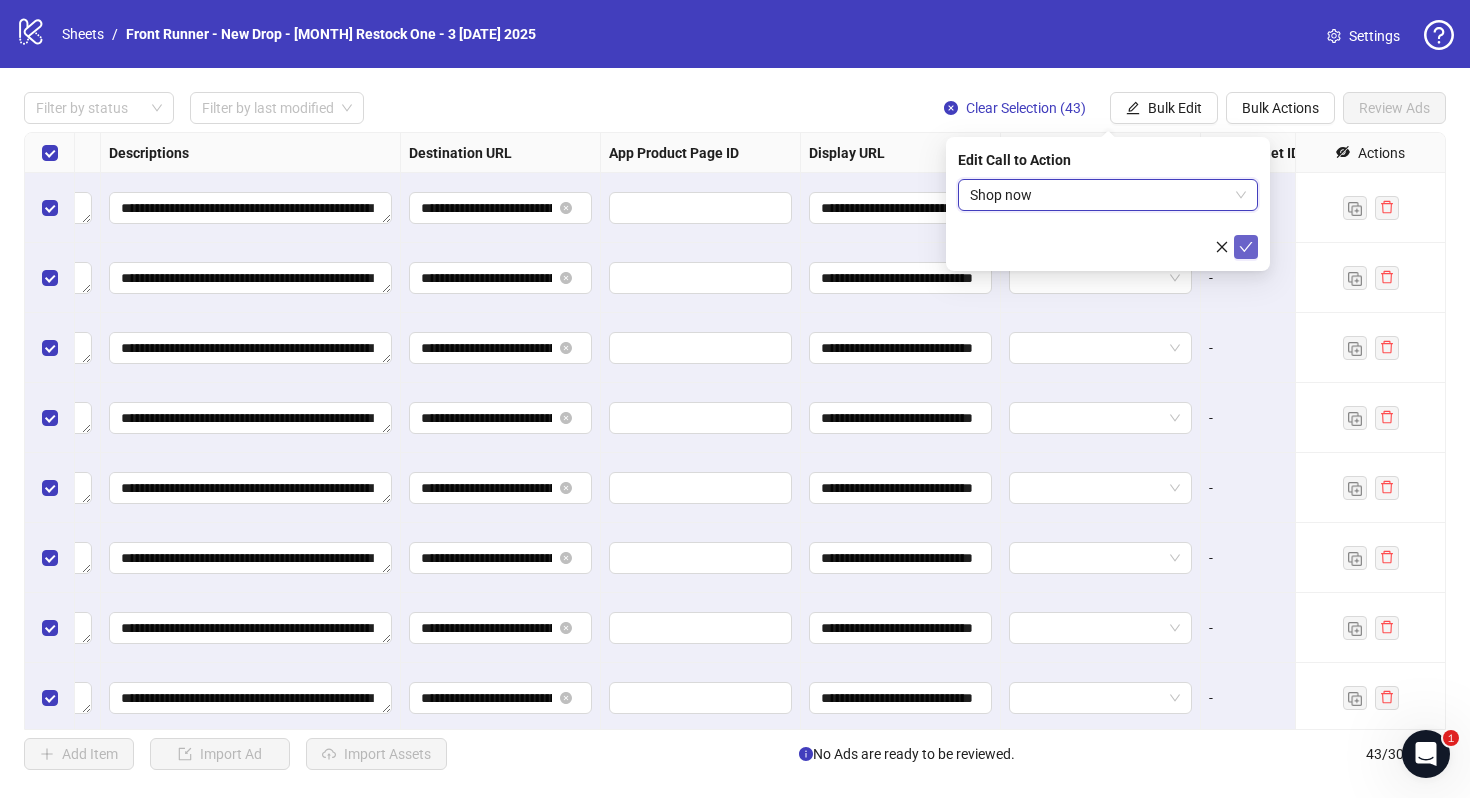 click 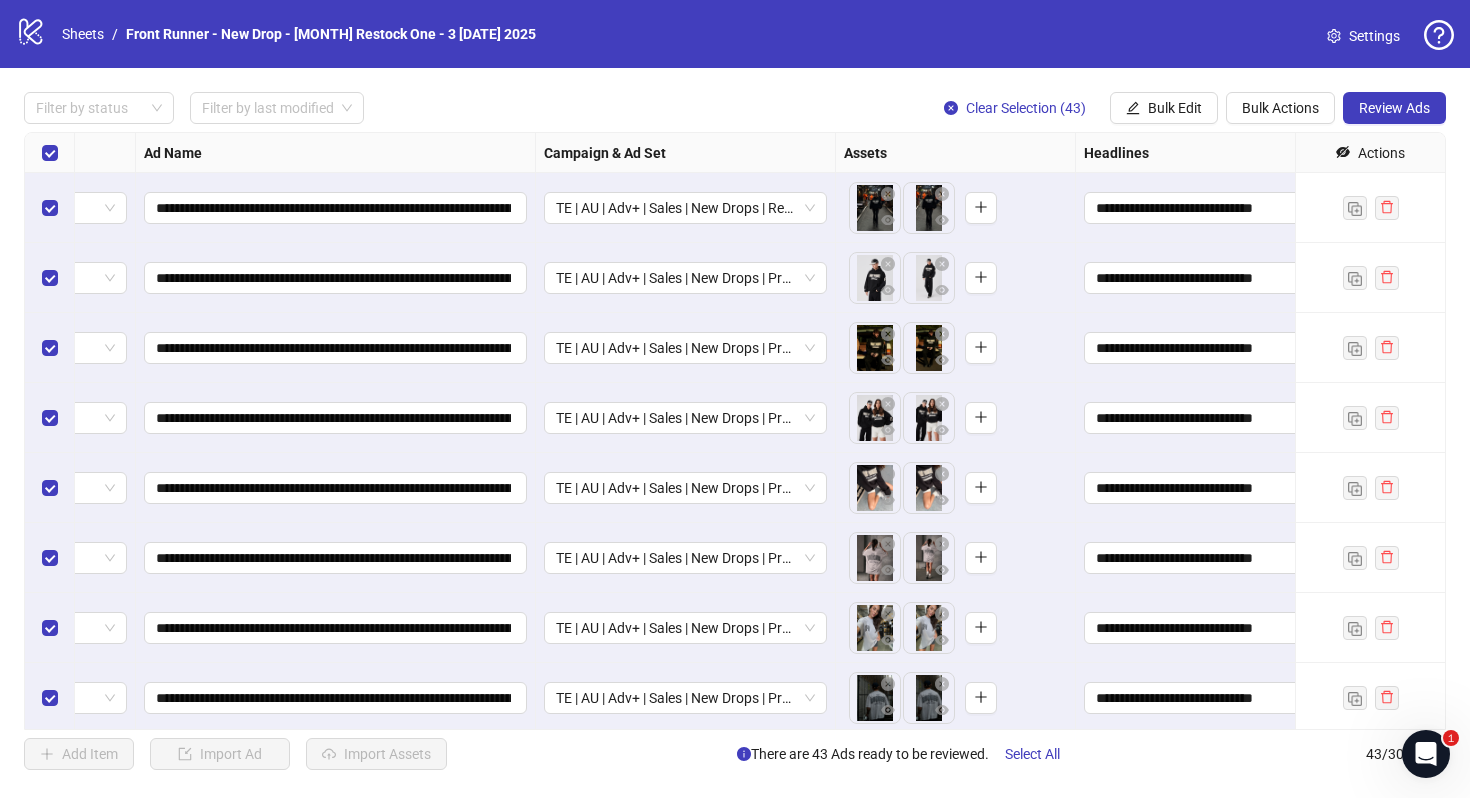 scroll, scrollTop: 0, scrollLeft: 0, axis: both 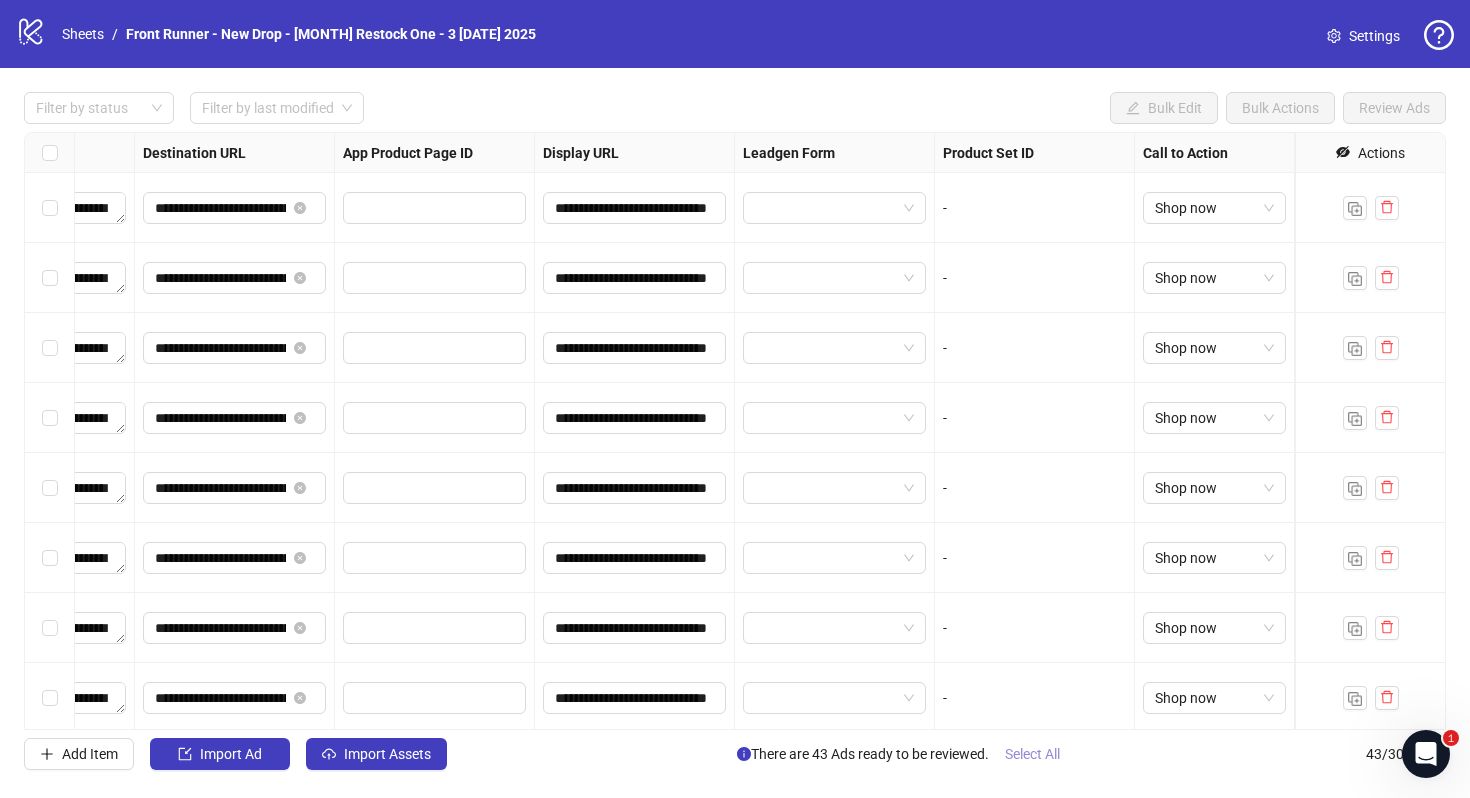 click on "Select All" at bounding box center [1032, 754] 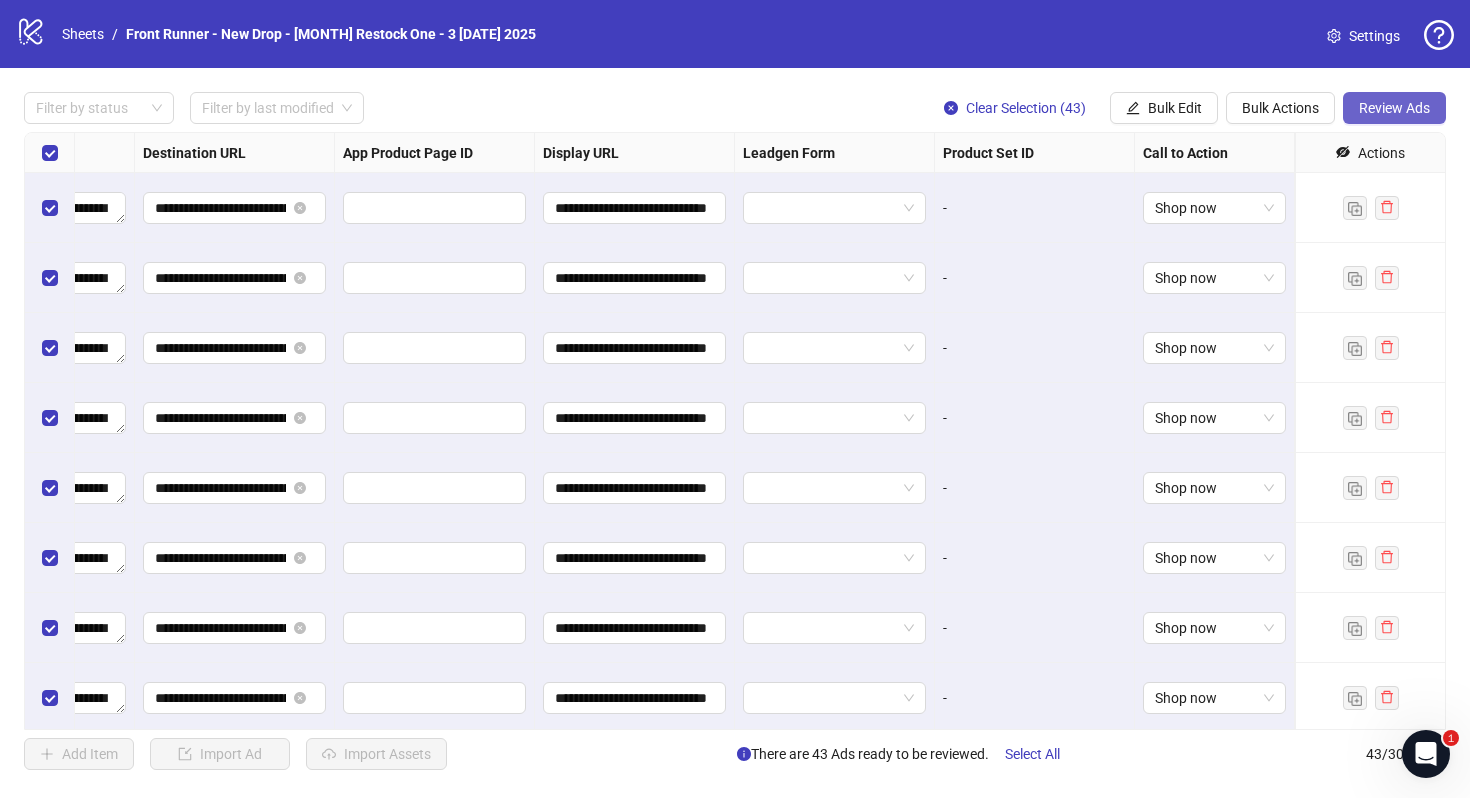 click on "Review Ads" at bounding box center (1394, 108) 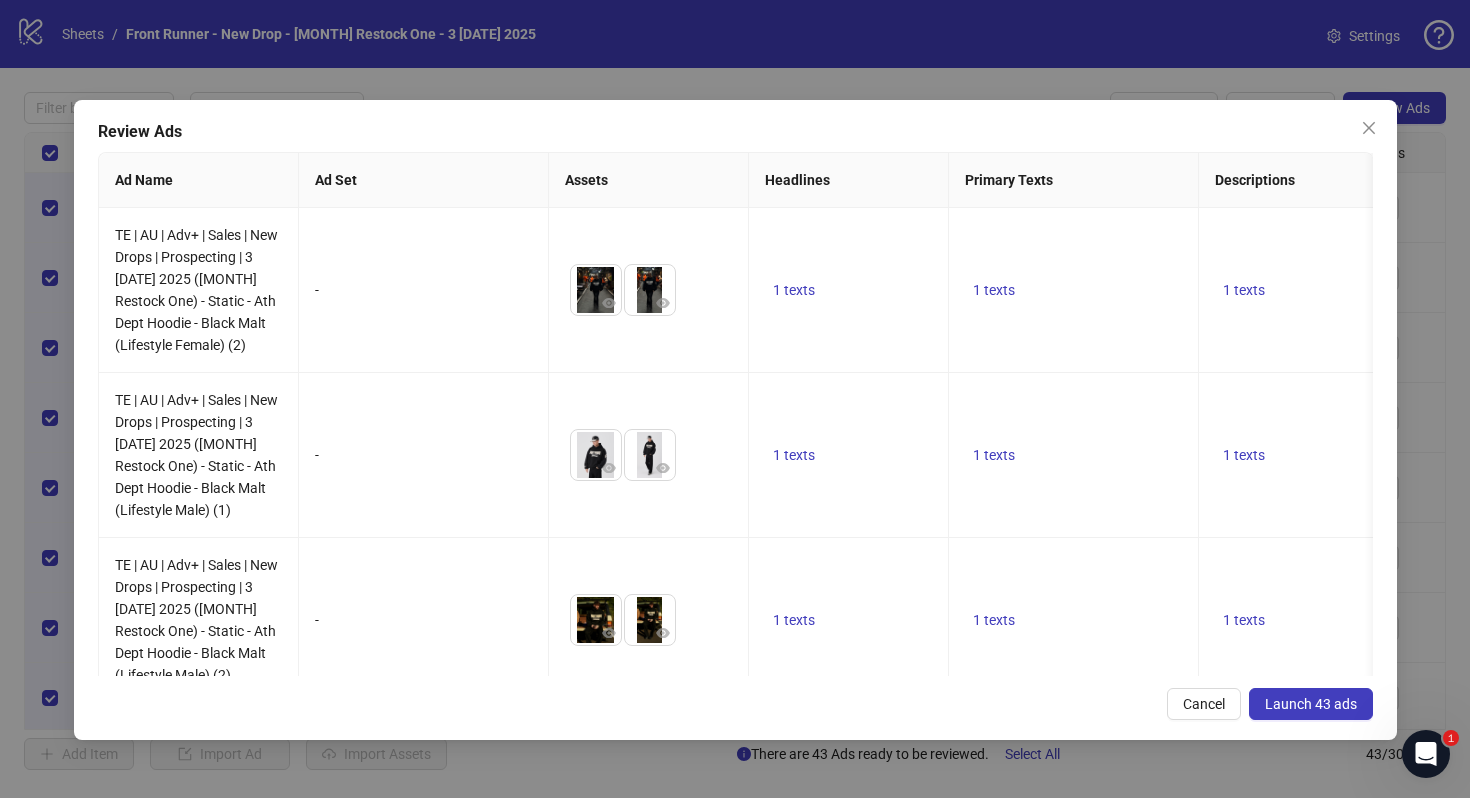 click on "Launch 43 ads" at bounding box center (1311, 704) 